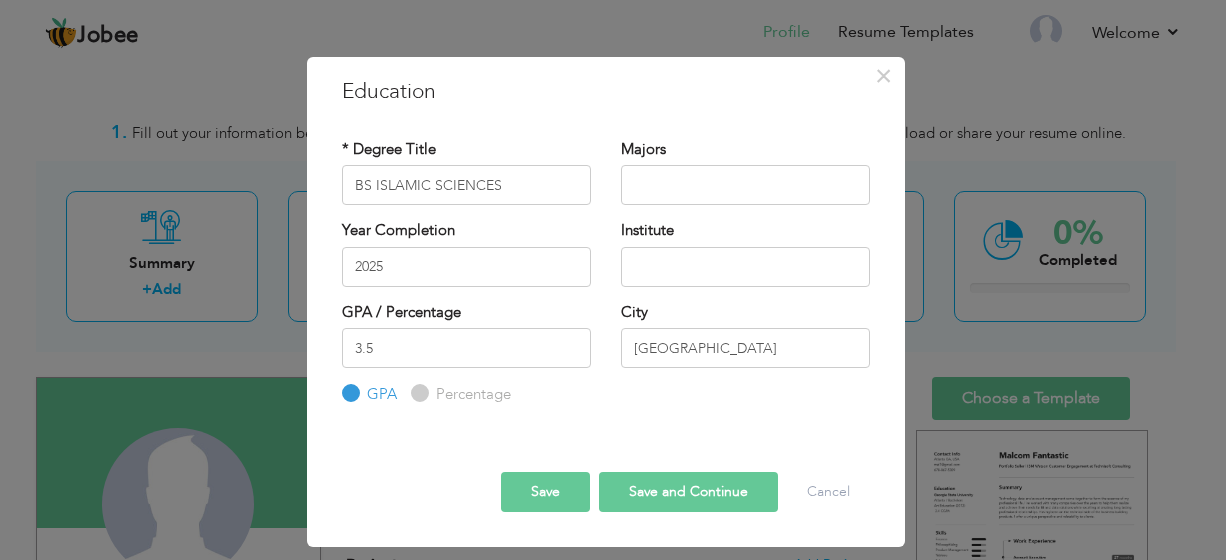 scroll, scrollTop: 0, scrollLeft: 0, axis: both 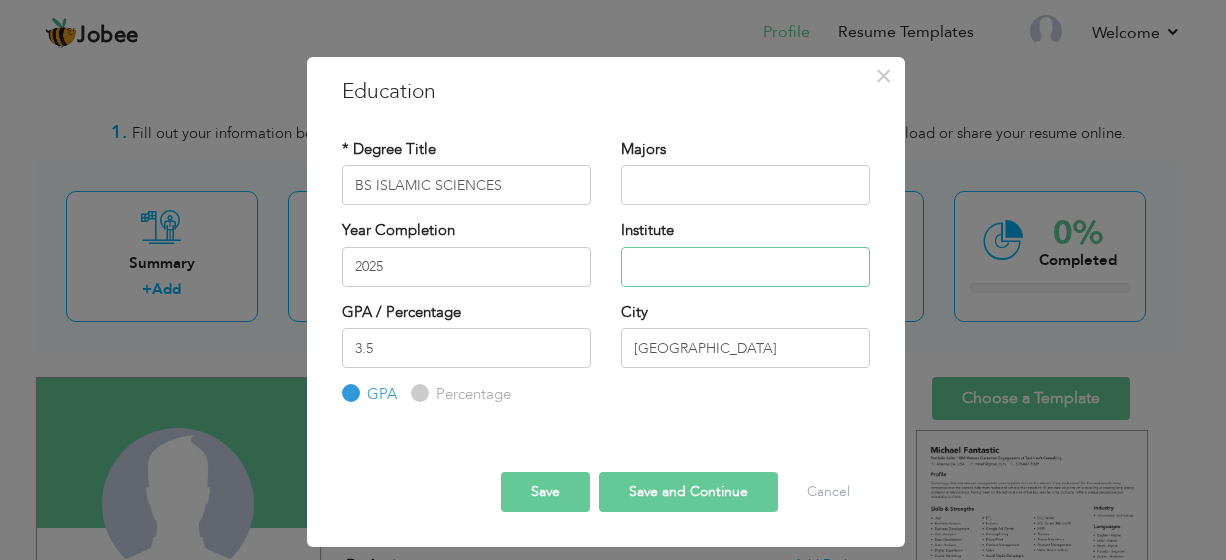 paste on "Govt College Women University Faisalabad" 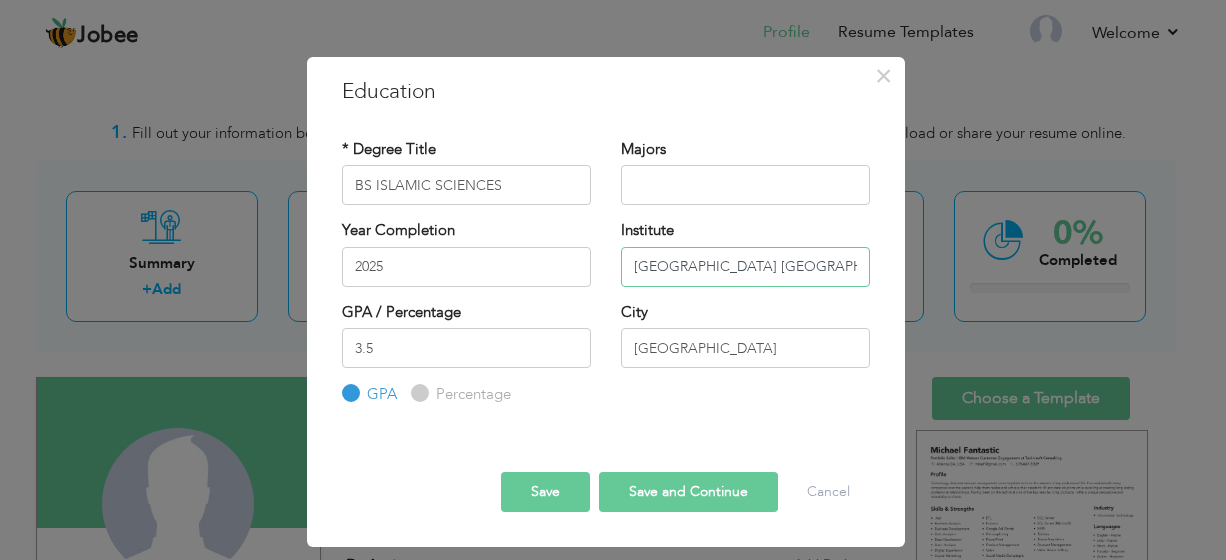 scroll, scrollTop: 0, scrollLeft: 45, axis: horizontal 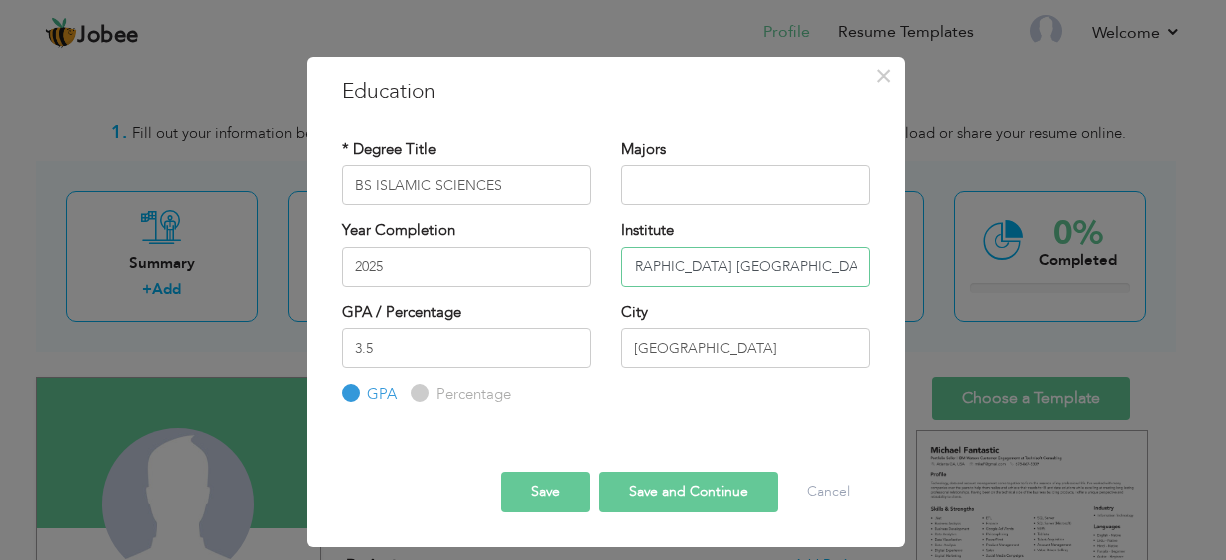 type on "Govt College Women University Faisalabad" 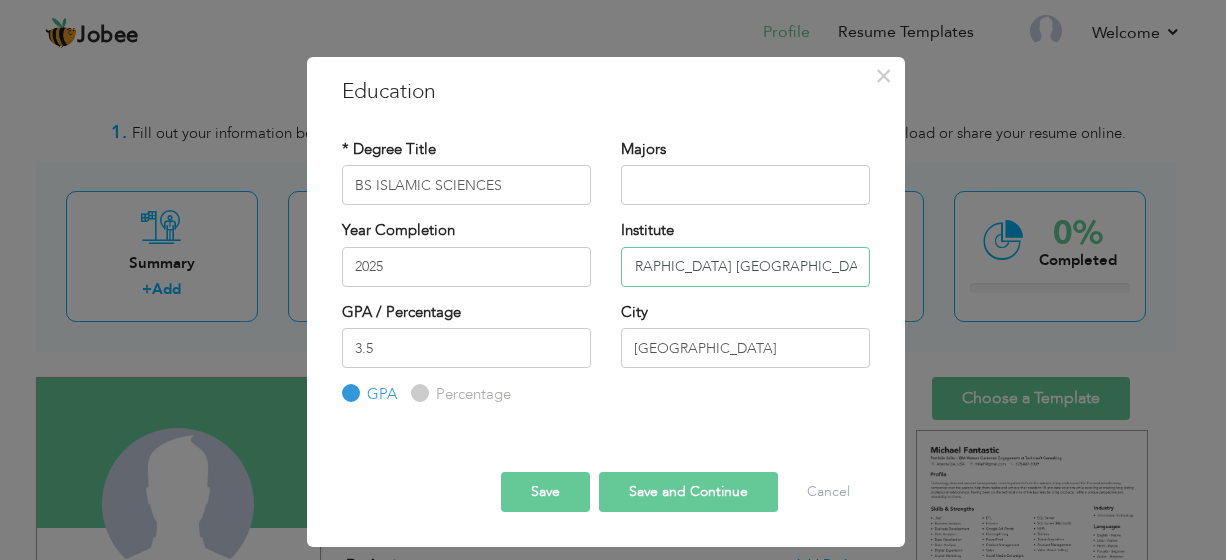 scroll, scrollTop: 0, scrollLeft: 0, axis: both 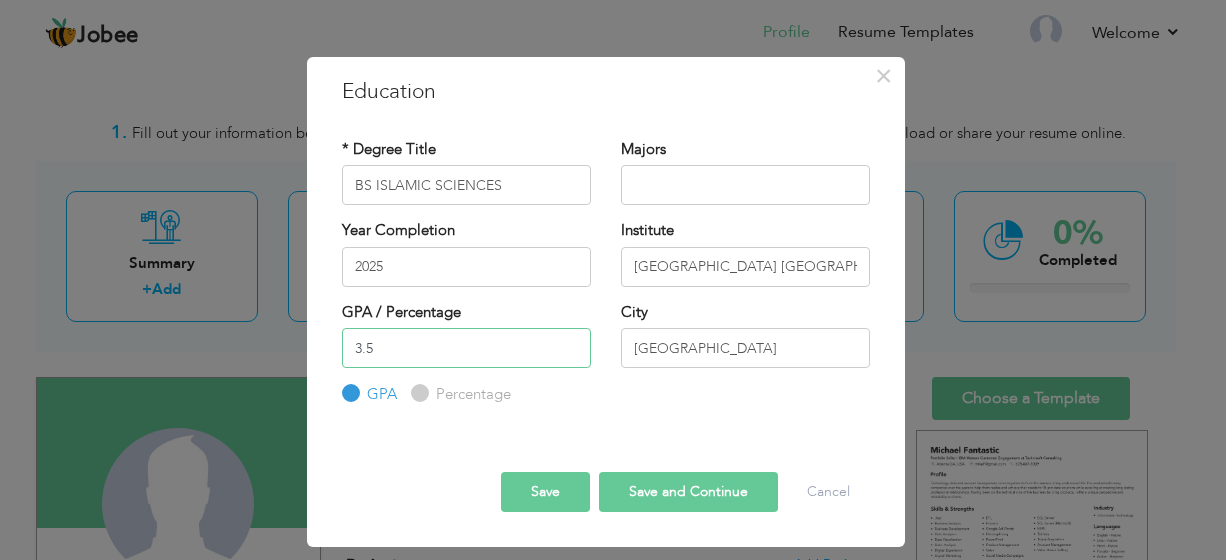 drag, startPoint x: 400, startPoint y: 339, endPoint x: 339, endPoint y: 353, distance: 62.58594 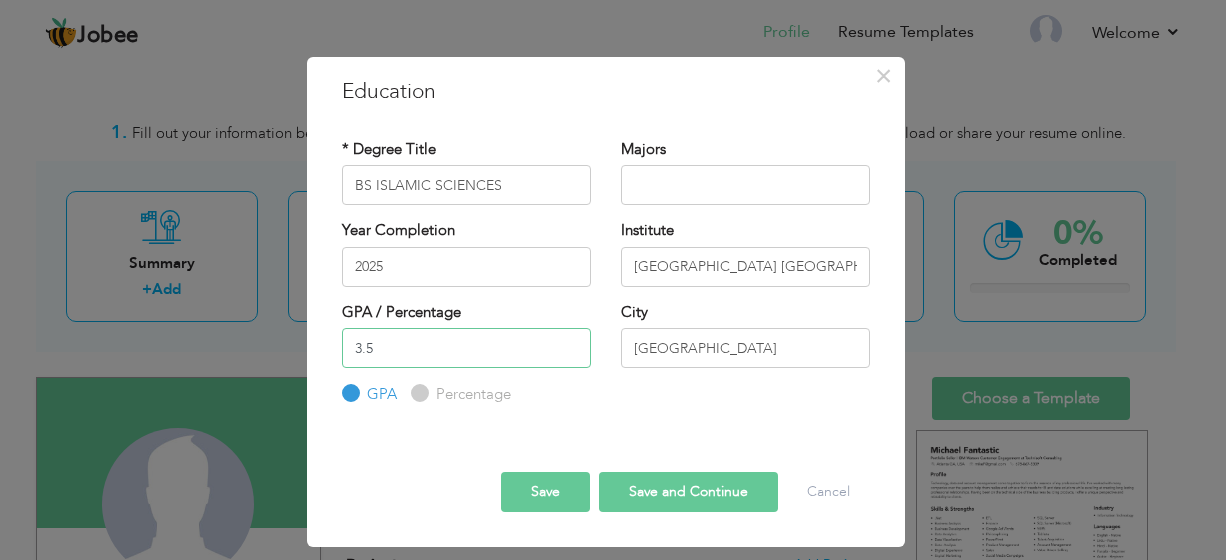 paste on "8" 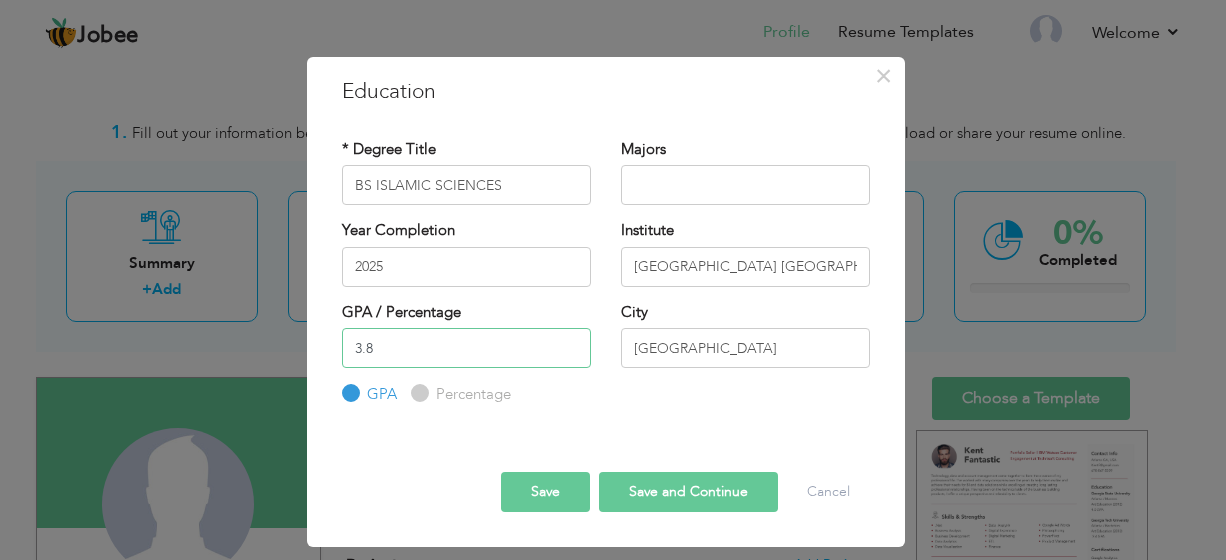 type on "3.8" 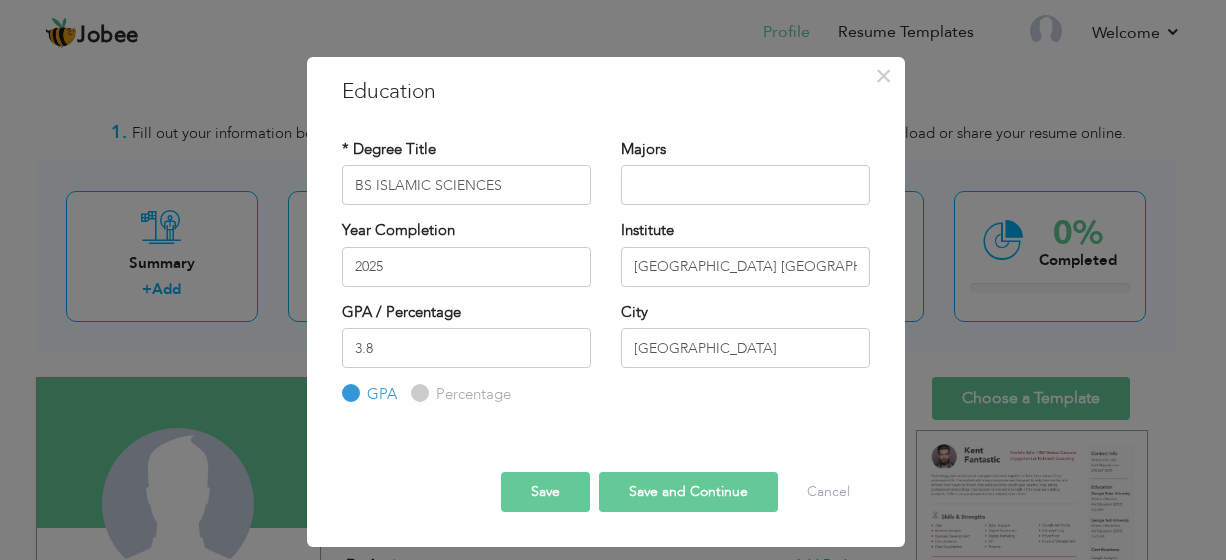 click on "Save and Continue" at bounding box center [688, 492] 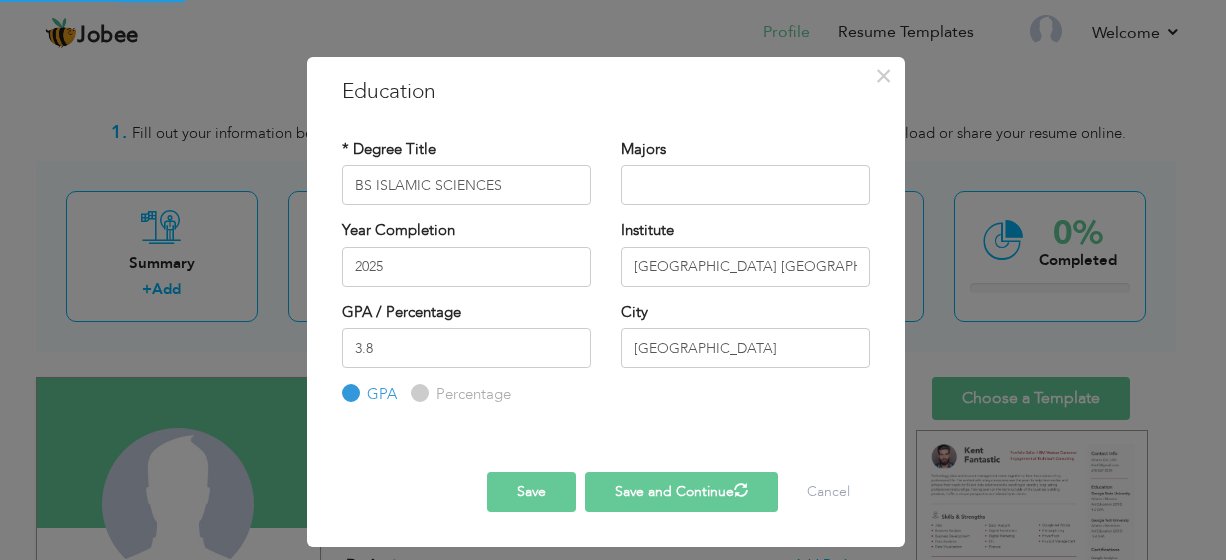 type 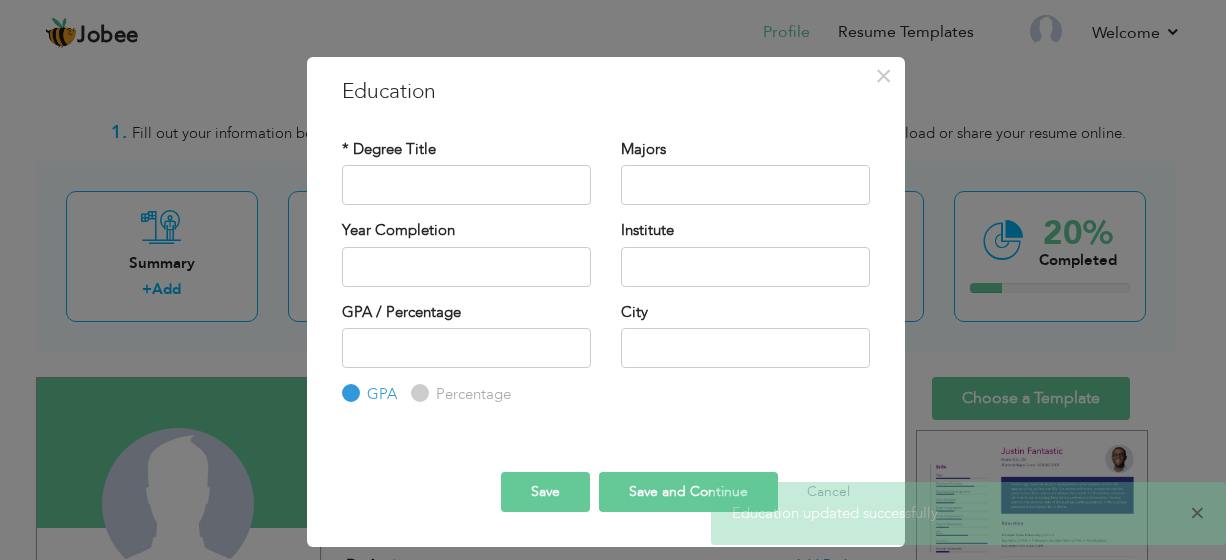 click on "×" at bounding box center [1197, 513] 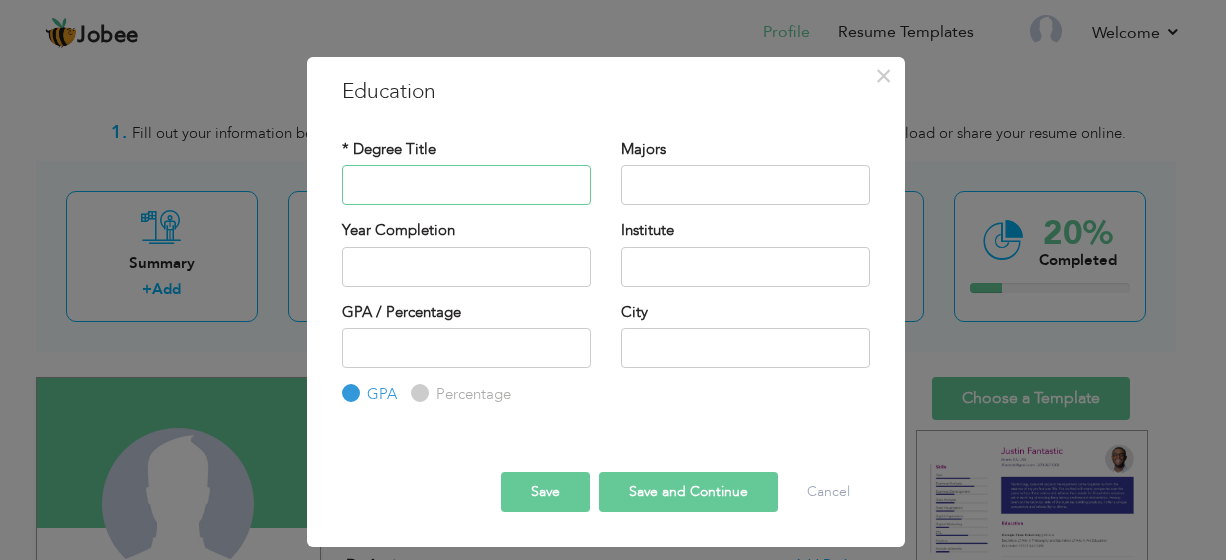 click at bounding box center [466, 185] 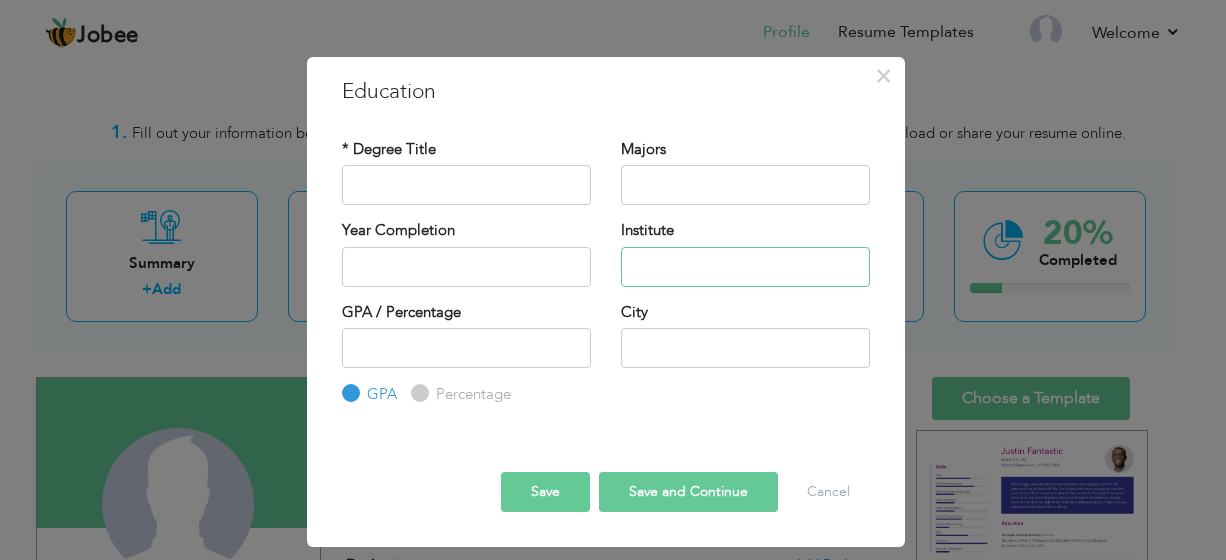 click at bounding box center (745, 267) 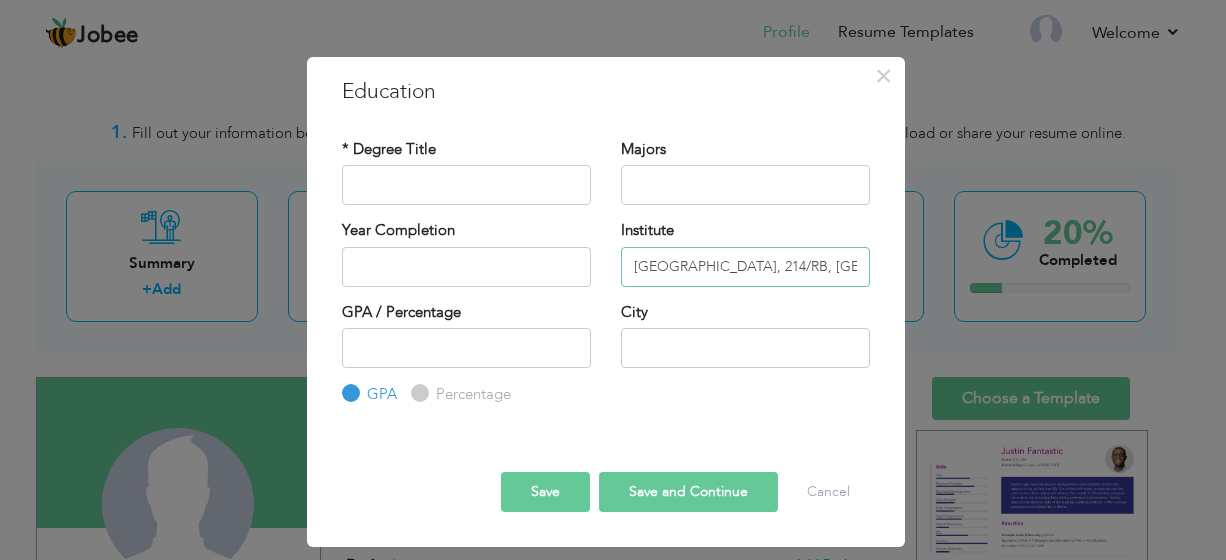 scroll, scrollTop: 0, scrollLeft: 90, axis: horizontal 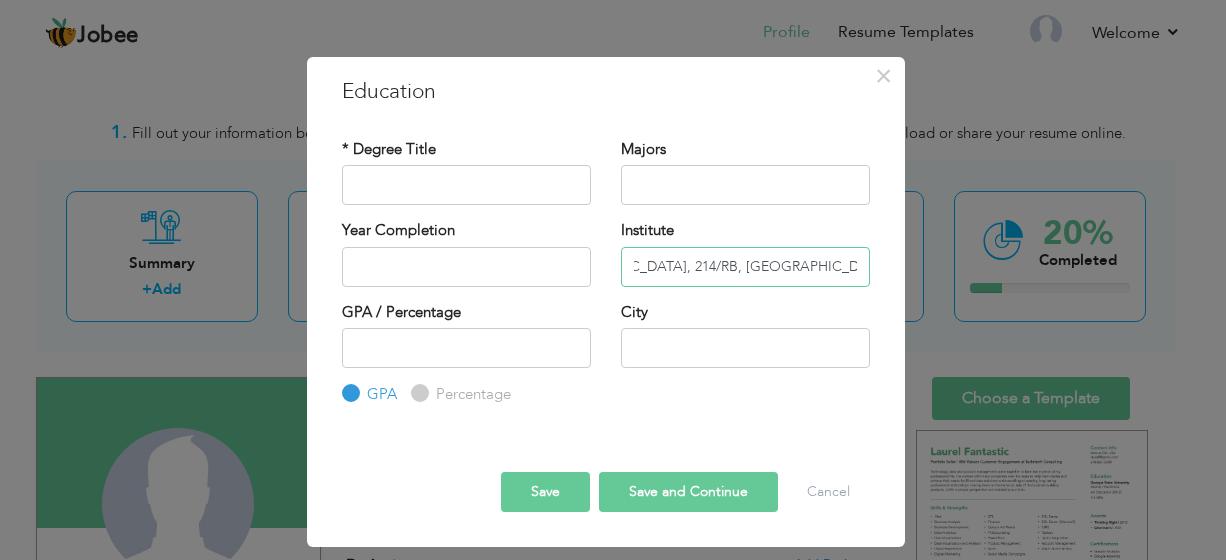 type on "[GEOGRAPHIC_DATA], 214/RB, [GEOGRAPHIC_DATA]" 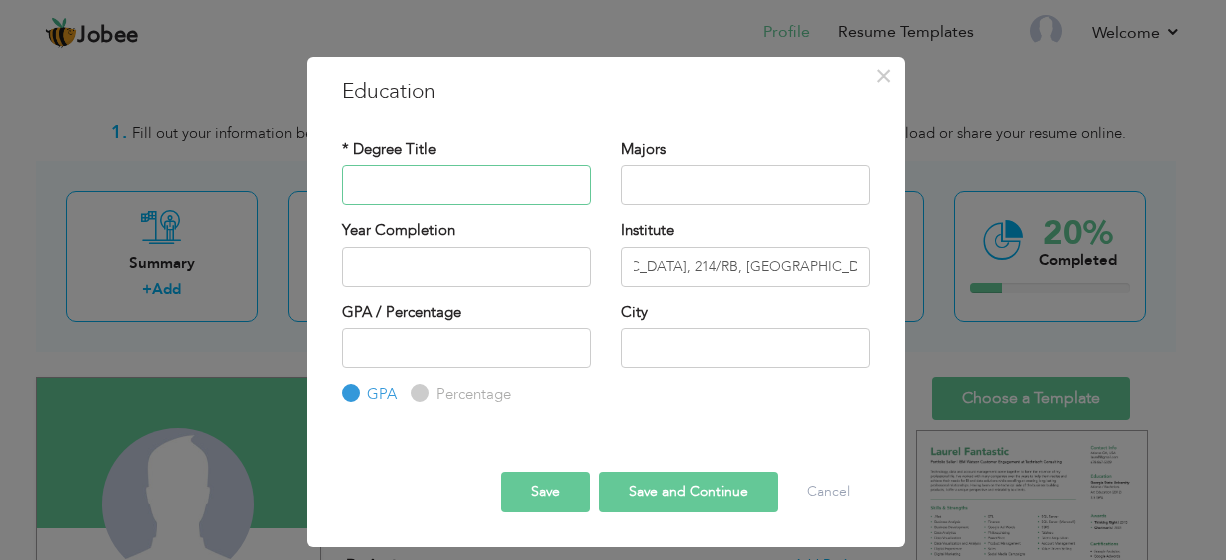 scroll, scrollTop: 0, scrollLeft: 0, axis: both 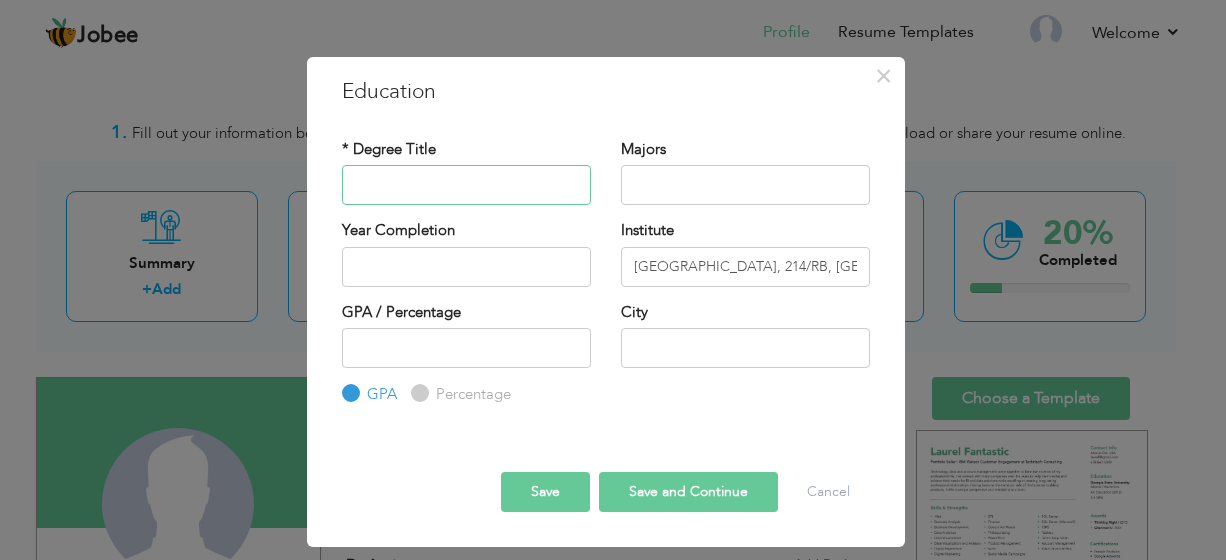 click at bounding box center [466, 185] 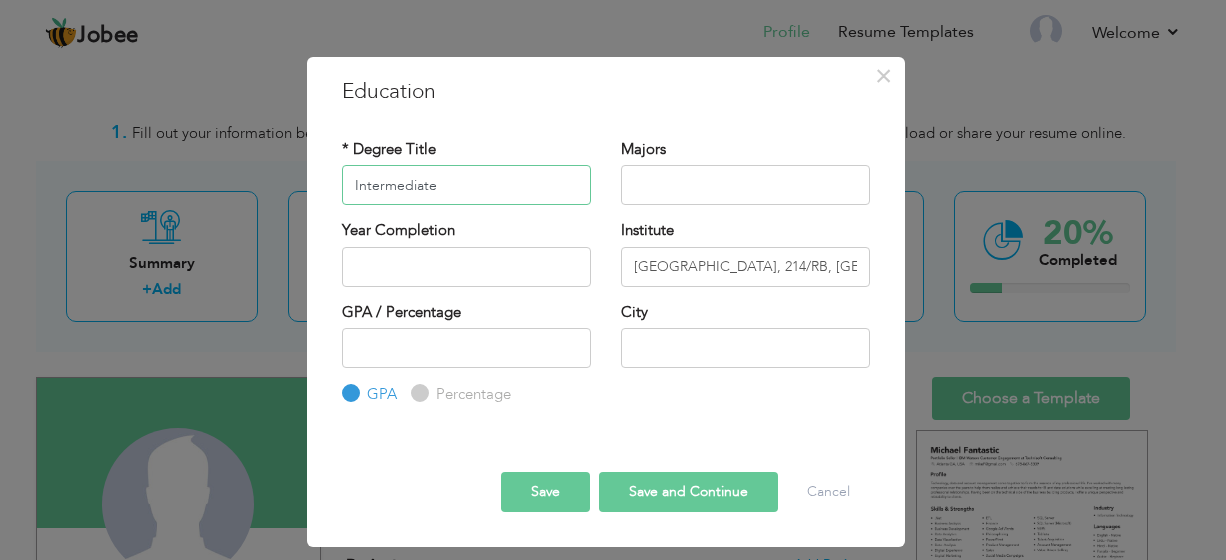type on "Intermediate" 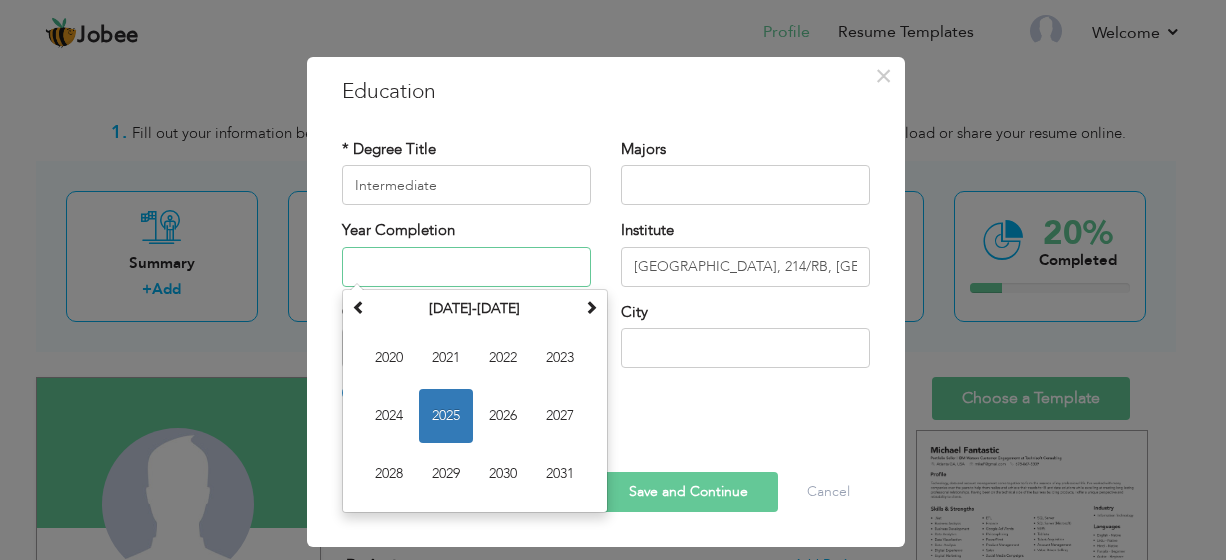 click at bounding box center [466, 267] 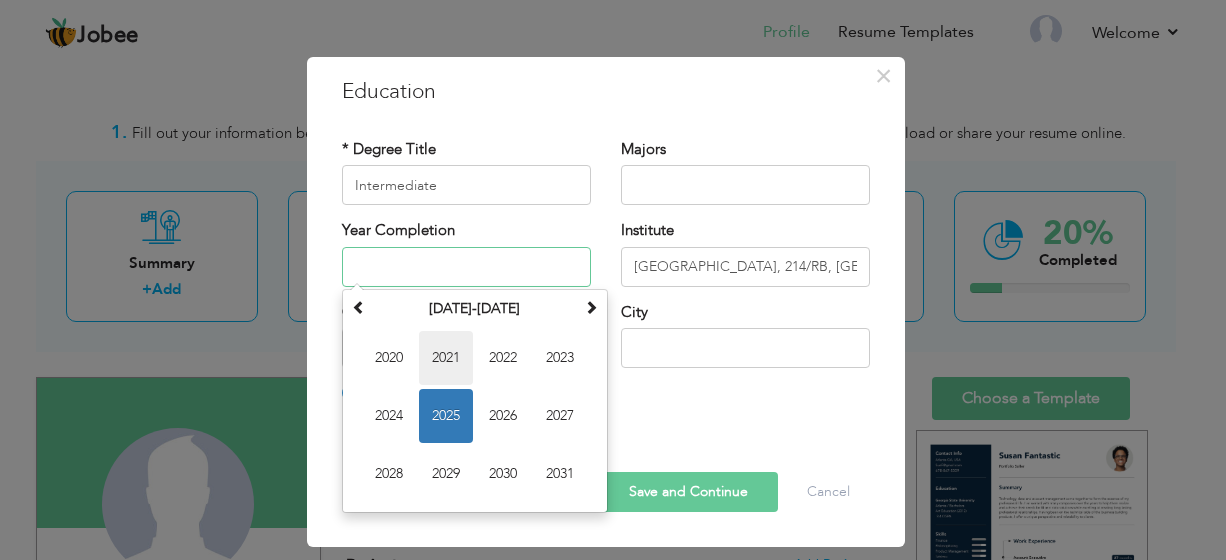 click on "2021" at bounding box center (446, 358) 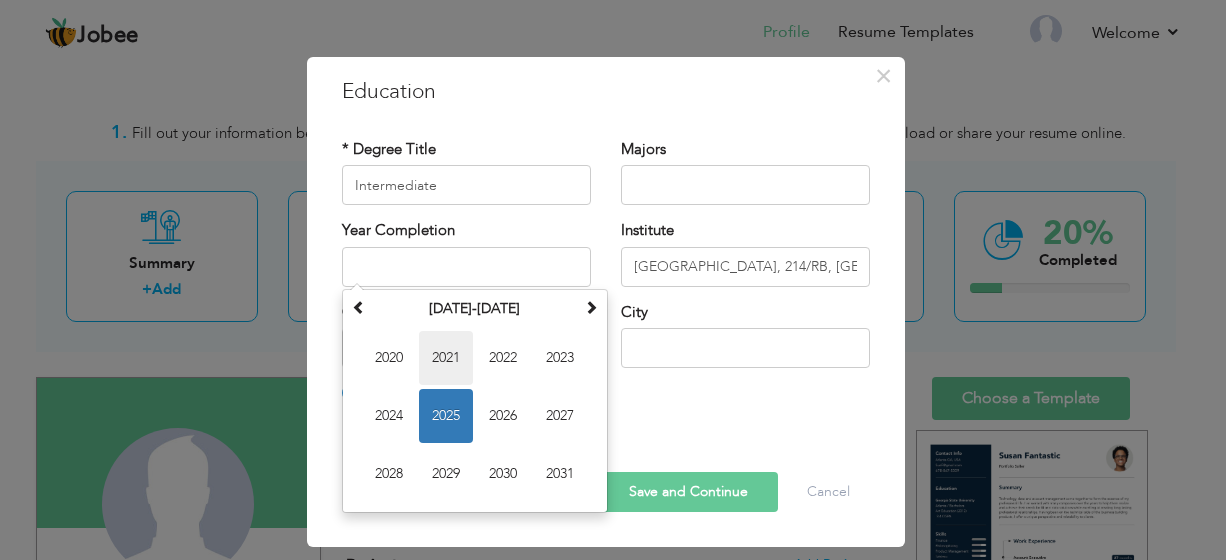type on "2021" 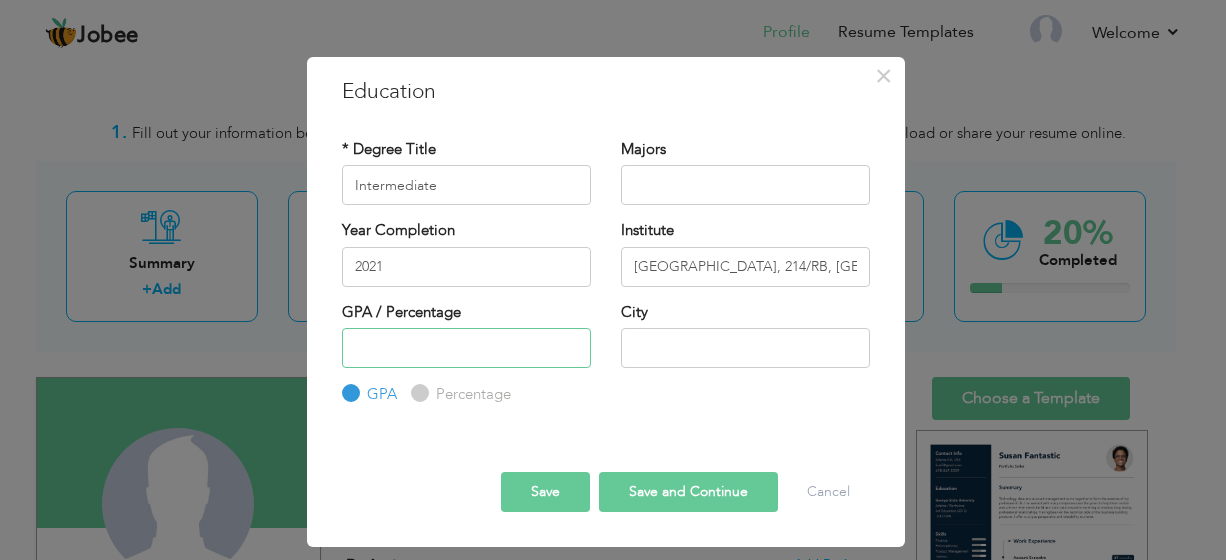 click at bounding box center (466, 348) 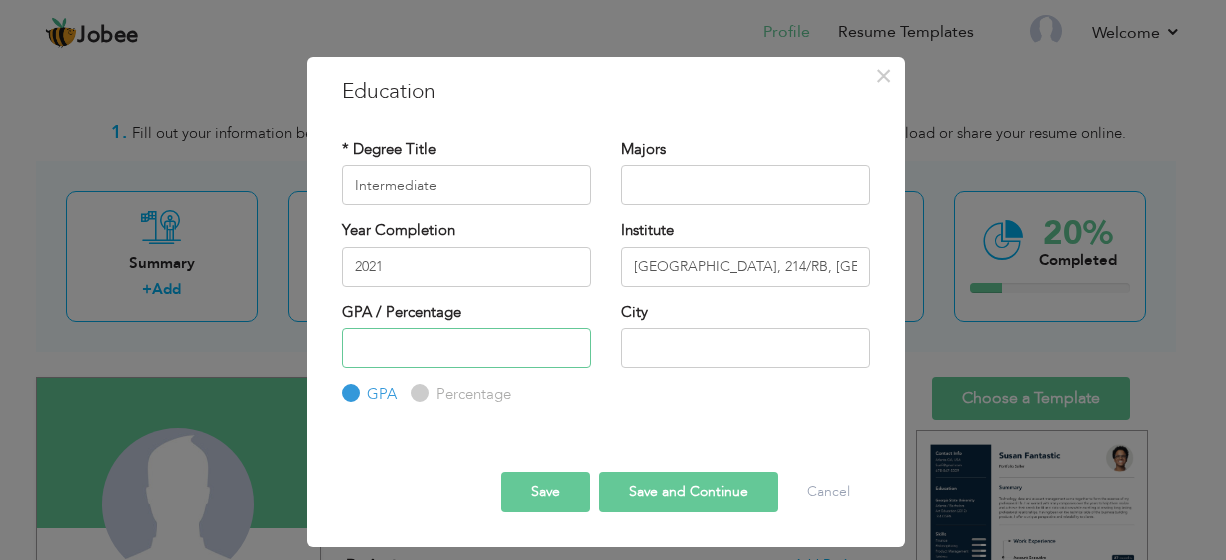 paste on "61.45" 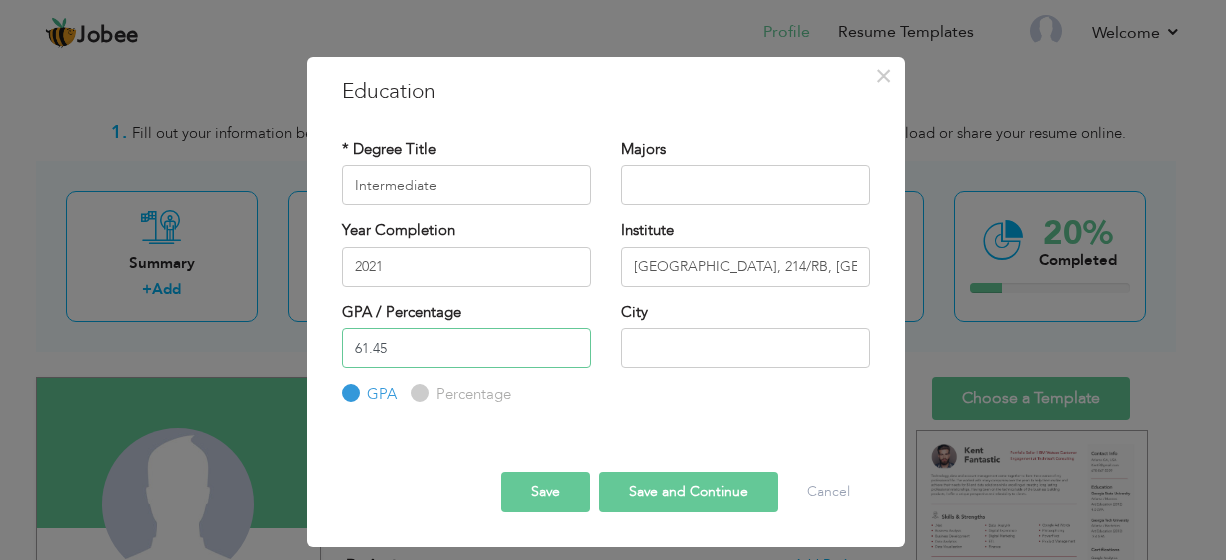 type on "61.45" 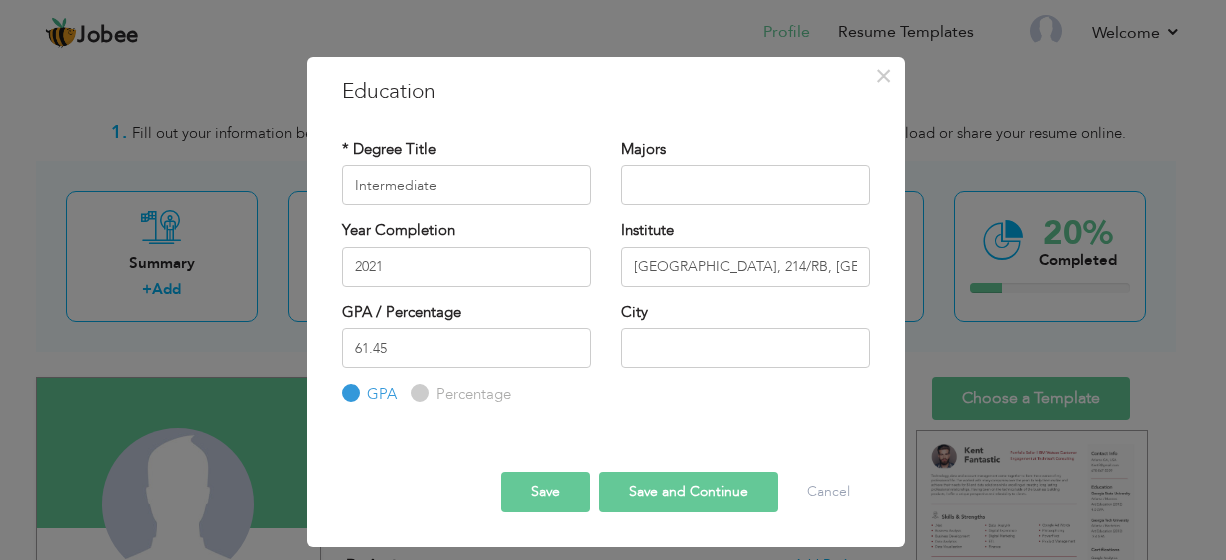 click on "Percentage" at bounding box center [417, 393] 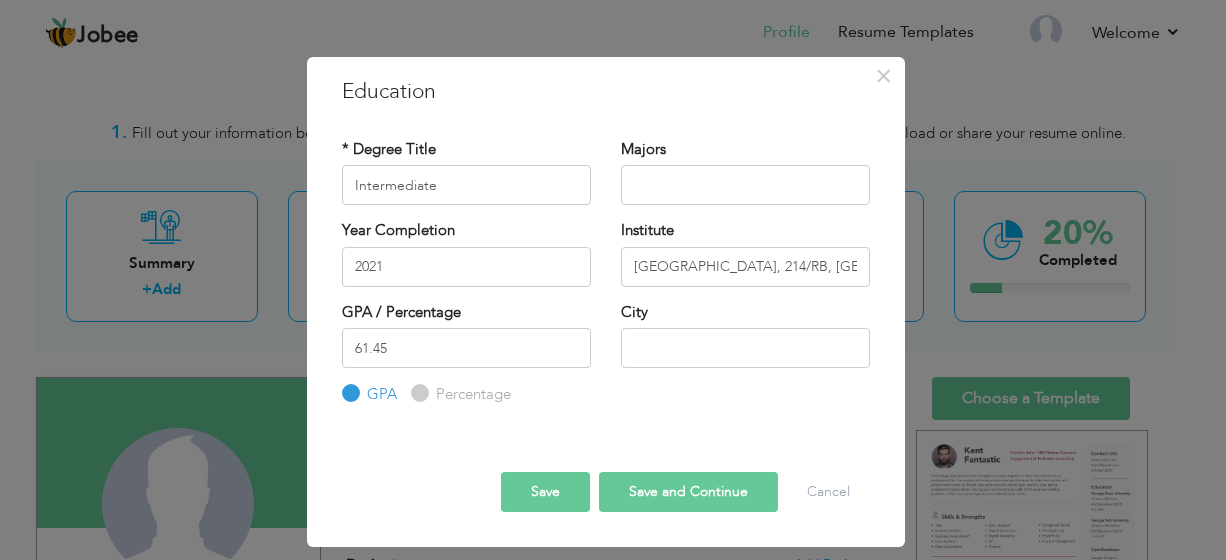 radio on "true" 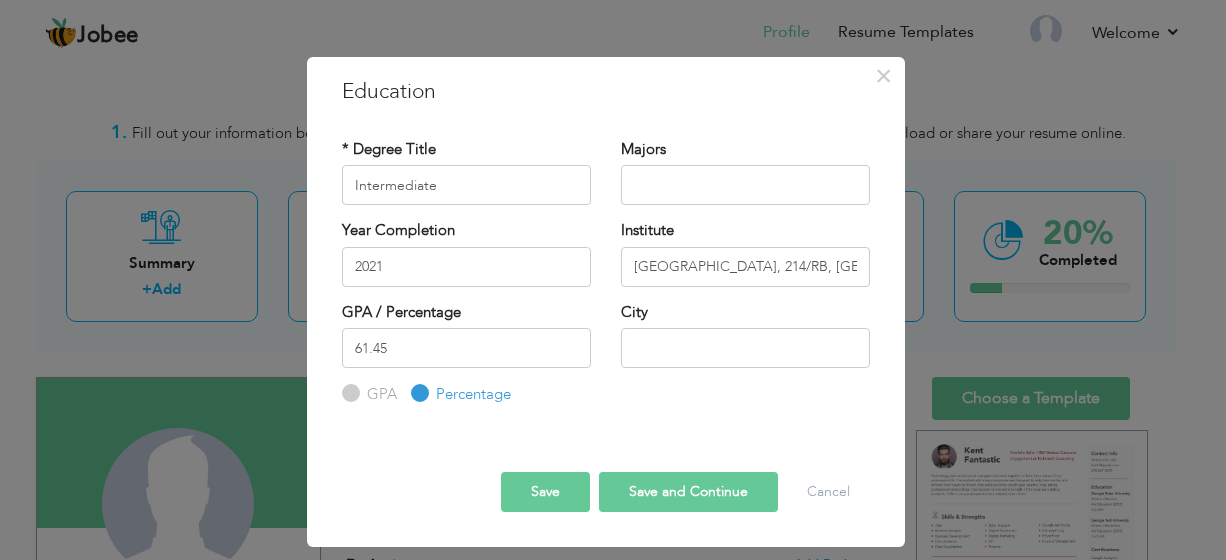 click on "Save and Continue" at bounding box center [688, 492] 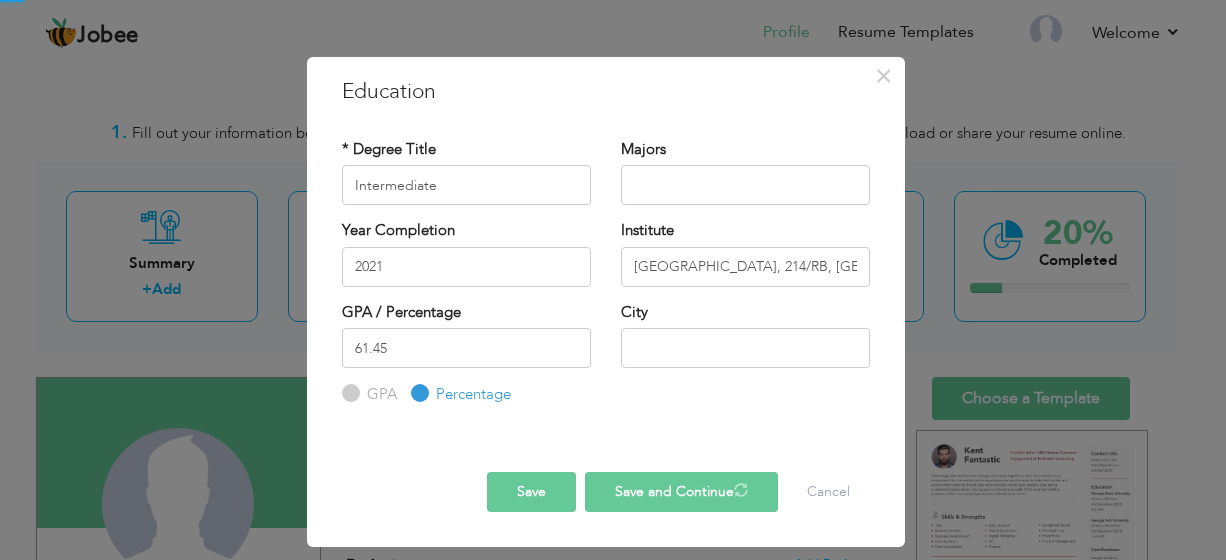 type 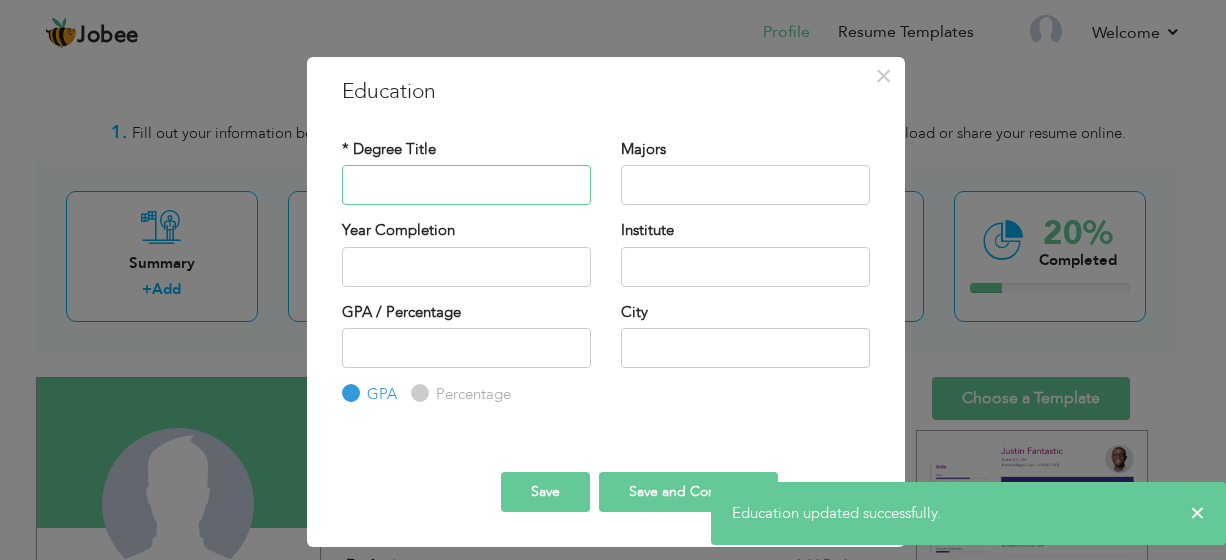 click at bounding box center (466, 185) 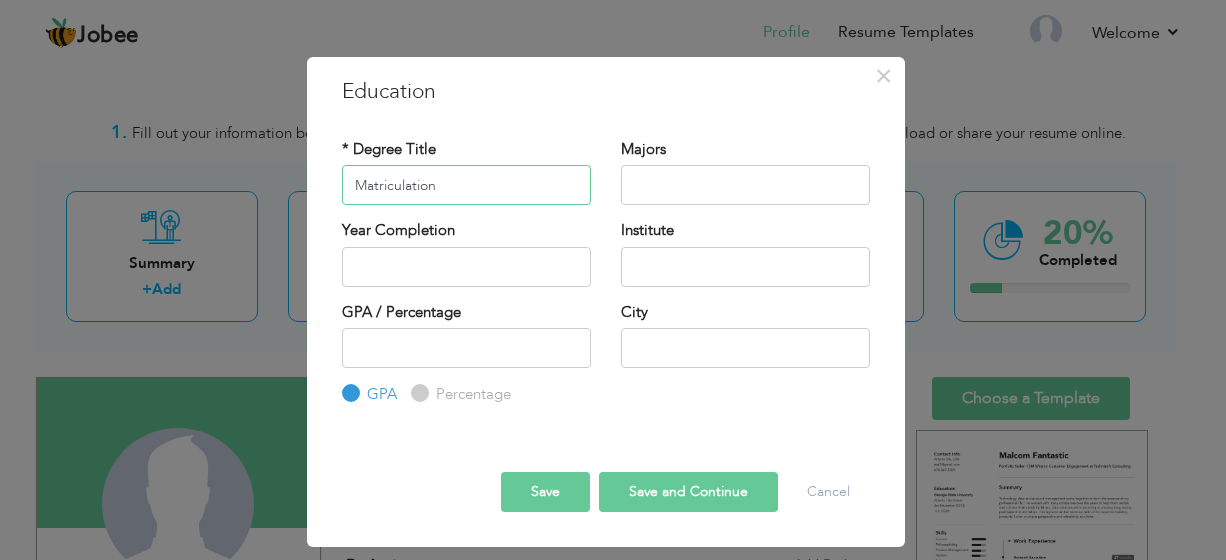 type on "Matriculation" 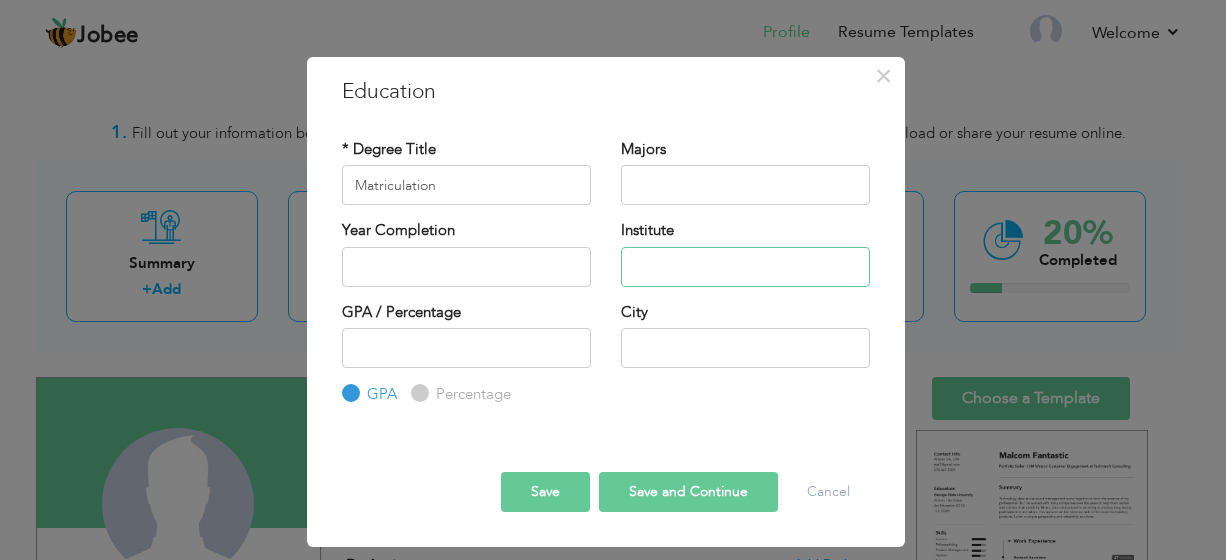 click at bounding box center (745, 267) 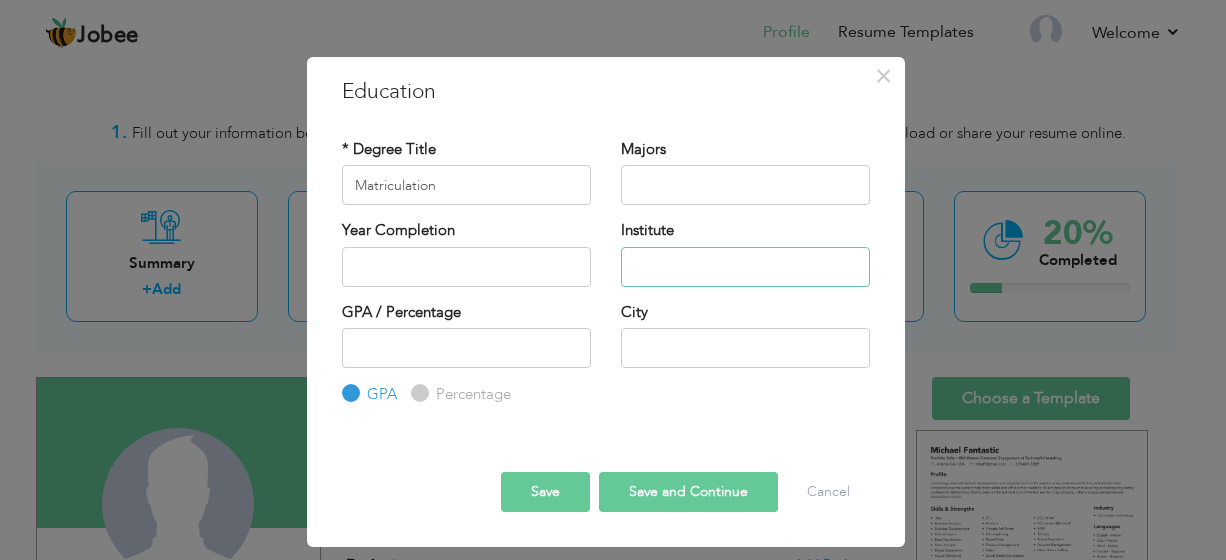 paste on "Matriculation: Govt Public Girls High School, 214/RB, Faisalabad" 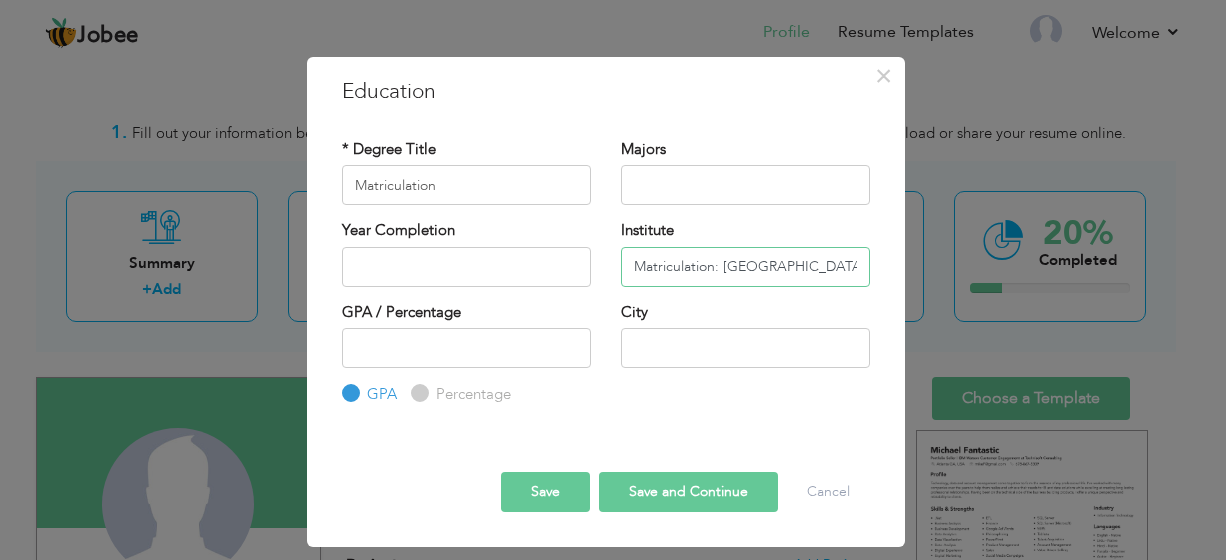 scroll, scrollTop: 0, scrollLeft: 173, axis: horizontal 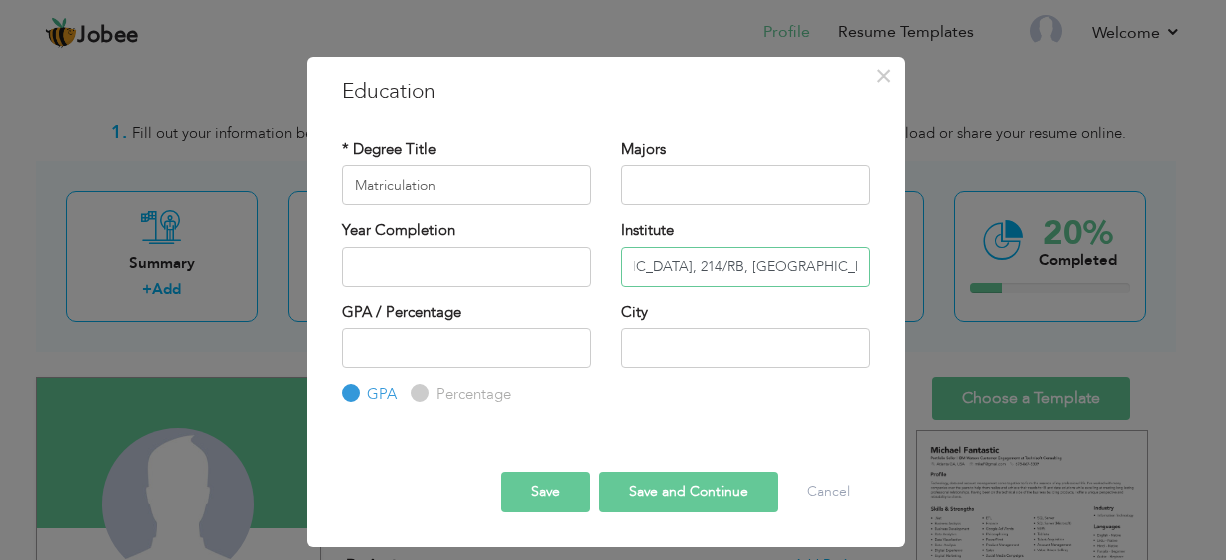 type on "Matriculation: Govt Public Girls High School, 214/RB, Faisalabad" 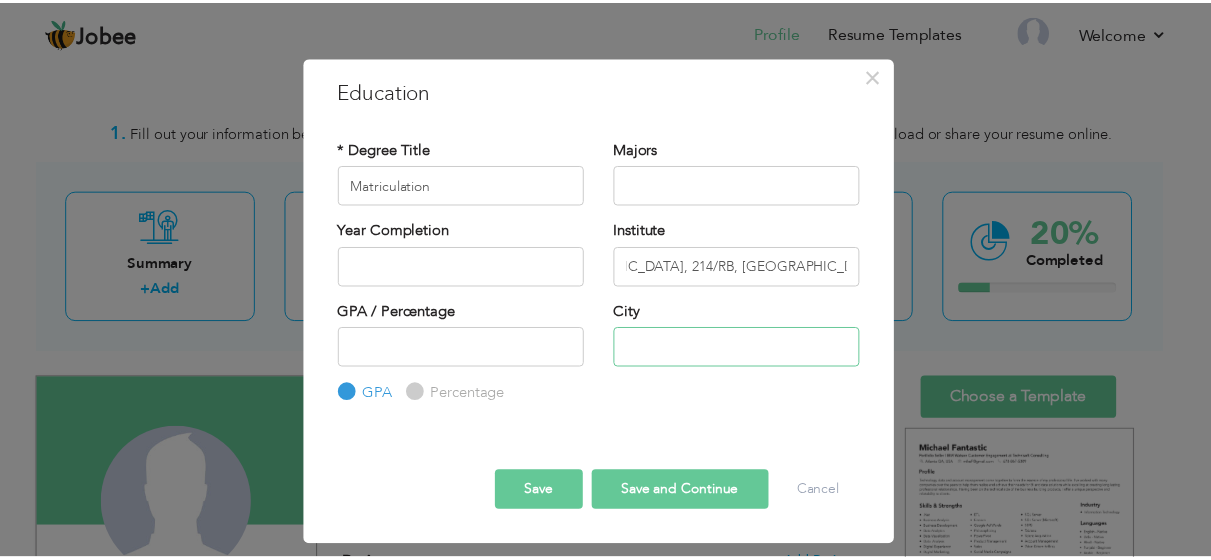 scroll, scrollTop: 0, scrollLeft: 0, axis: both 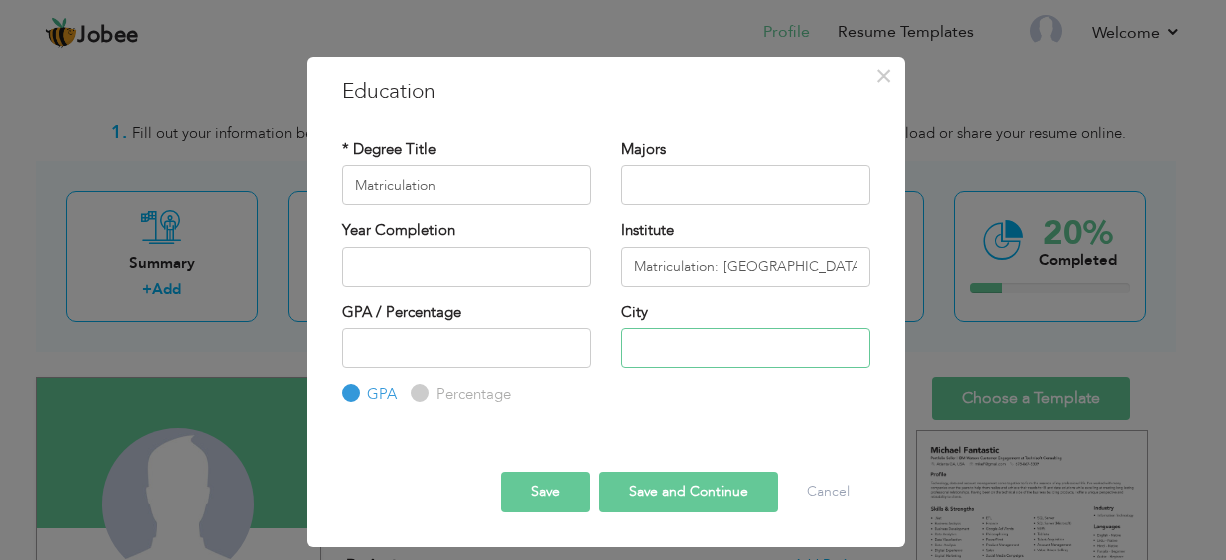 click at bounding box center [745, 348] 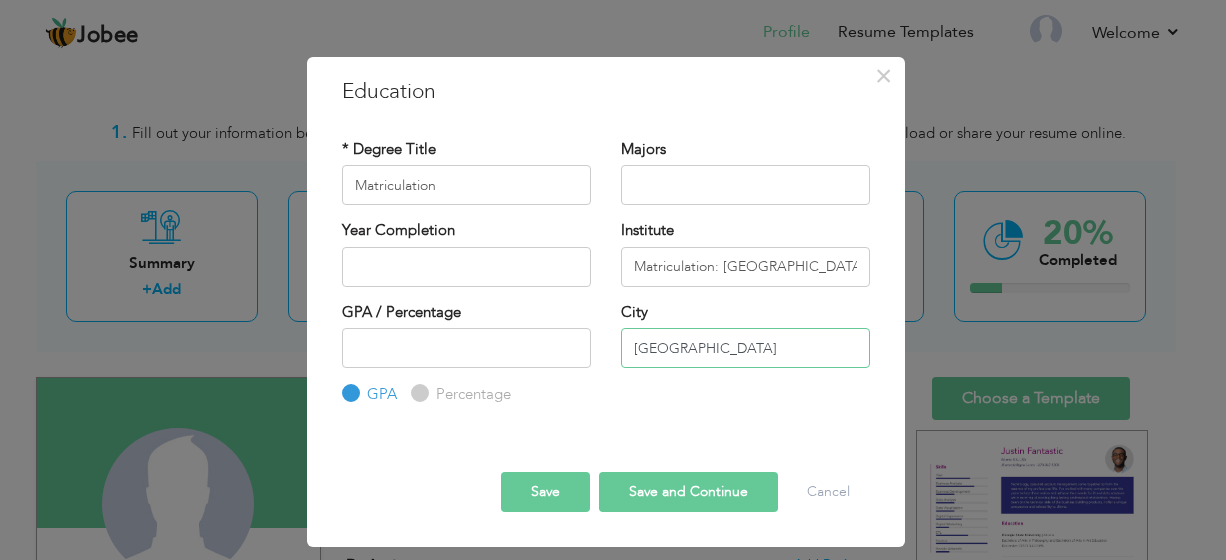 type on "[GEOGRAPHIC_DATA]" 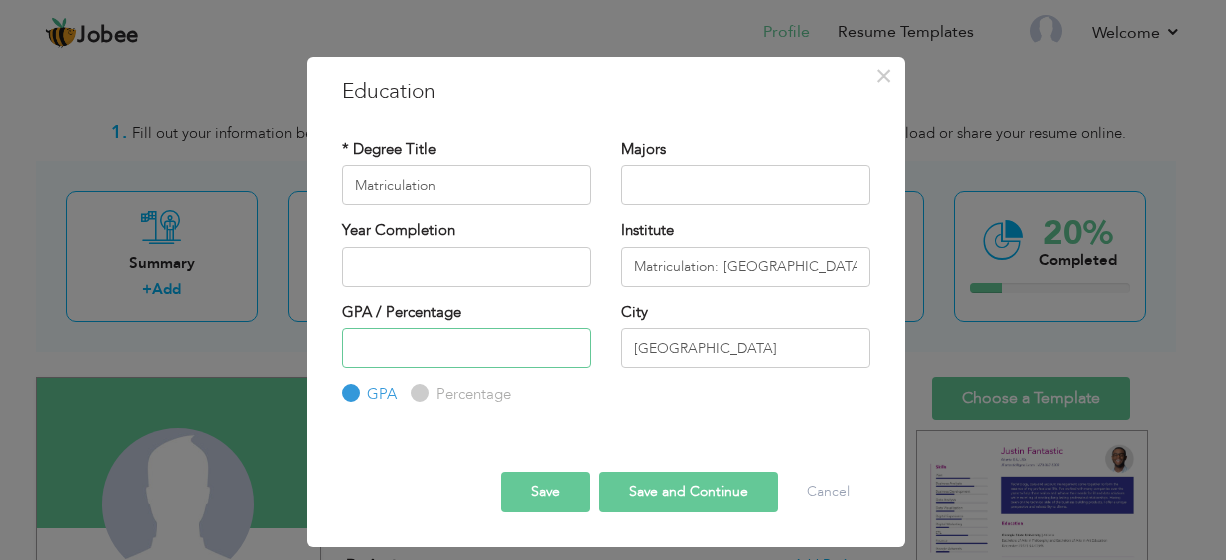 click at bounding box center (466, 348) 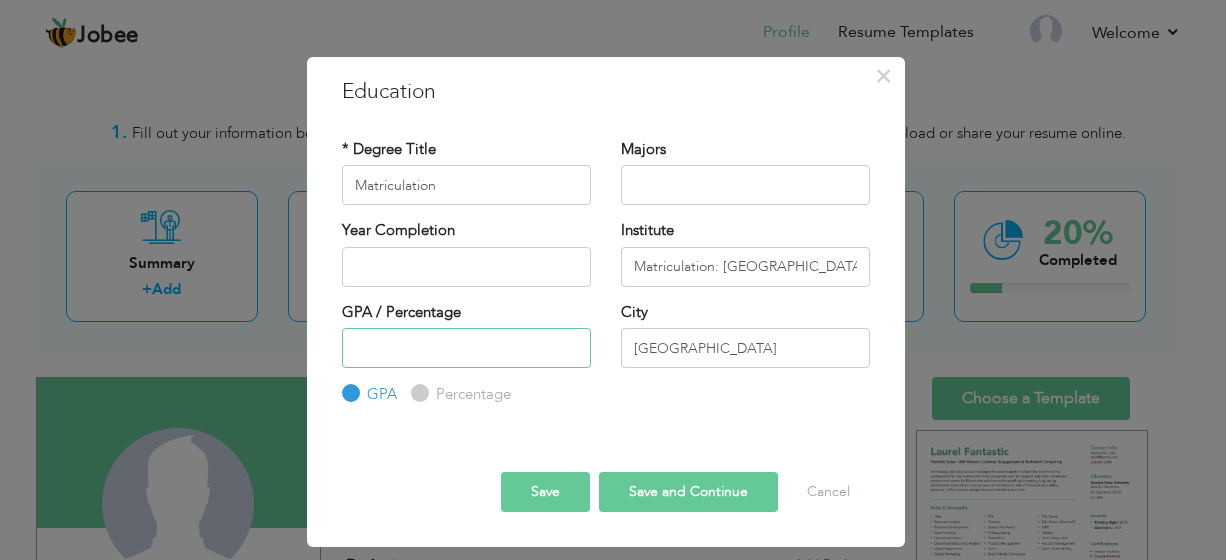paste on "65.18" 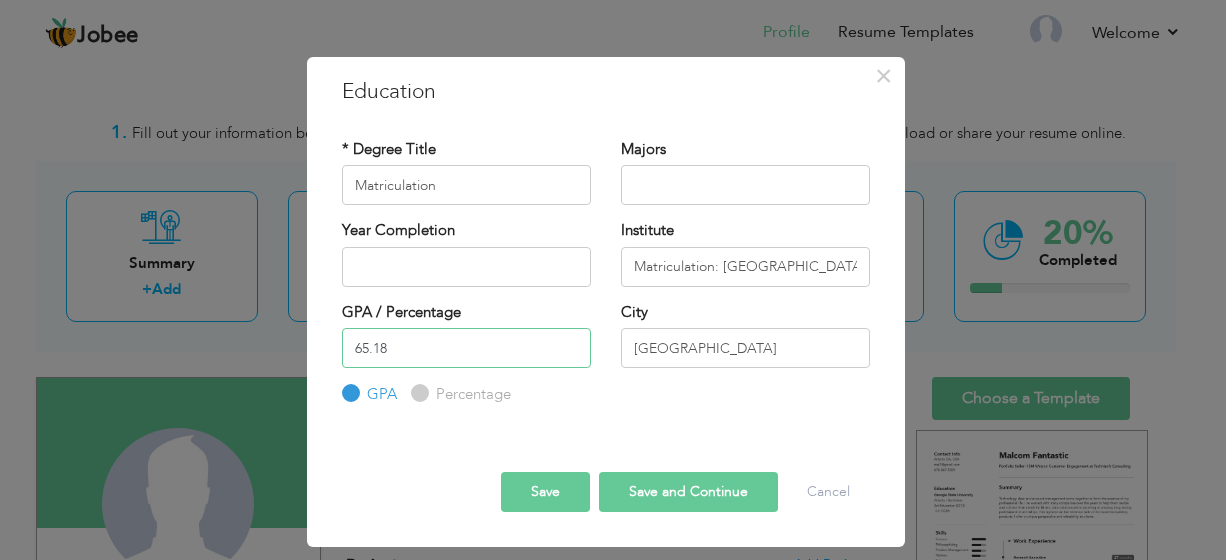 type on "65.18" 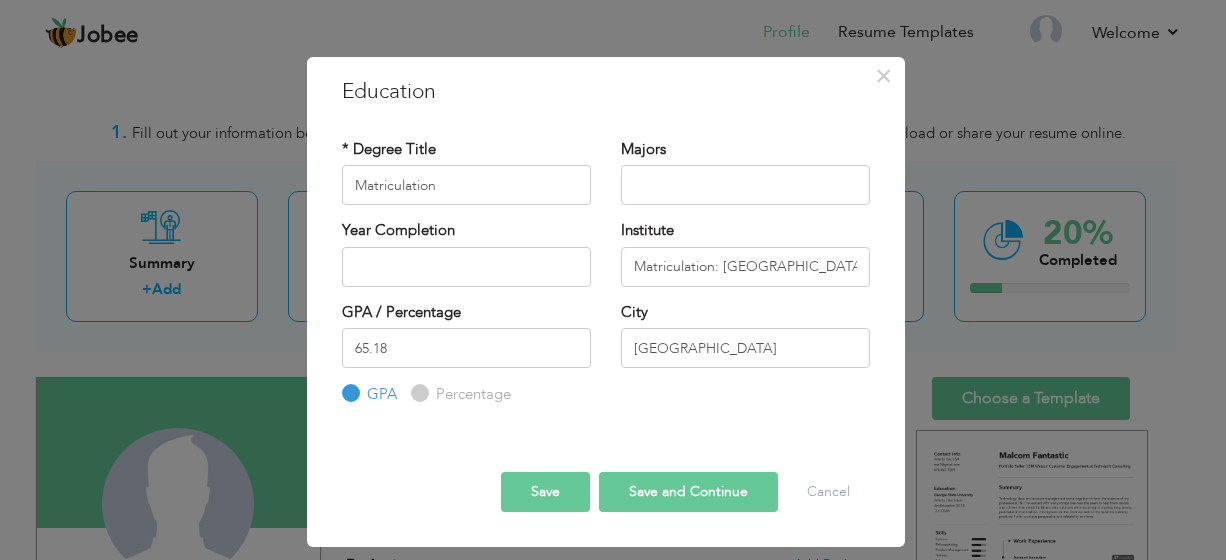 click on "Percentage" at bounding box center [471, 394] 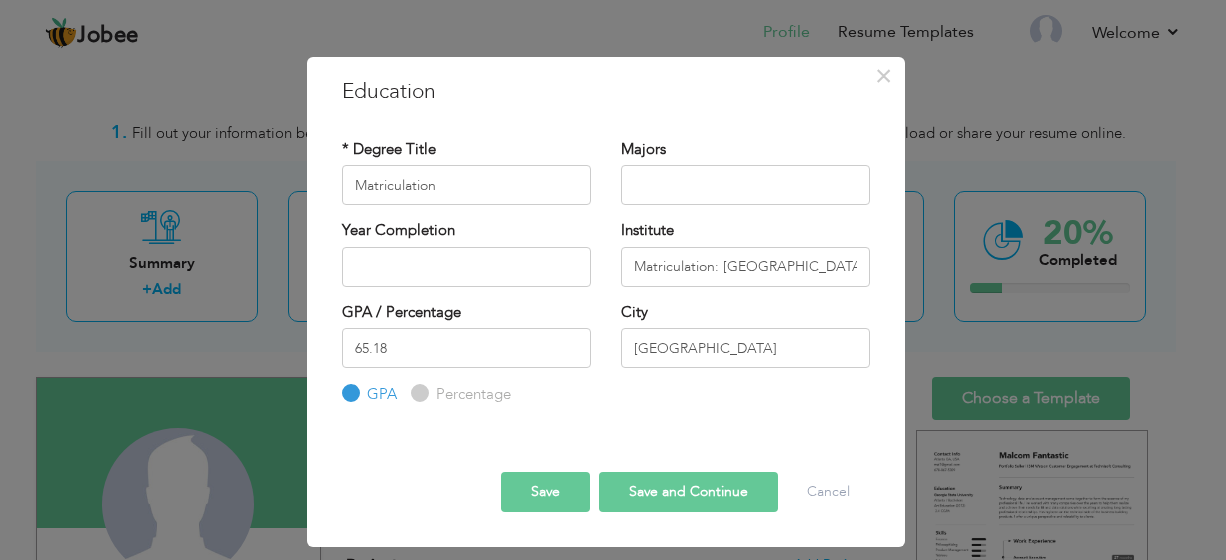 click on "Percentage" at bounding box center [417, 393] 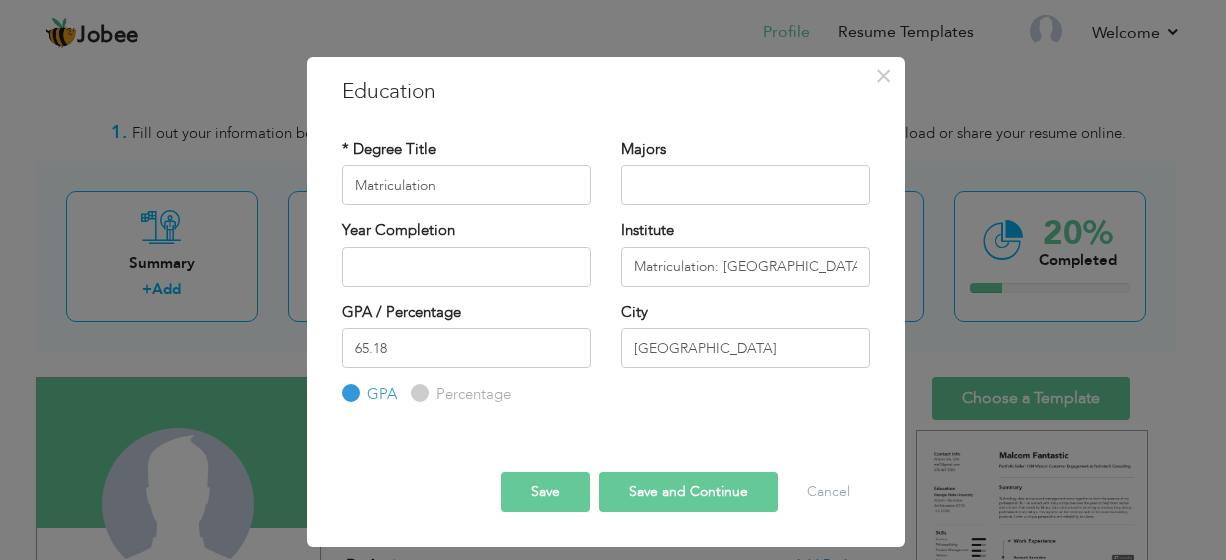 radio on "true" 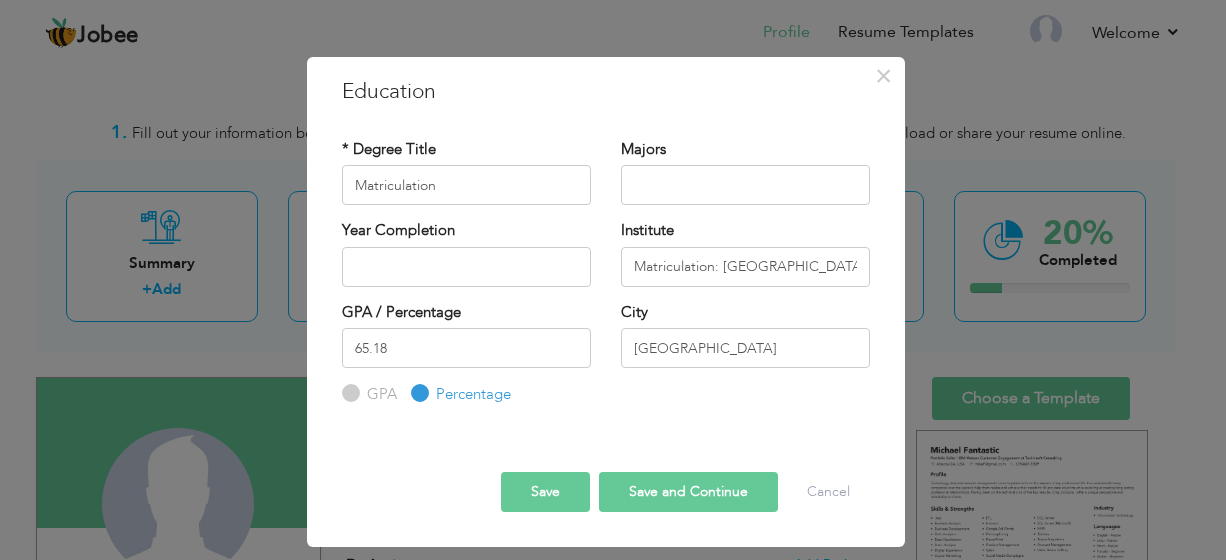 click on "Save" at bounding box center (545, 492) 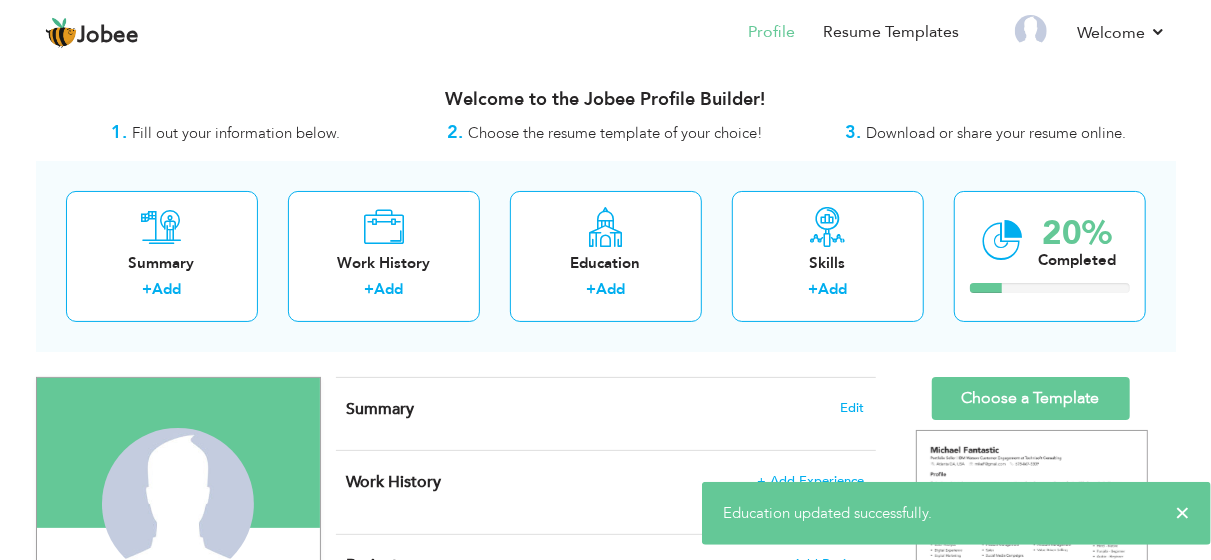 click on "×
Education updated successfully." at bounding box center [956, 513] 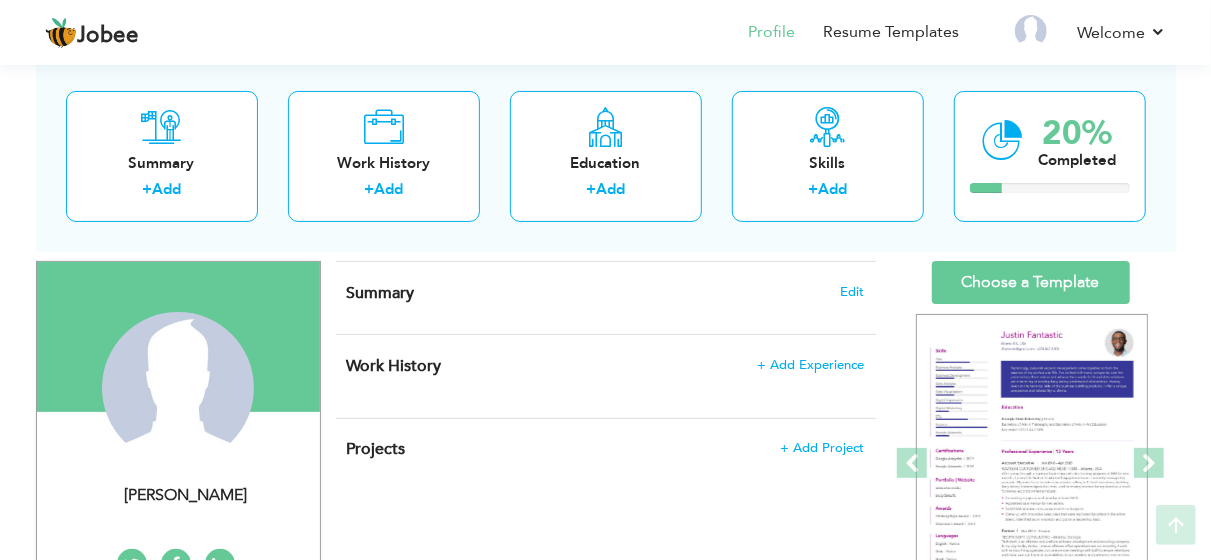 scroll, scrollTop: 124, scrollLeft: 0, axis: vertical 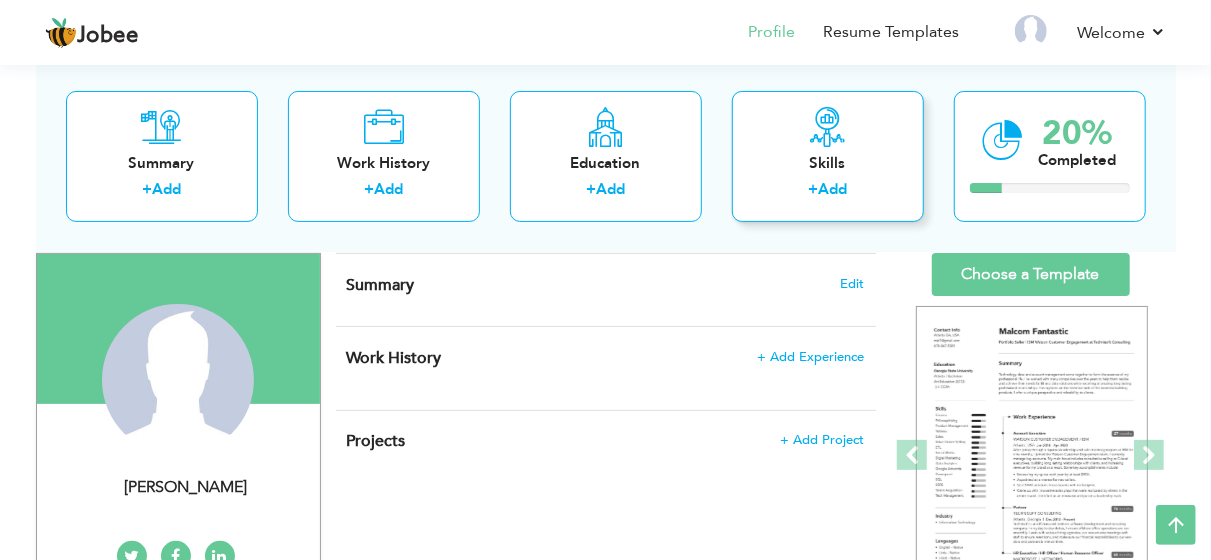 click on "Skills" at bounding box center (828, 162) 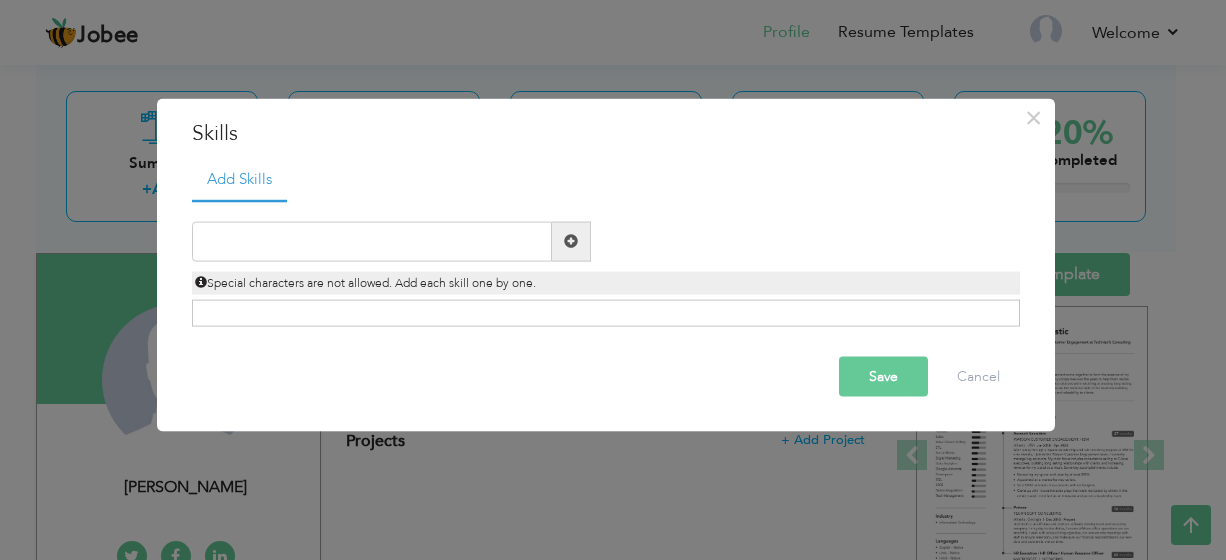 click at bounding box center [571, 241] 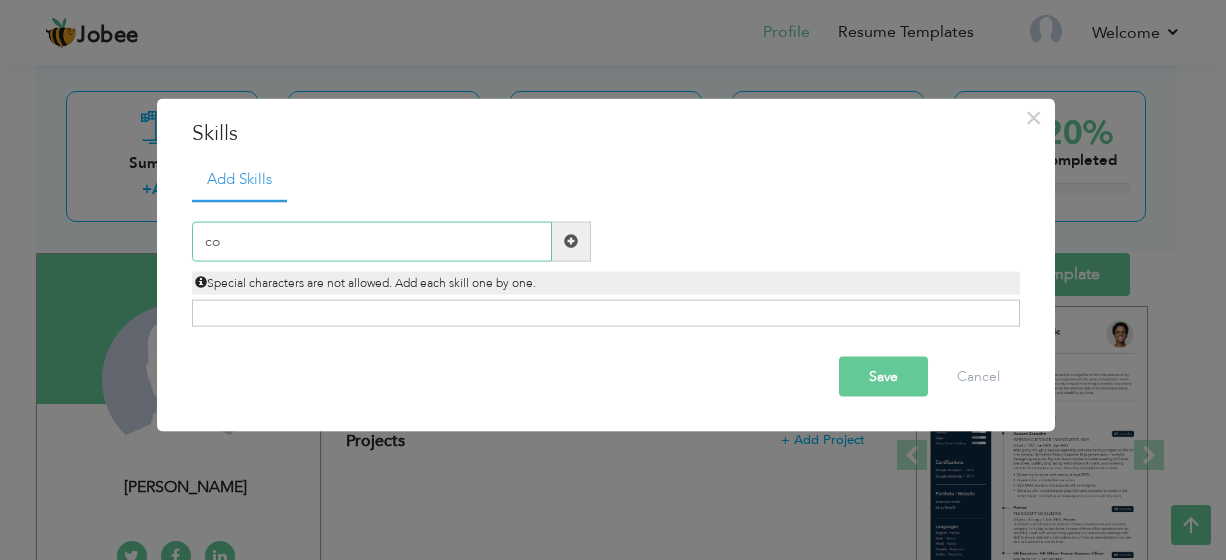 type on "c" 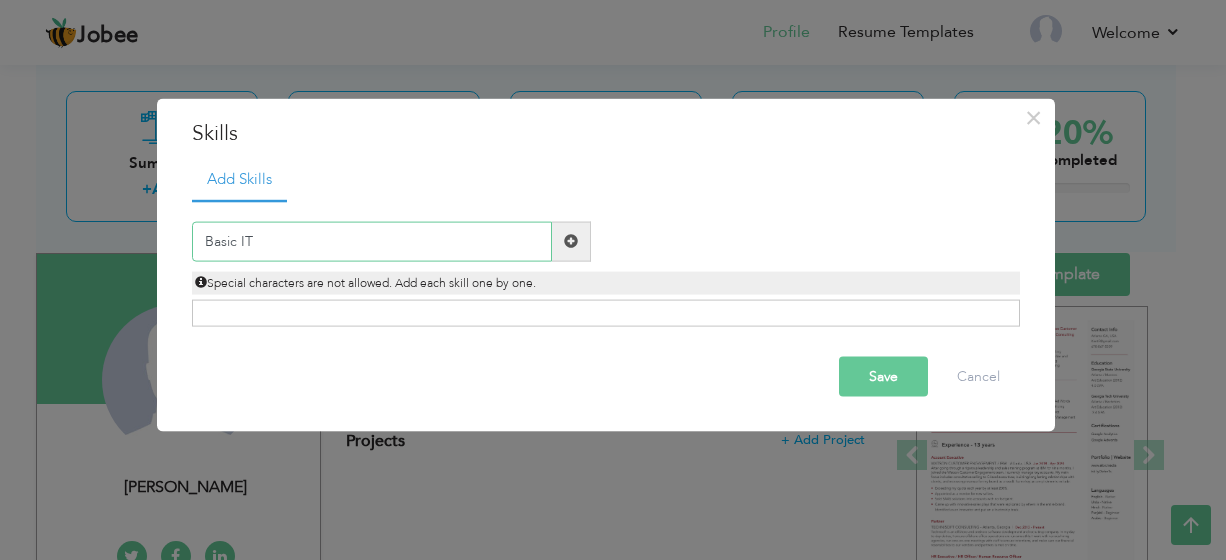 type on "Basic IT" 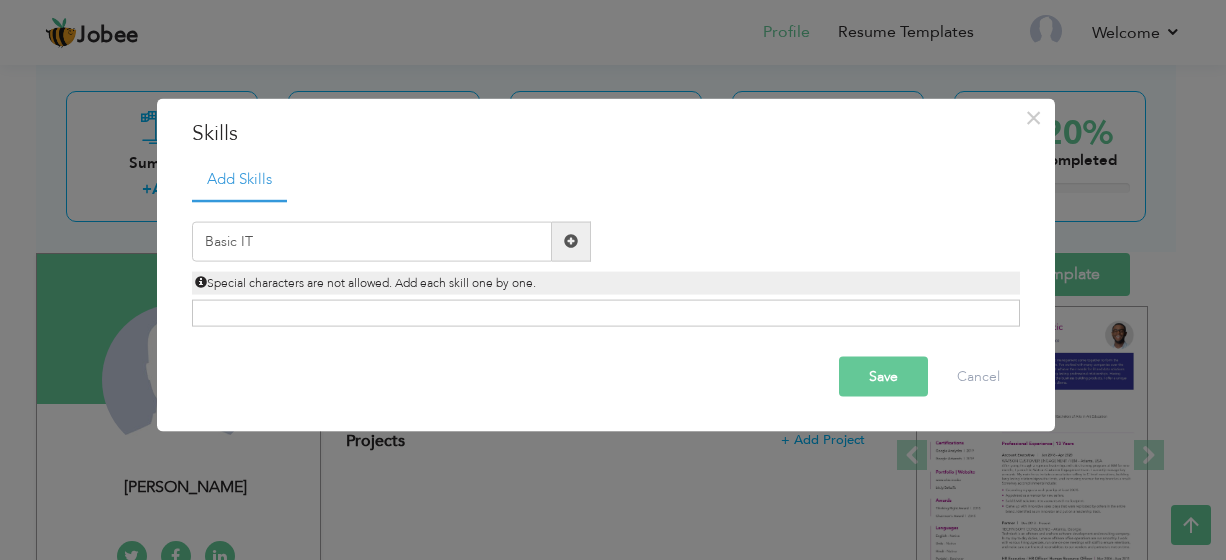 click on "Save" at bounding box center (883, 376) 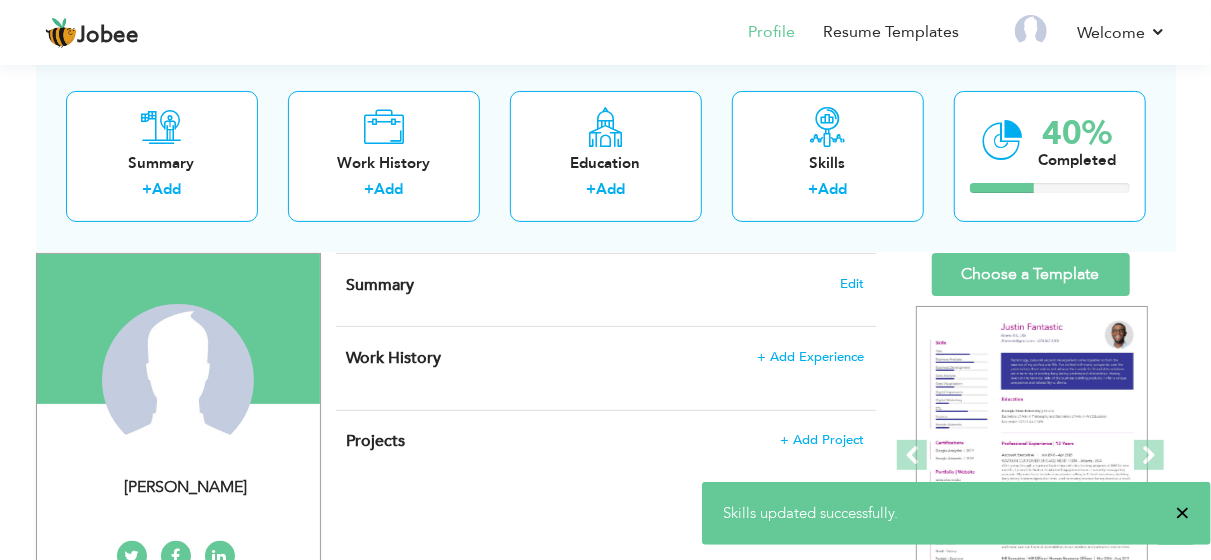 click on "×" at bounding box center [1182, 513] 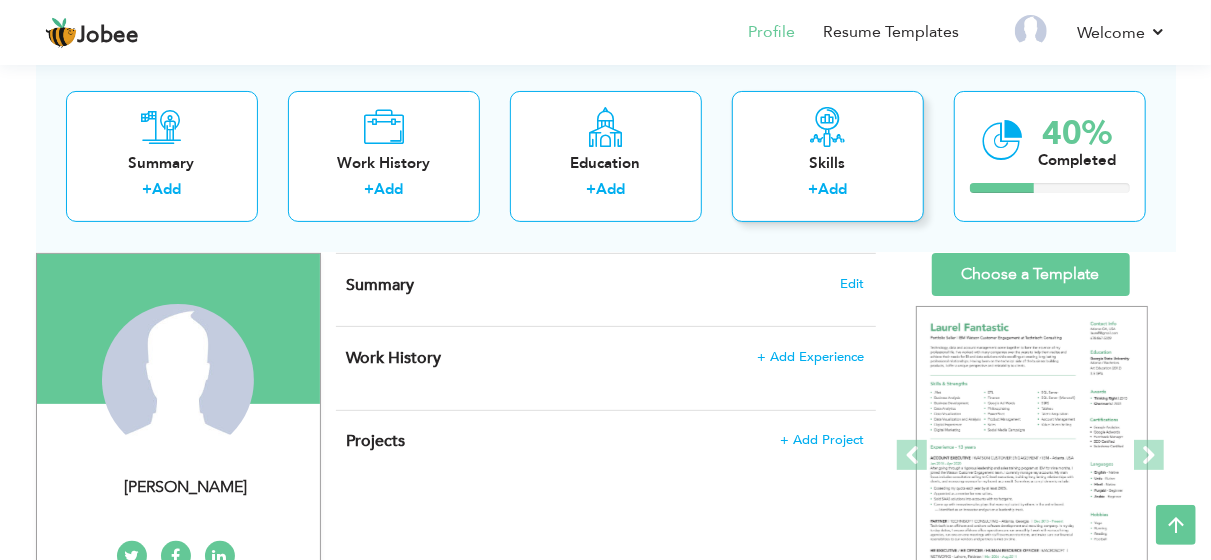 click at bounding box center [828, 126] 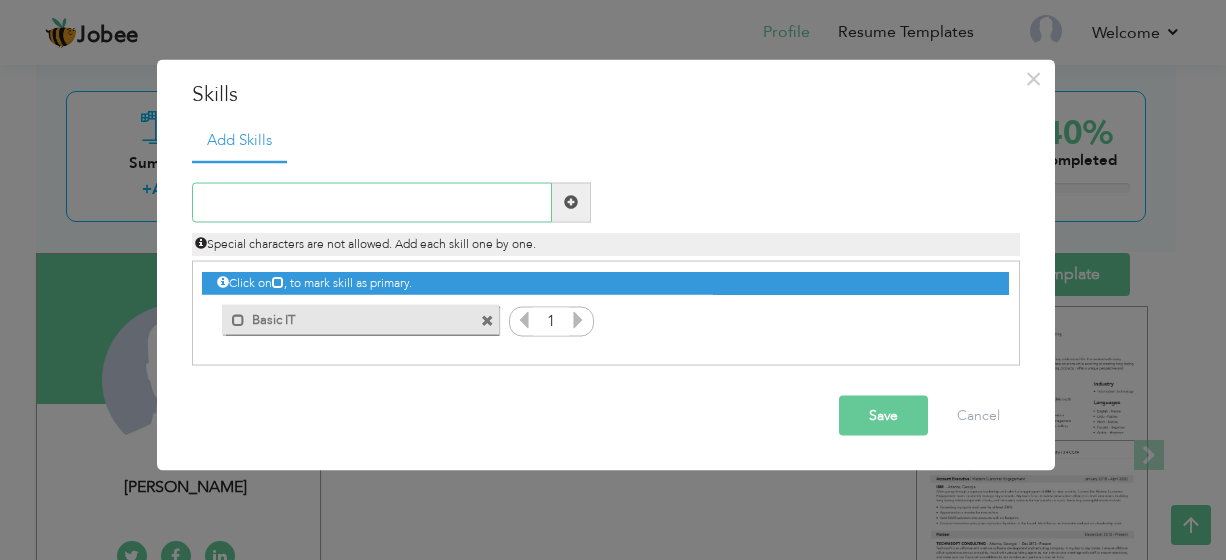 paste on "Time Management" 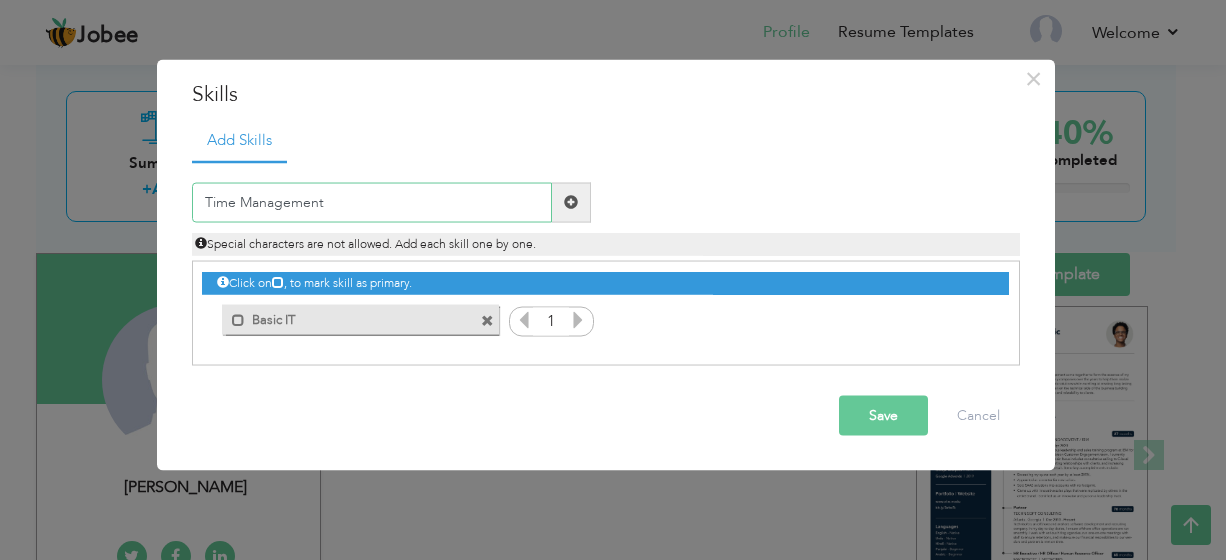 type on "Time Management" 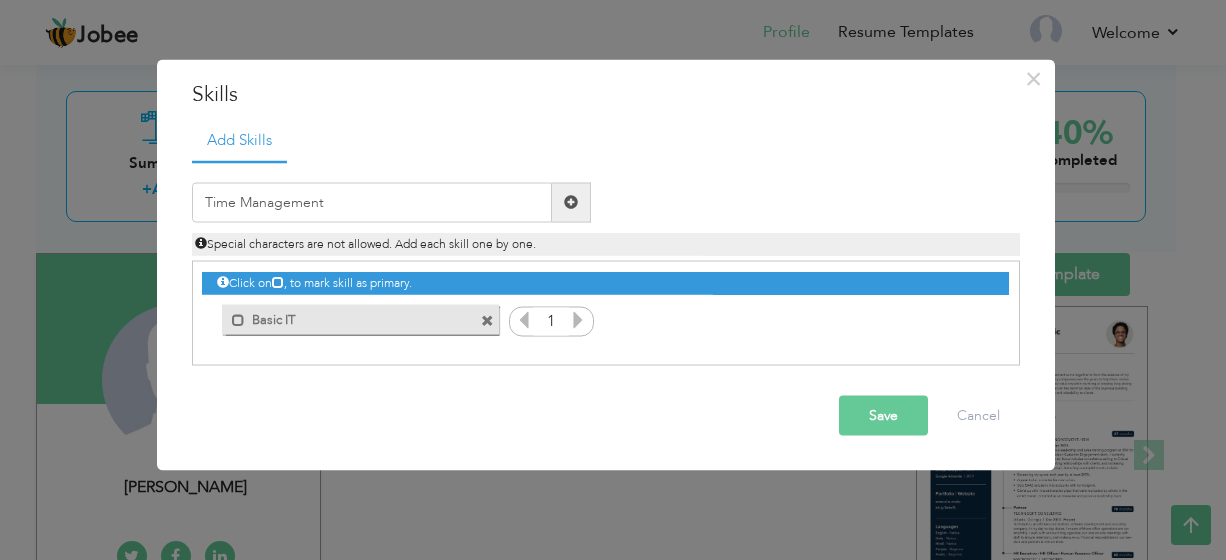 click at bounding box center (571, 202) 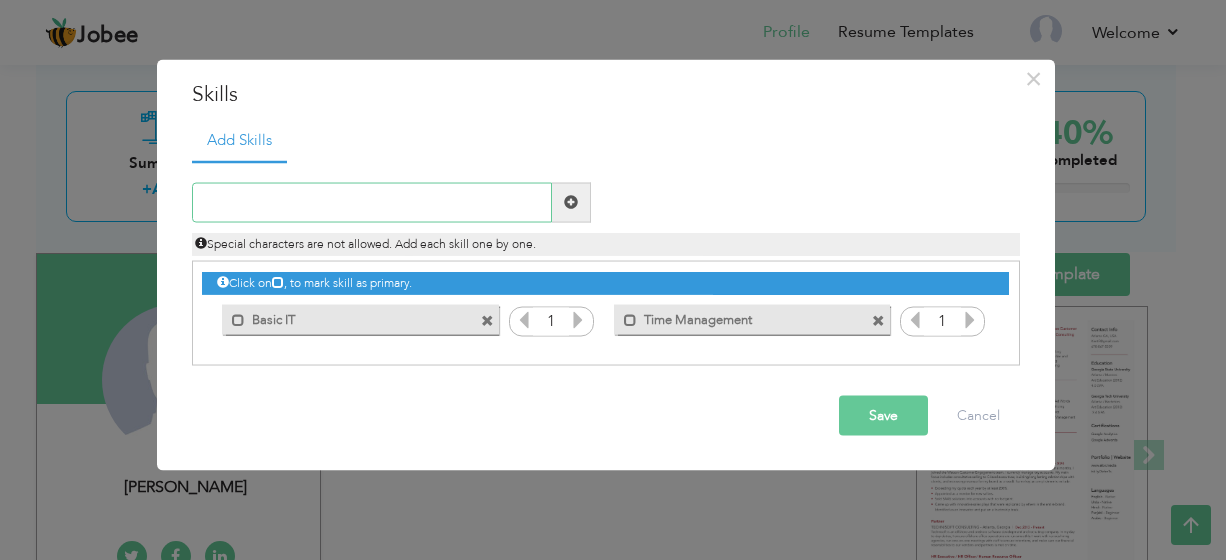 click at bounding box center [372, 202] 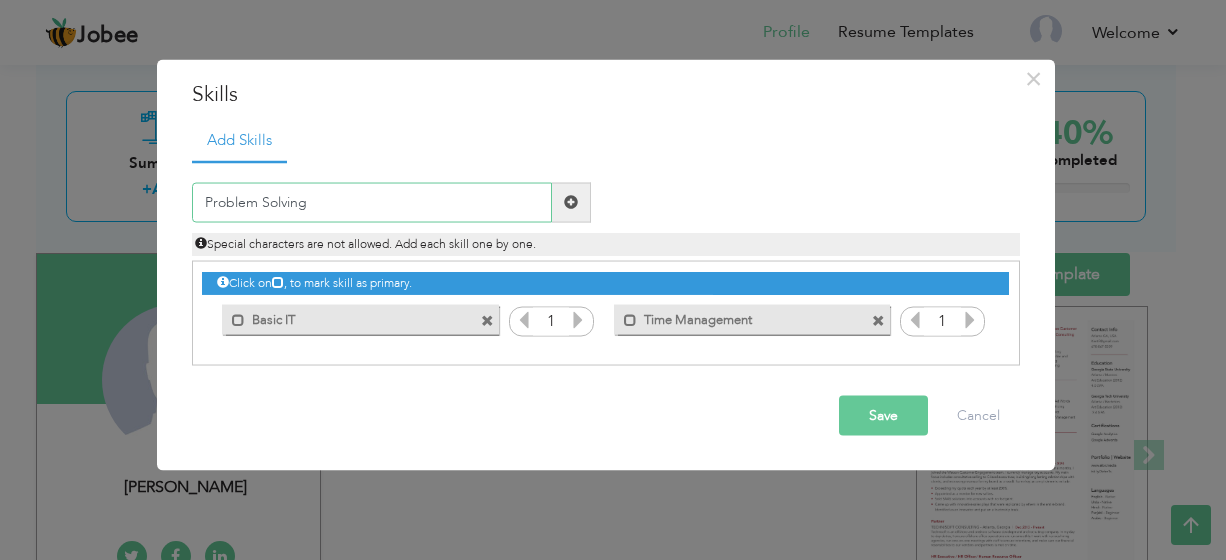 type on "Problem Solving" 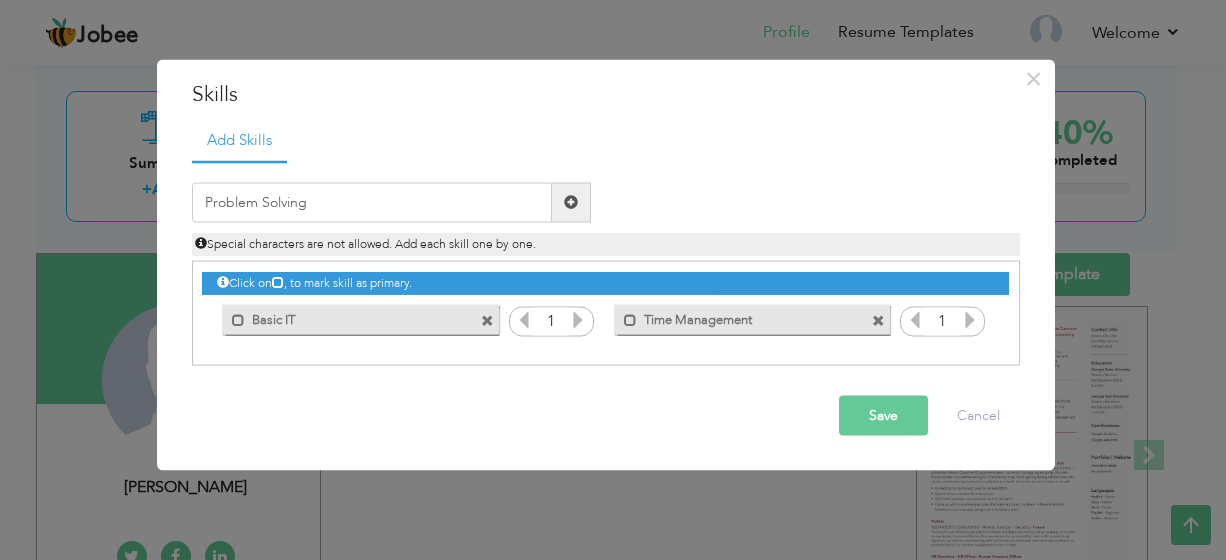 click on "Save" at bounding box center (883, 415) 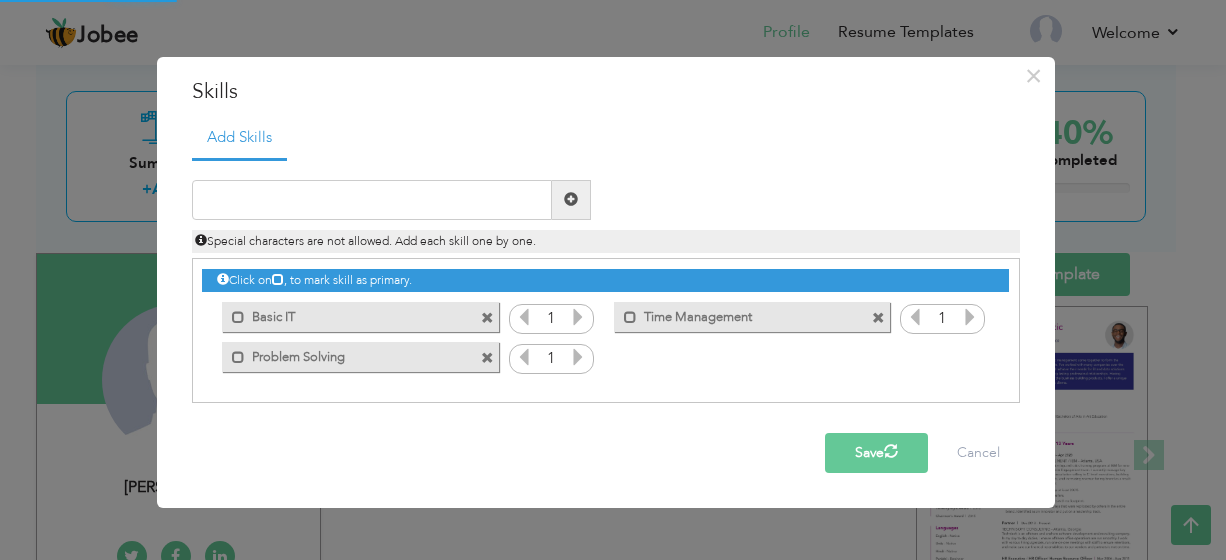 click on "Add Skills
Duplicate entry
Basic IT 1 1 1" at bounding box center [606, 267] 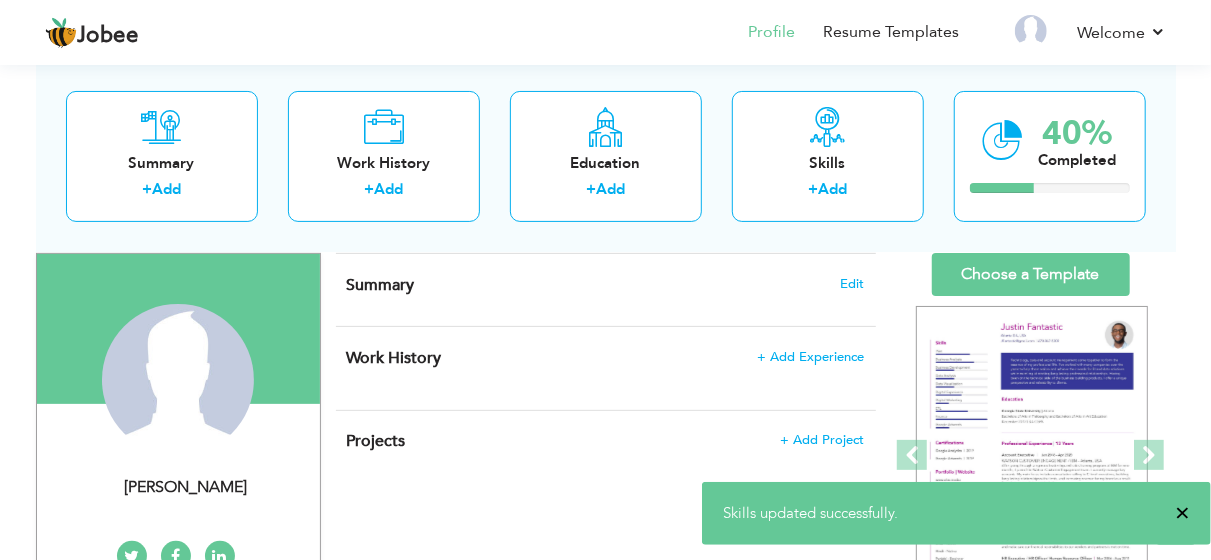 click on "×" at bounding box center [1182, 513] 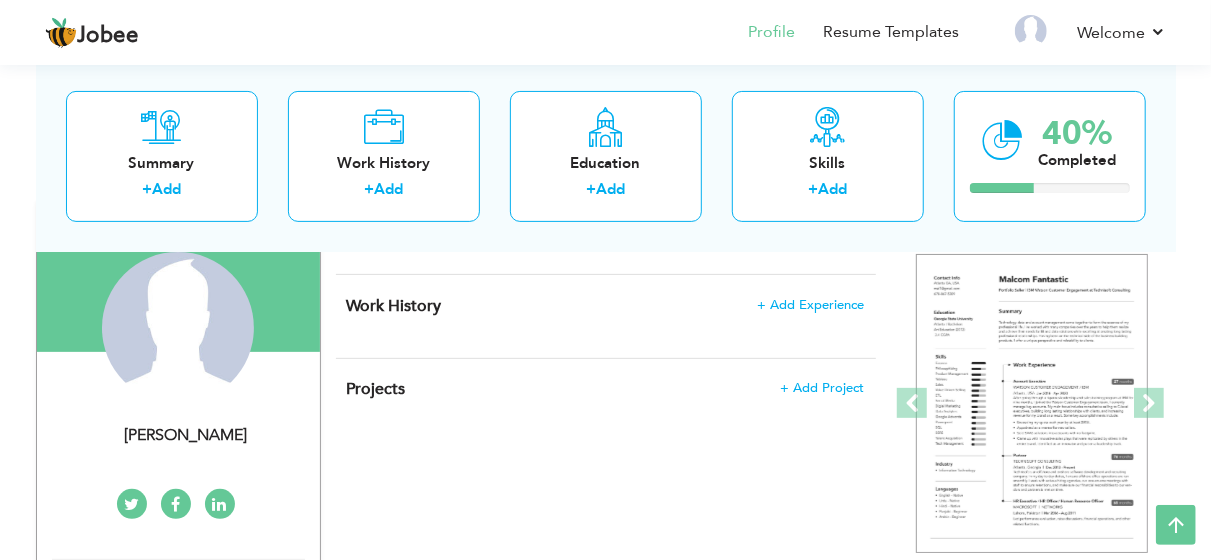 scroll, scrollTop: 0, scrollLeft: 0, axis: both 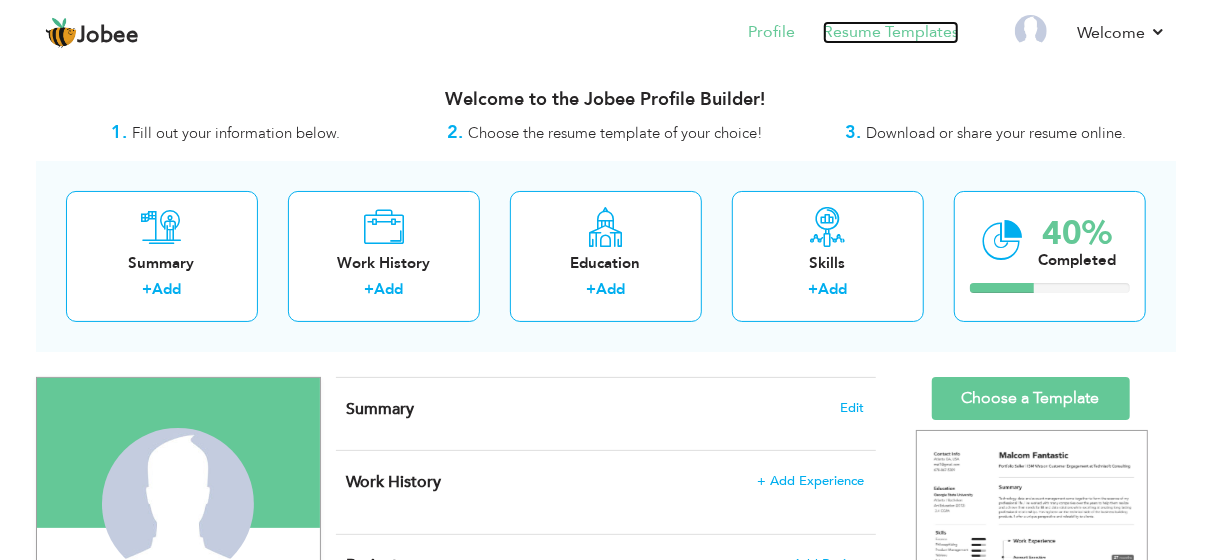 click on "Resume Templates" at bounding box center (891, 32) 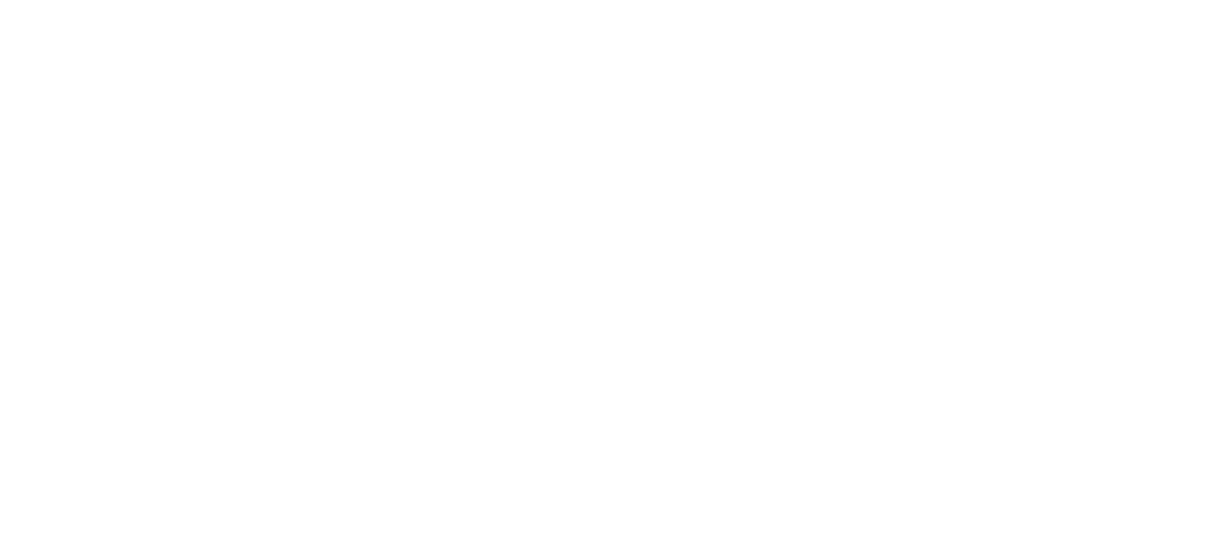 scroll, scrollTop: 0, scrollLeft: 0, axis: both 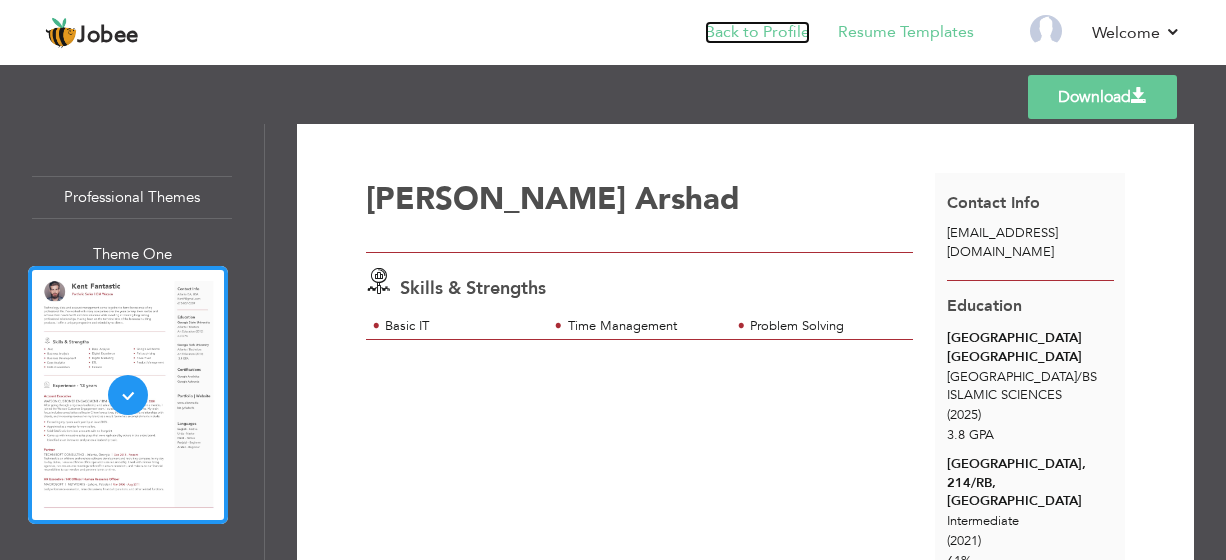 click on "Back to Profile" at bounding box center [757, 32] 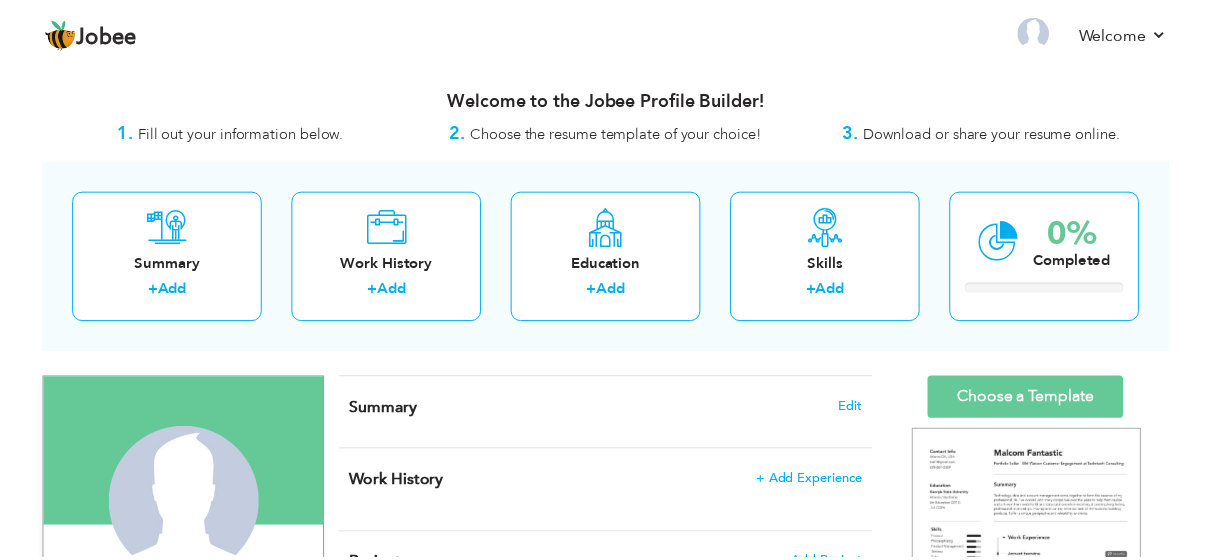 scroll, scrollTop: 0, scrollLeft: 0, axis: both 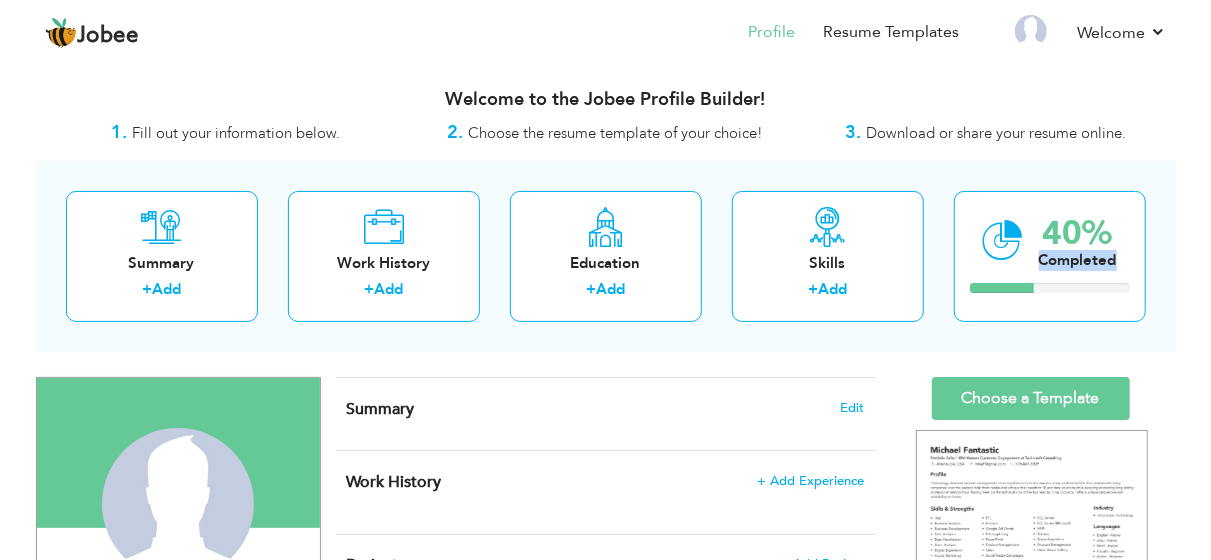 drag, startPoint x: 1209, startPoint y: 159, endPoint x: 1226, endPoint y: 236, distance: 78.854294 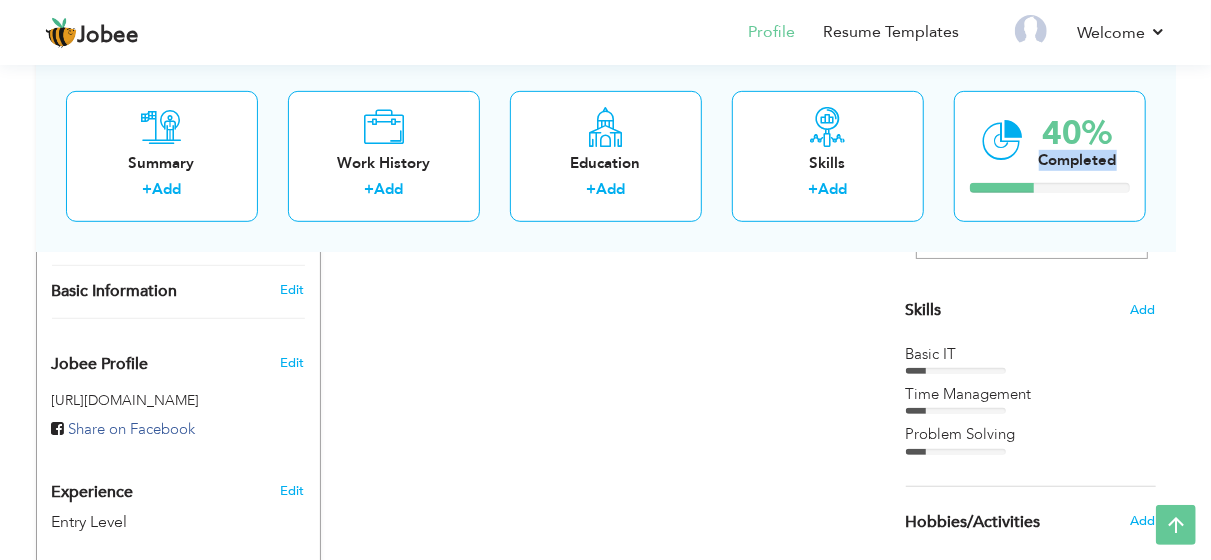 scroll, scrollTop: 456, scrollLeft: 0, axis: vertical 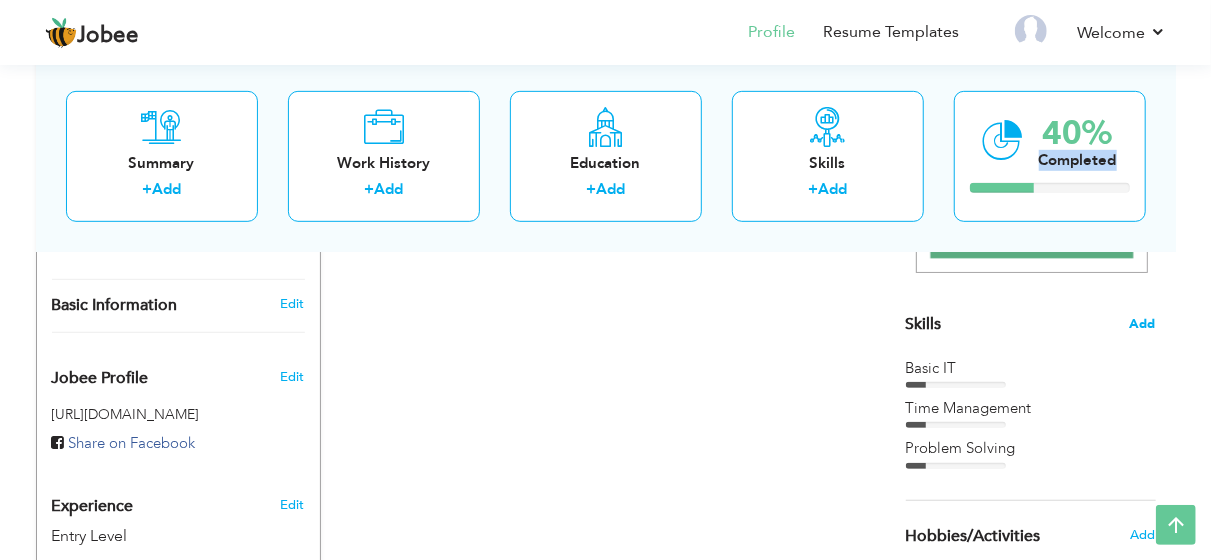 click on "Add" at bounding box center (1143, 324) 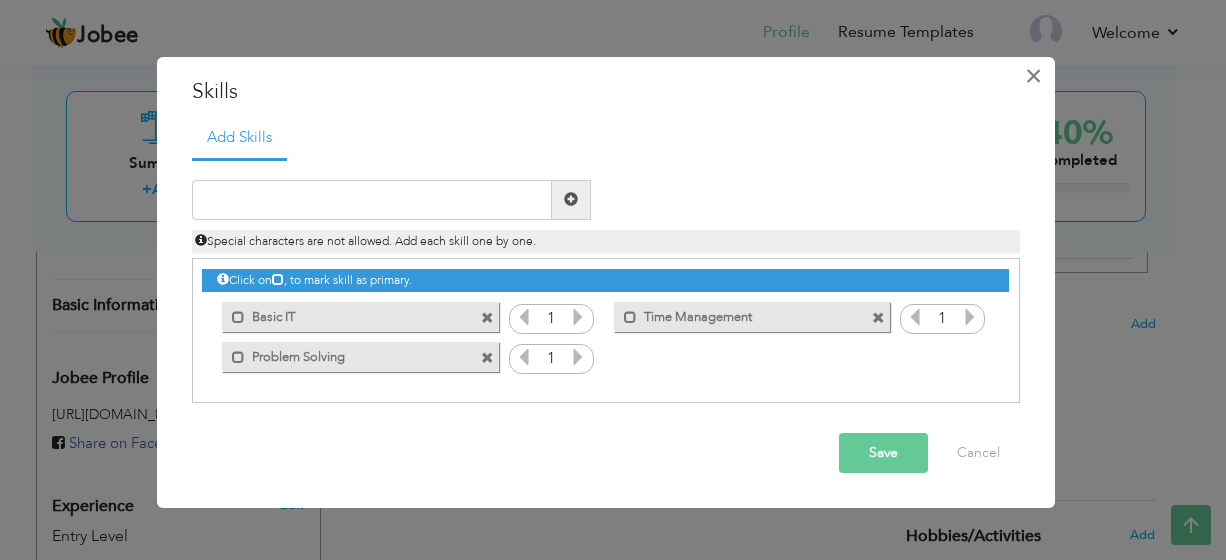 click on "×" at bounding box center (1033, 76) 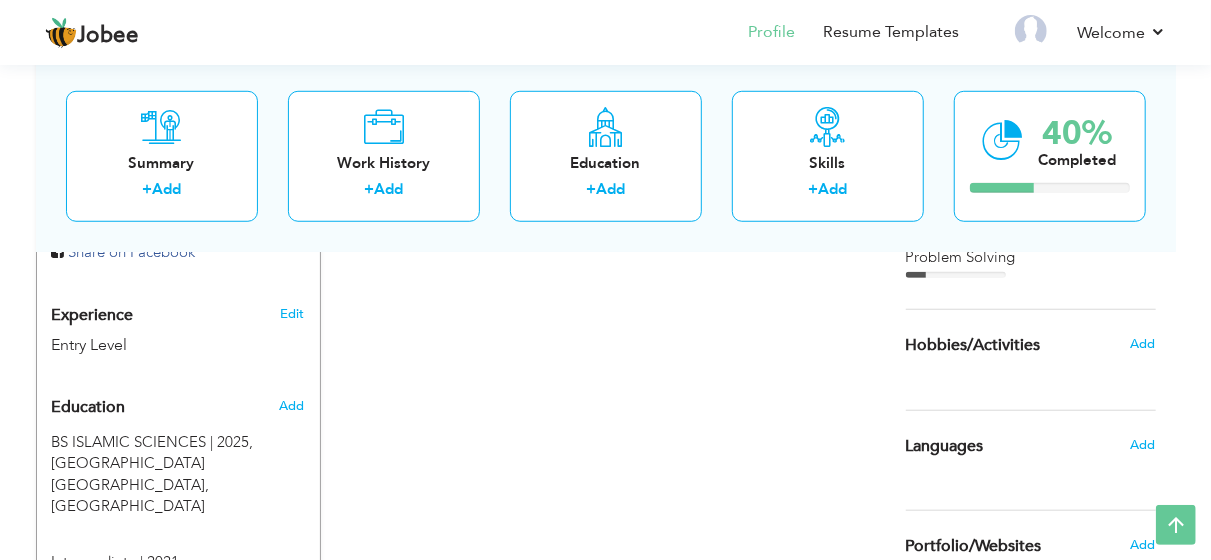 scroll, scrollTop: 649, scrollLeft: 0, axis: vertical 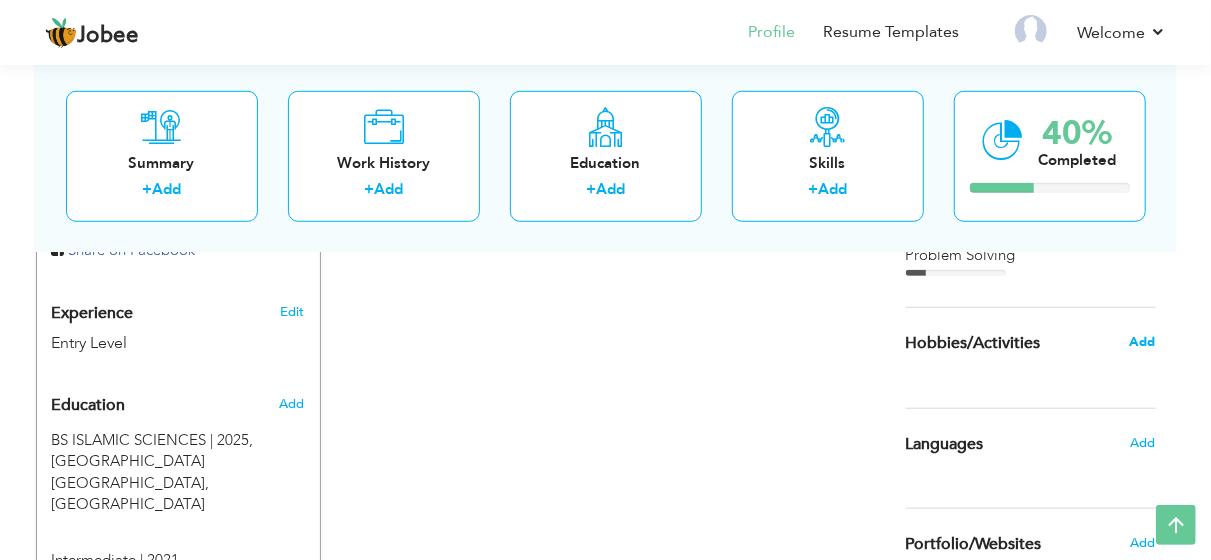 click on "Add" at bounding box center [1142, 342] 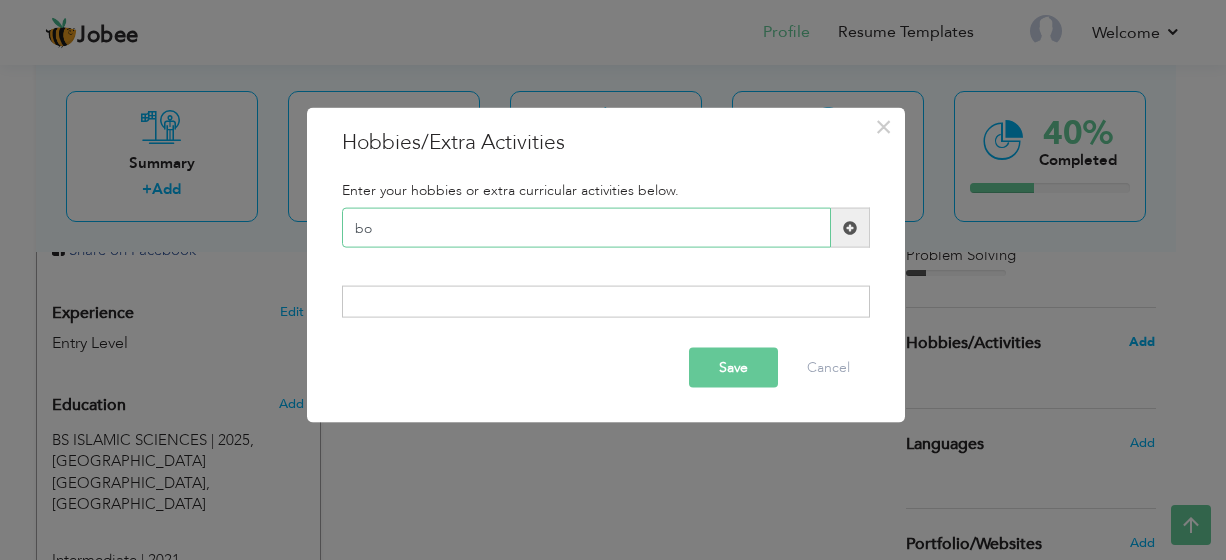 type on "b" 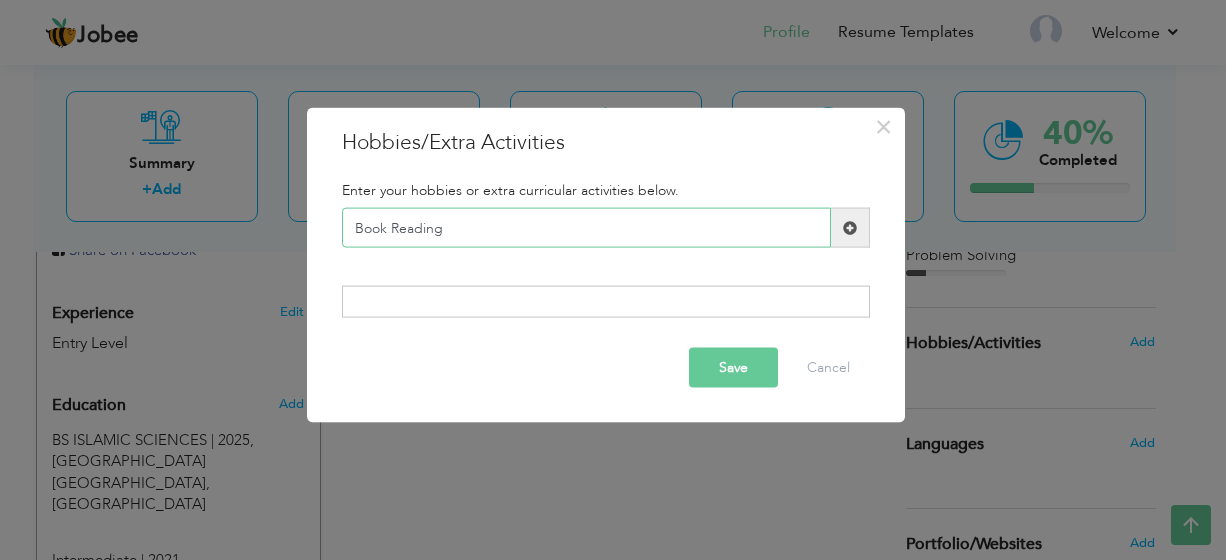type on "Book Reading" 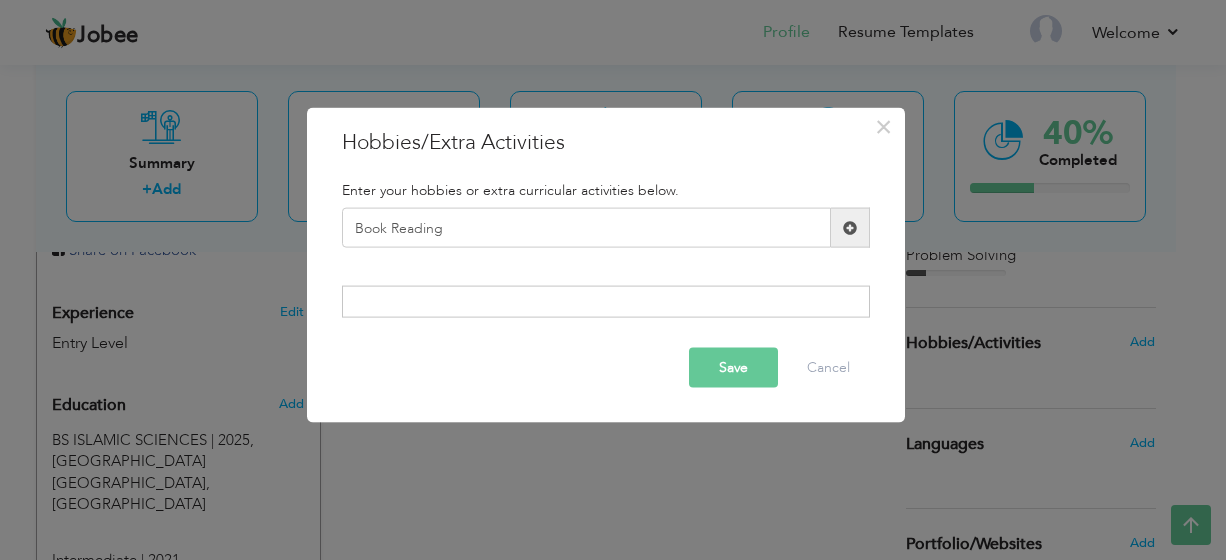 click at bounding box center [850, 227] 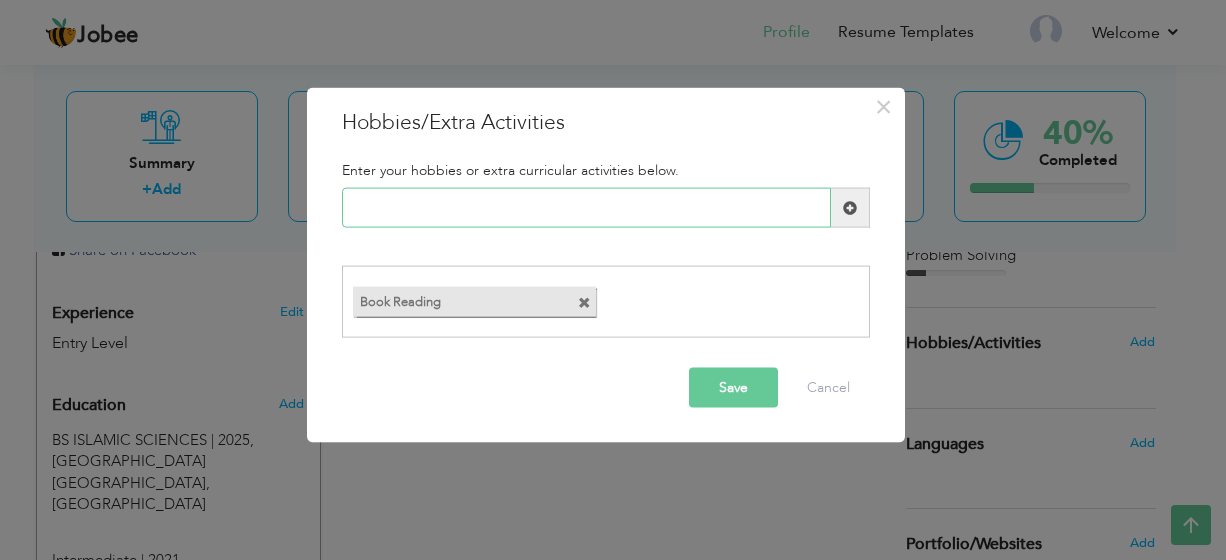 click at bounding box center (586, 208) 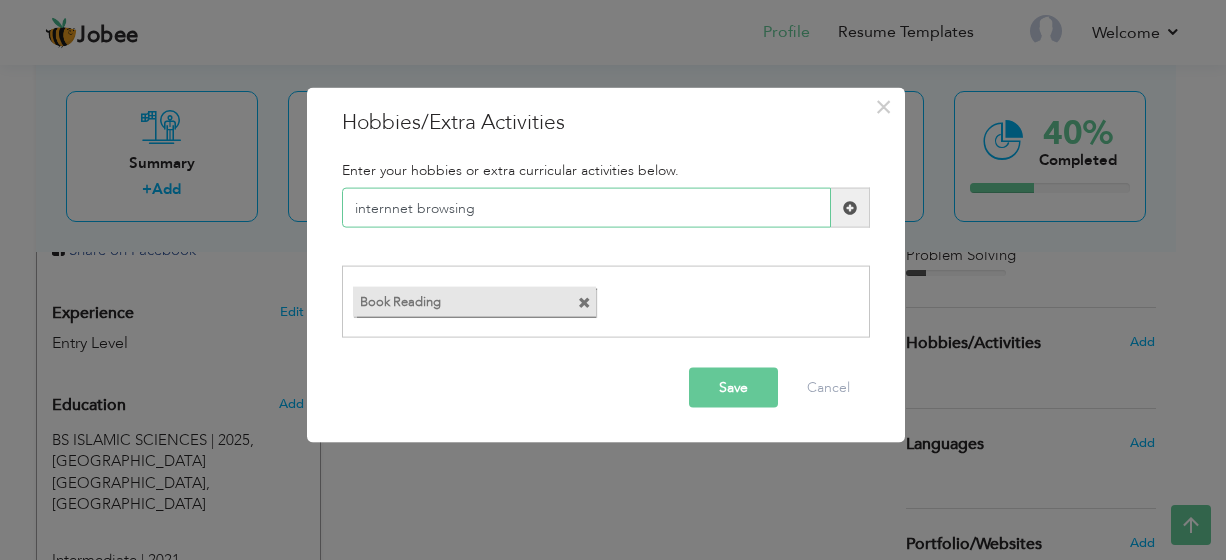 click on "internnet browsing" at bounding box center (586, 208) 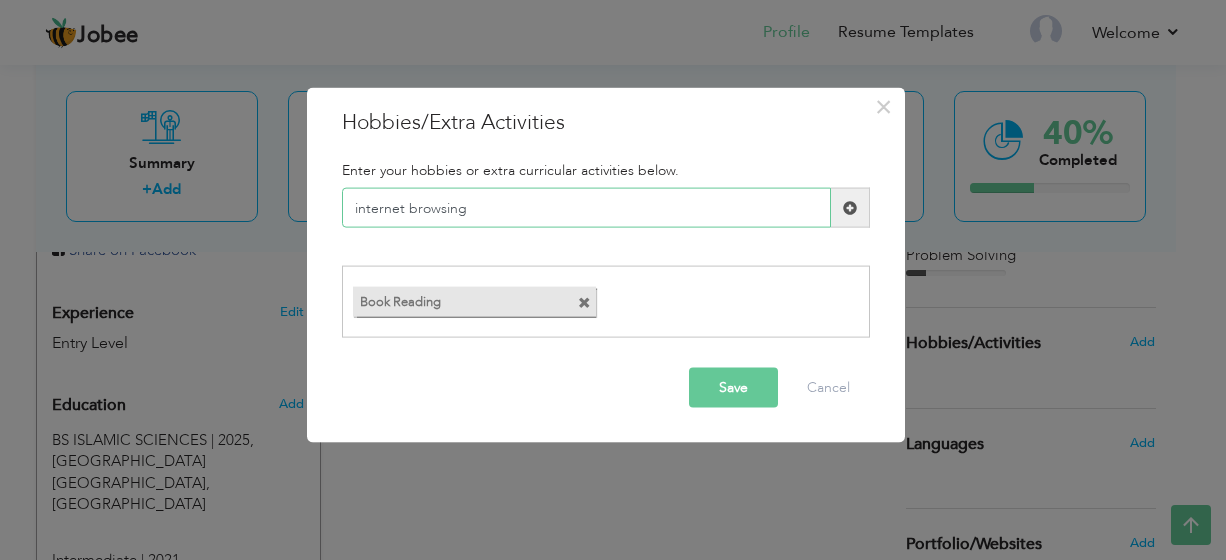 type on "internet browsing" 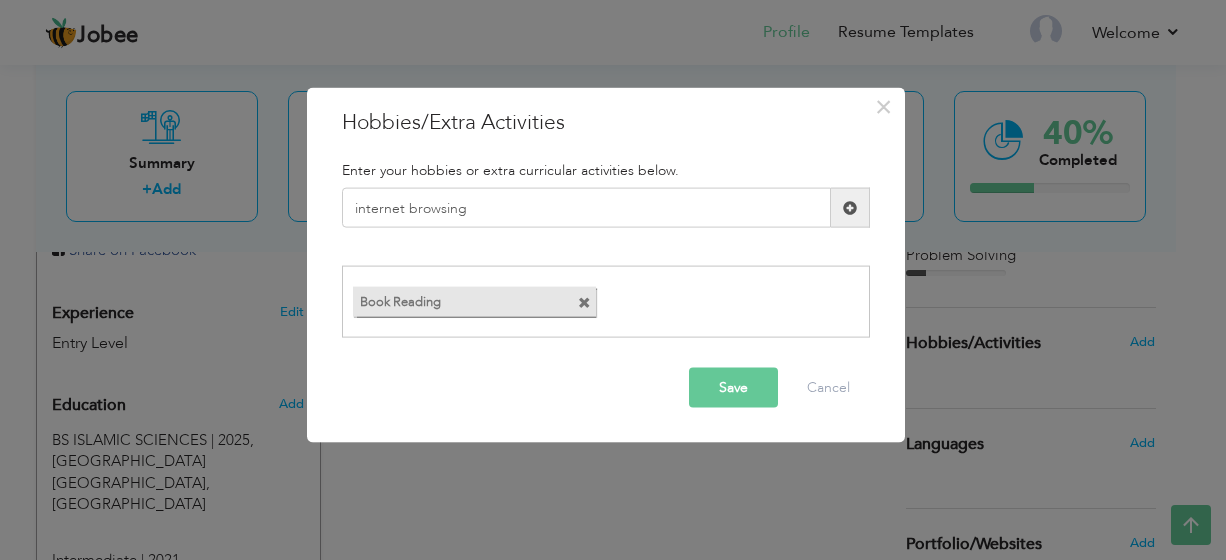 click at bounding box center (850, 207) 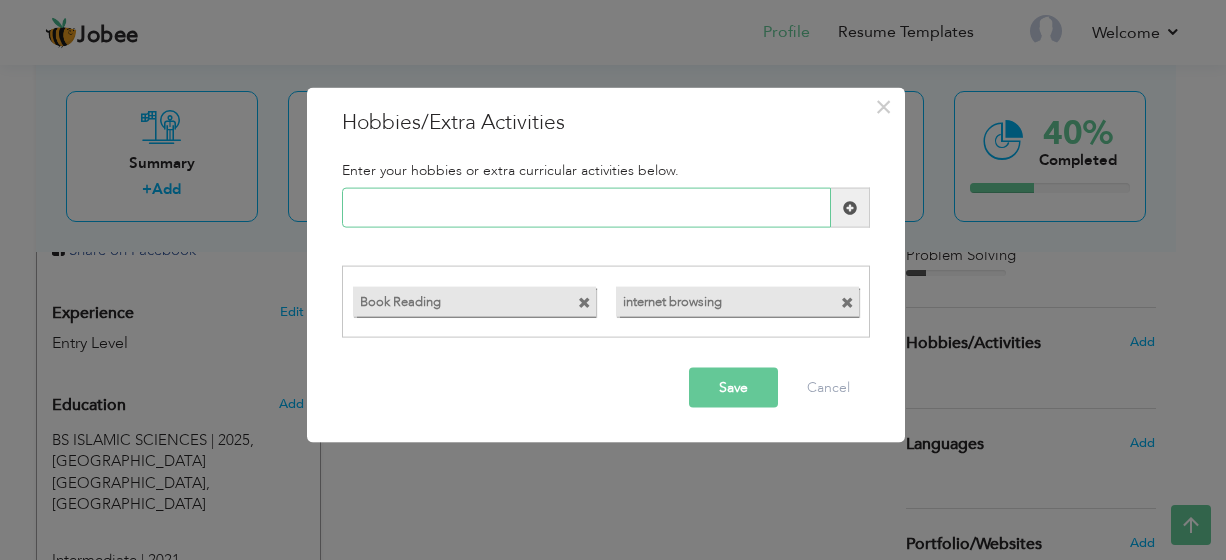 click at bounding box center (586, 208) 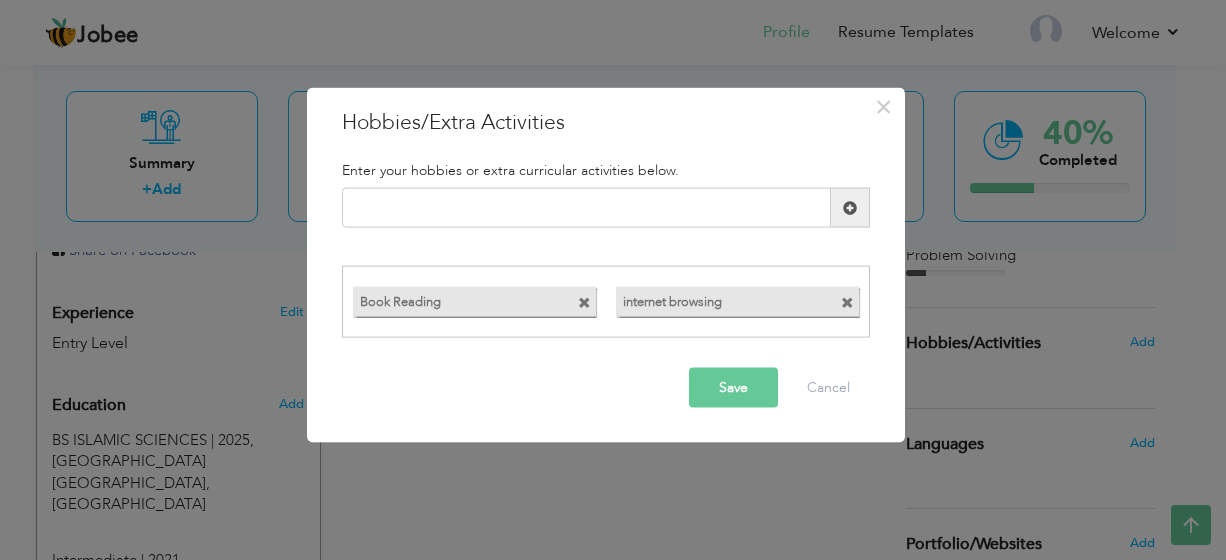 click on "Save" at bounding box center (733, 387) 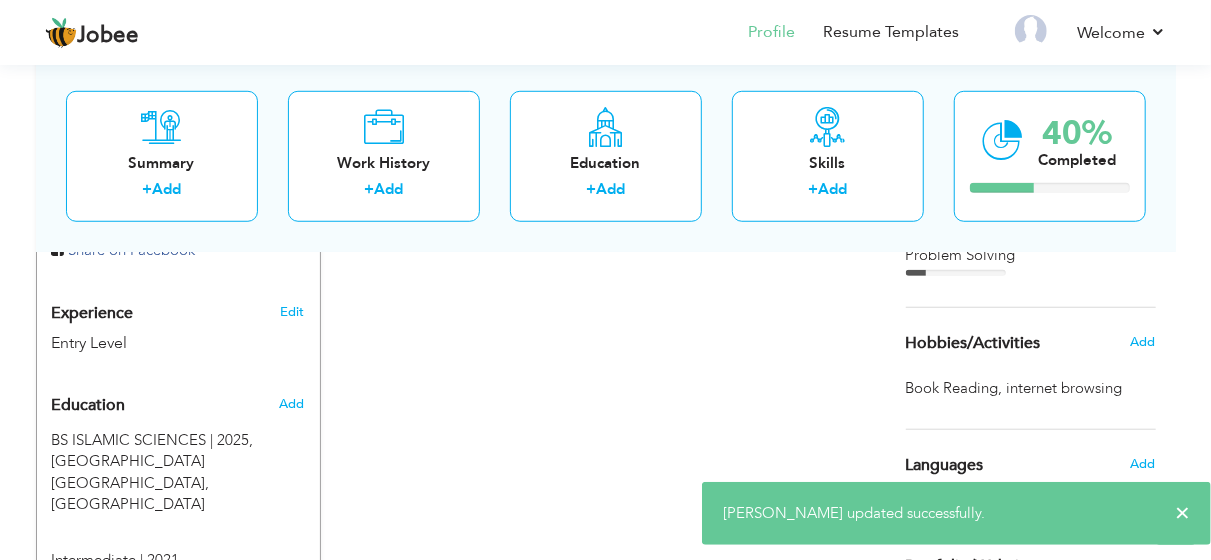 click on "×
Hobbies updated successfully." at bounding box center [956, 513] 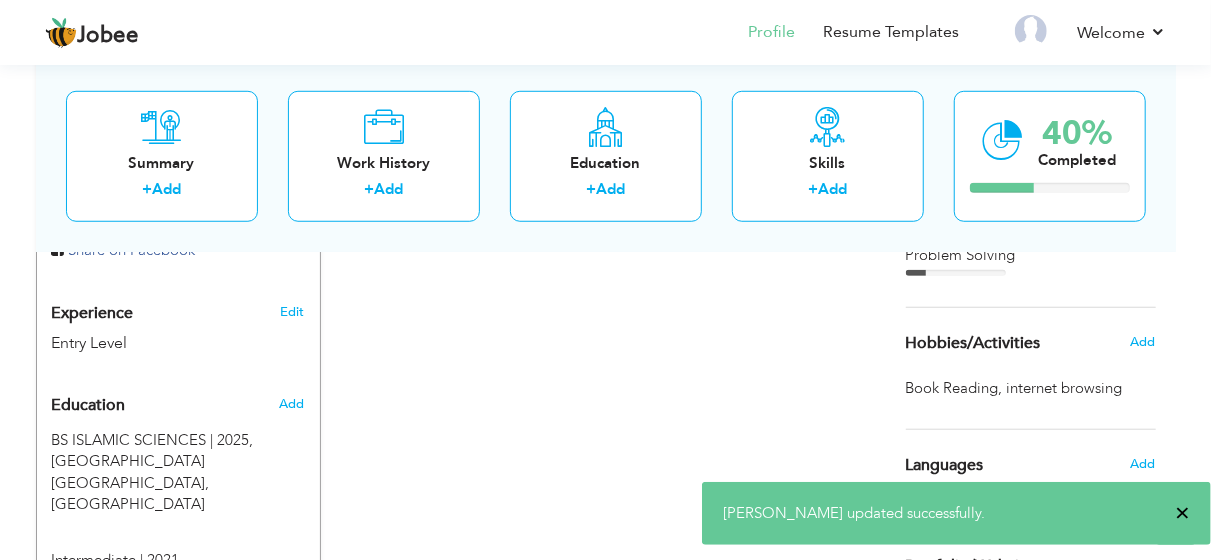 click on "×" at bounding box center [1182, 513] 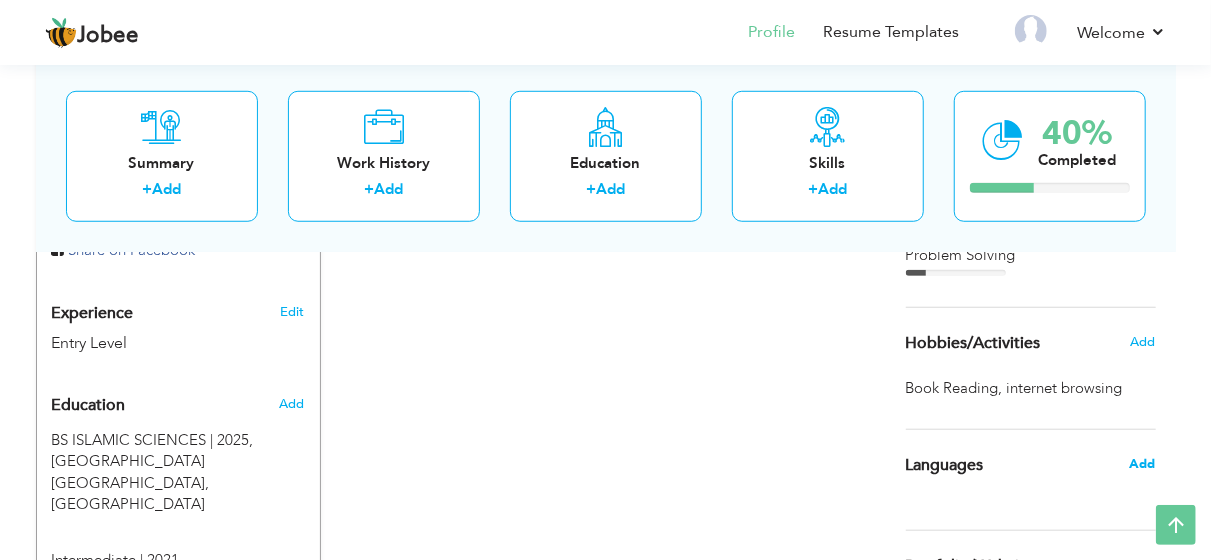 click on "Add" at bounding box center [1142, 464] 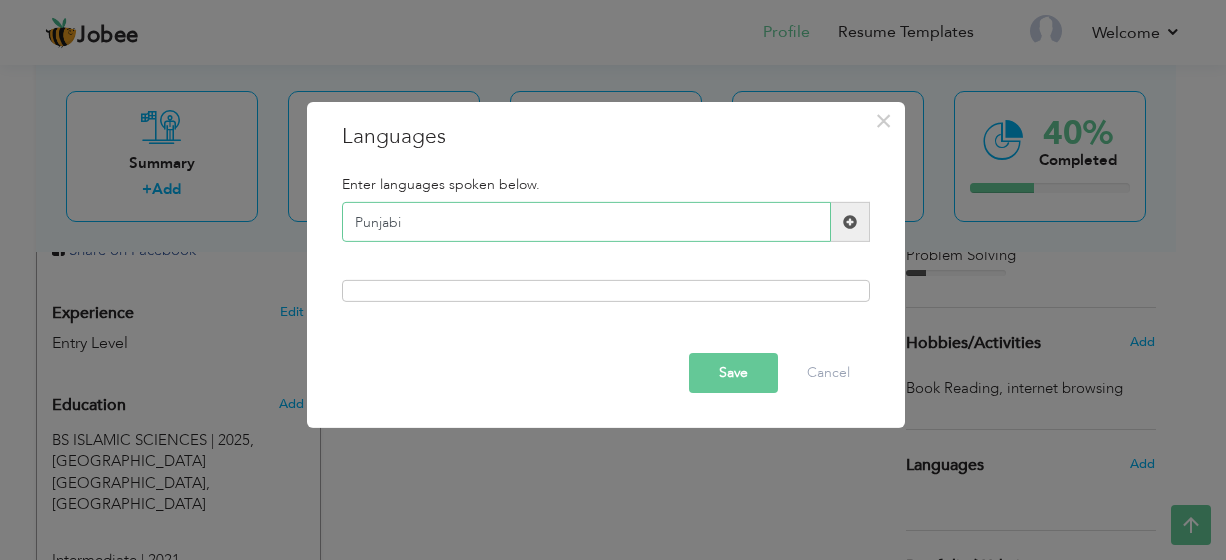 type on "Punjabi" 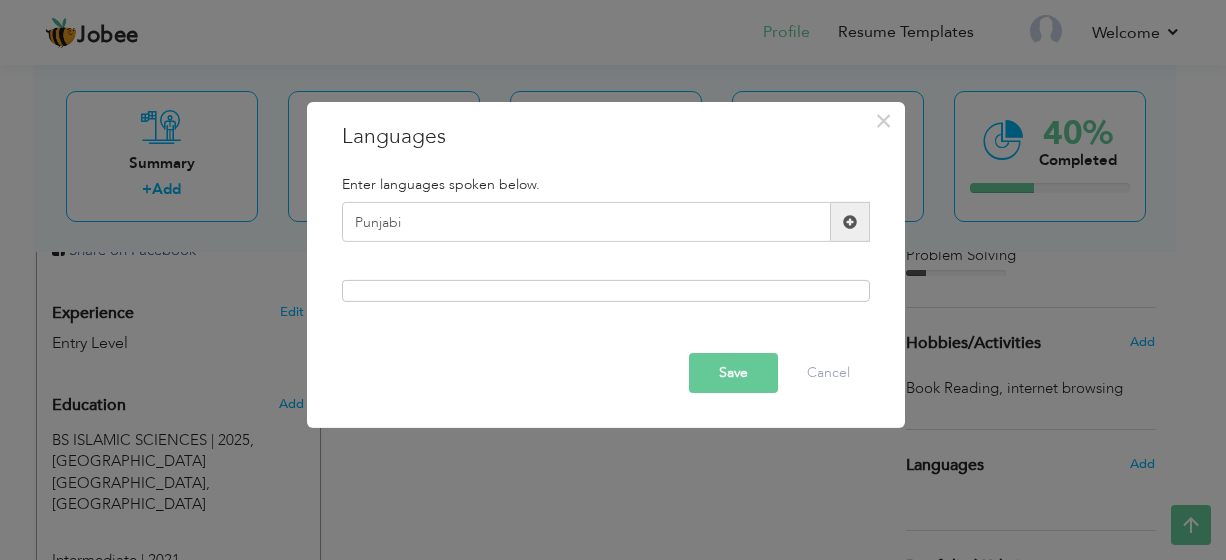 click at bounding box center [850, 222] 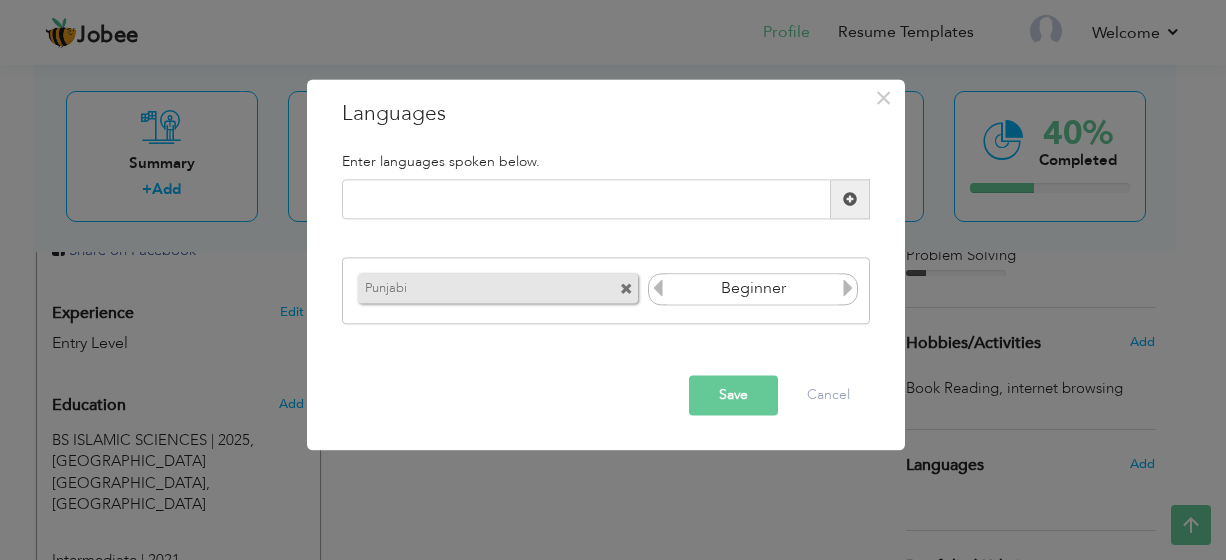 click at bounding box center (848, 288) 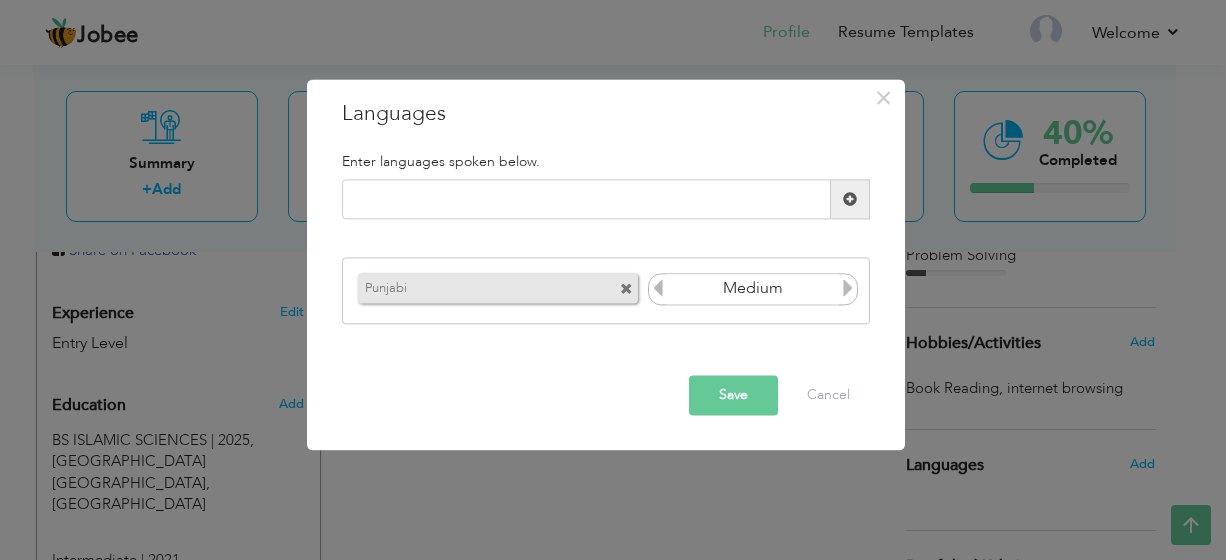 click at bounding box center (848, 288) 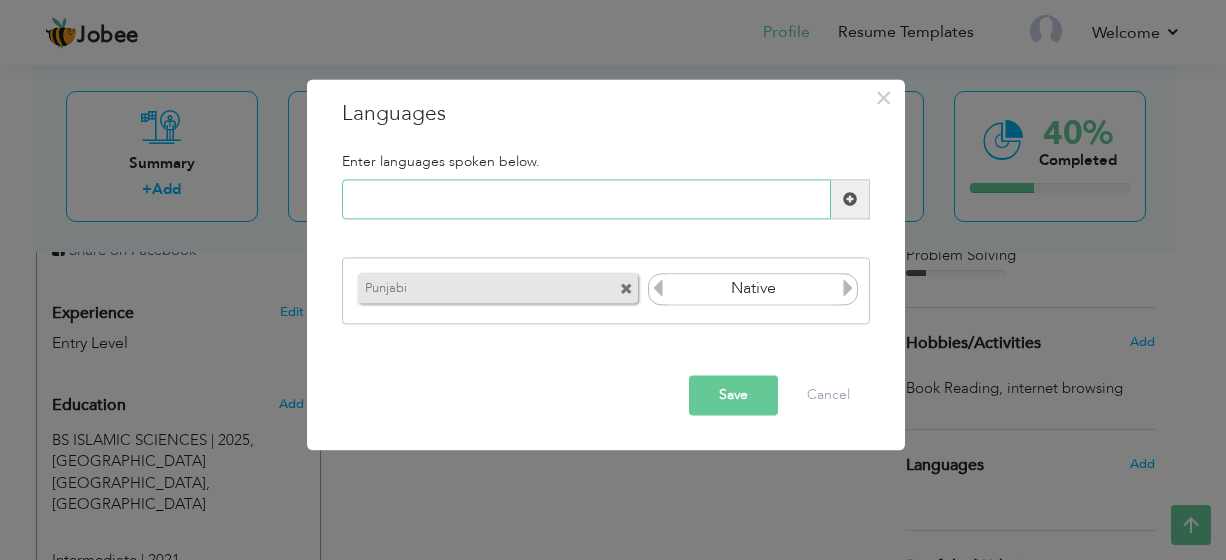click at bounding box center [586, 200] 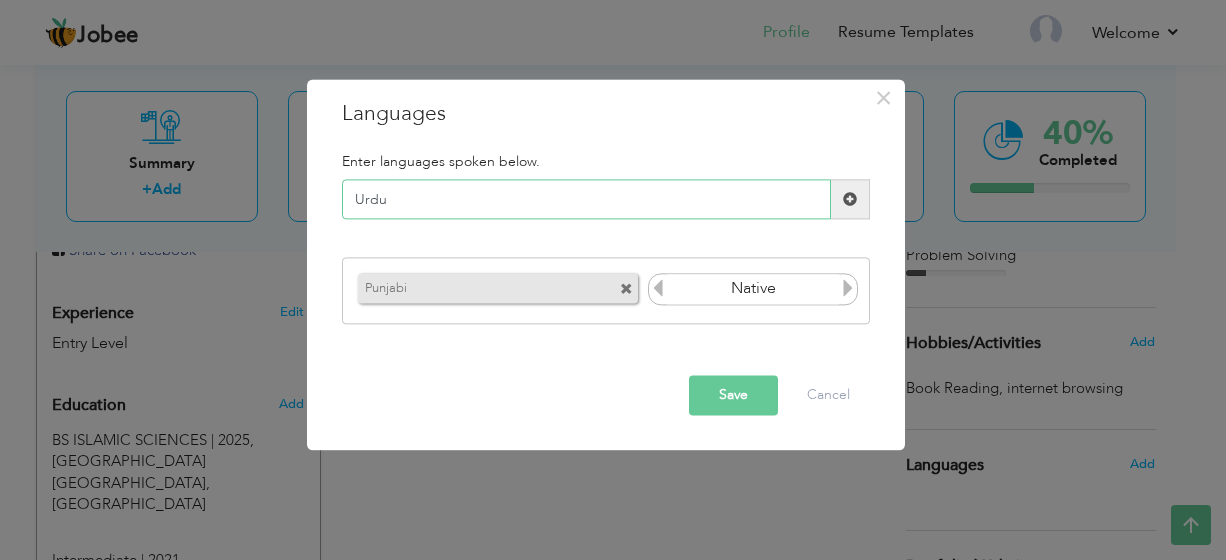 type on "Urdu" 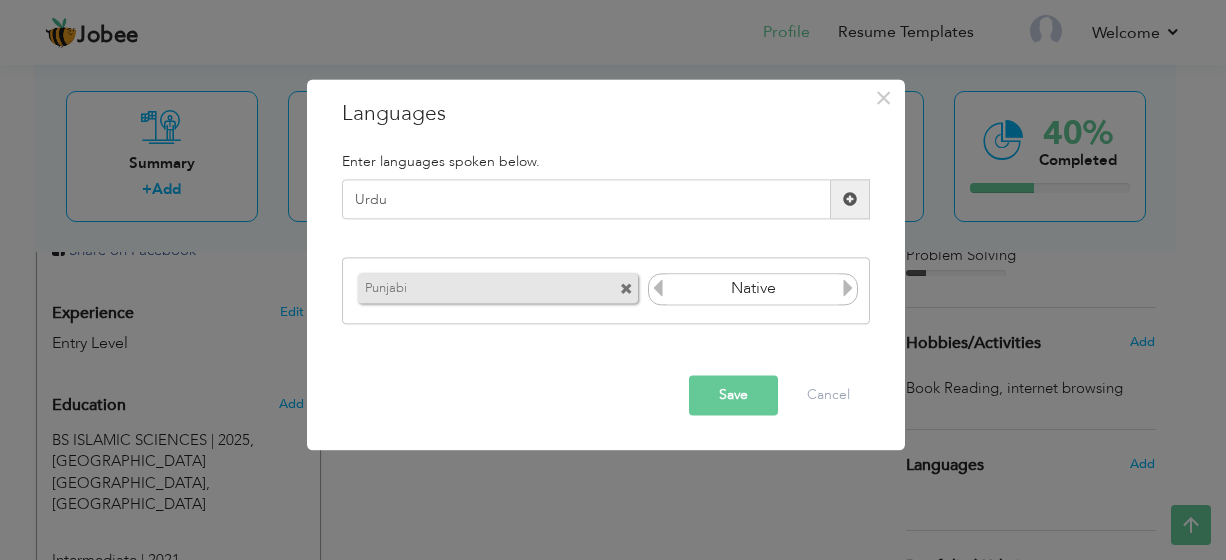 click at bounding box center [850, 199] 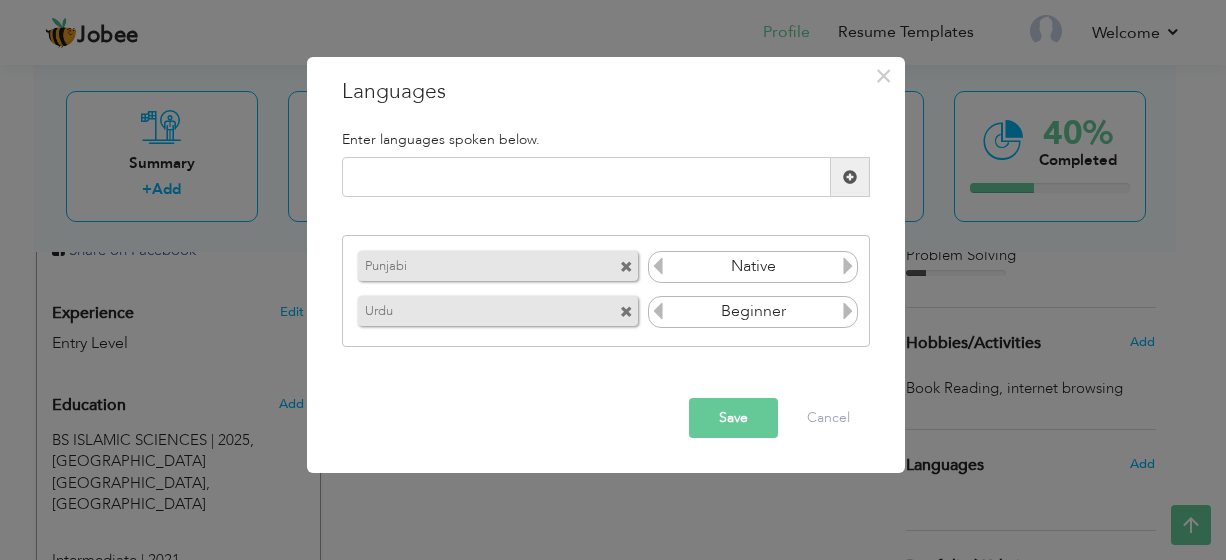 click at bounding box center (848, 311) 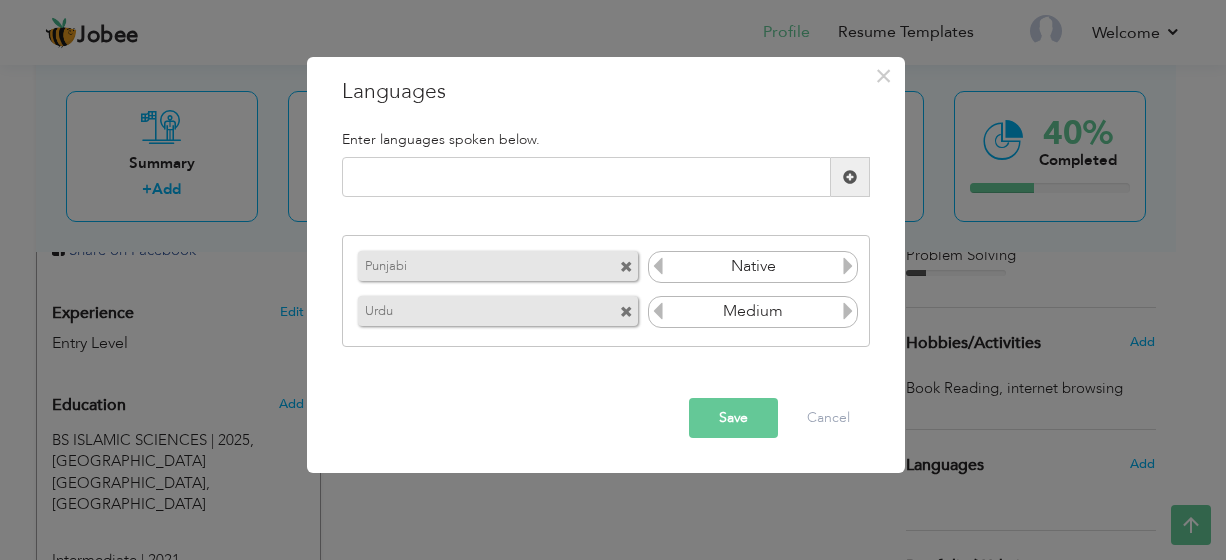click at bounding box center [848, 311] 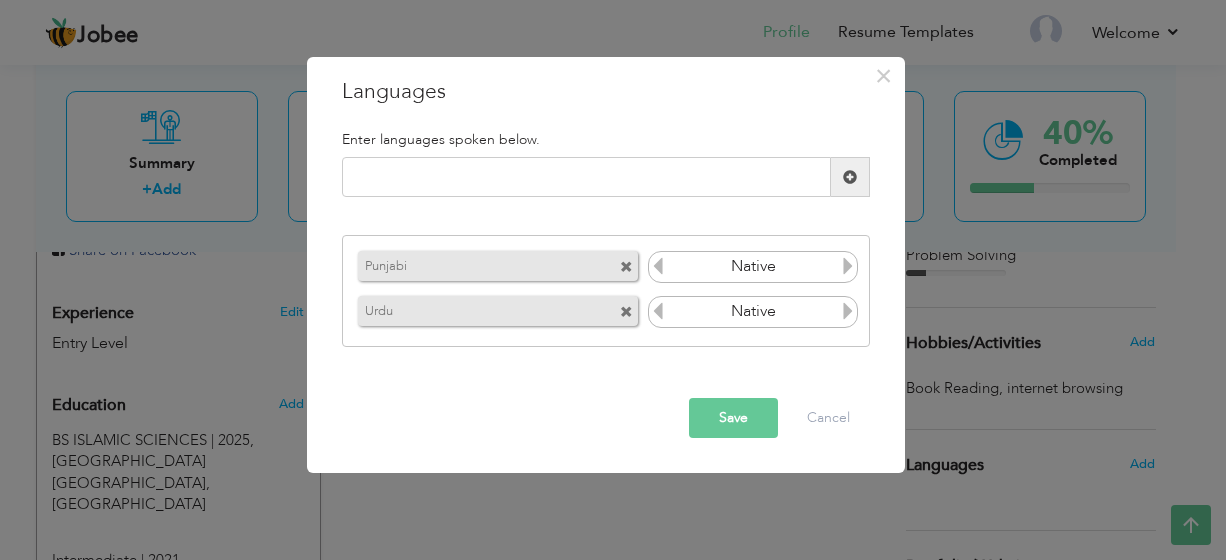 click at bounding box center [848, 311] 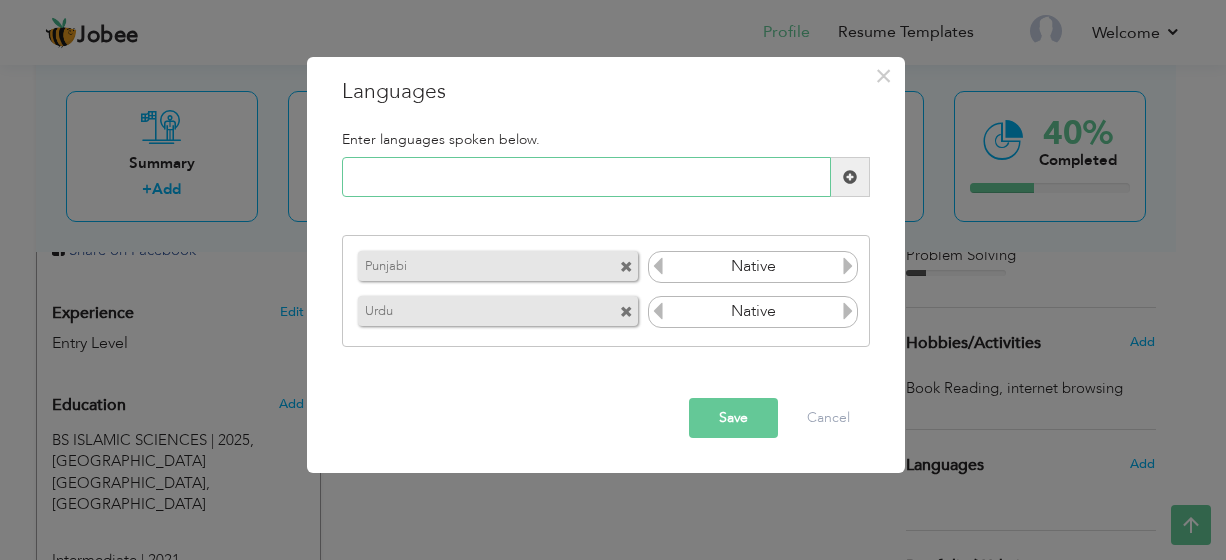 click at bounding box center [586, 177] 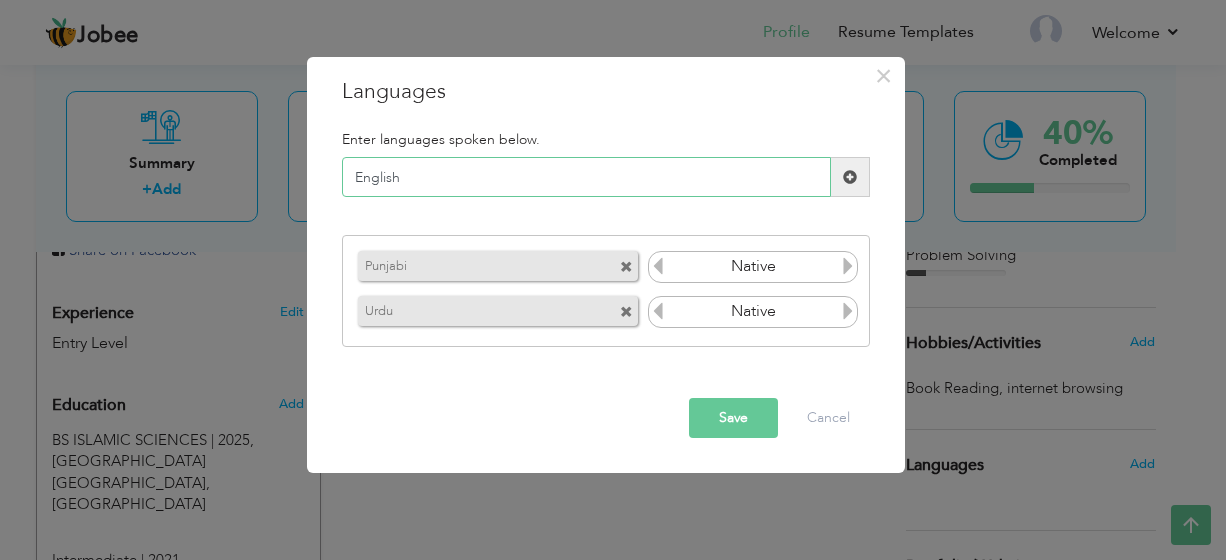 type on "English" 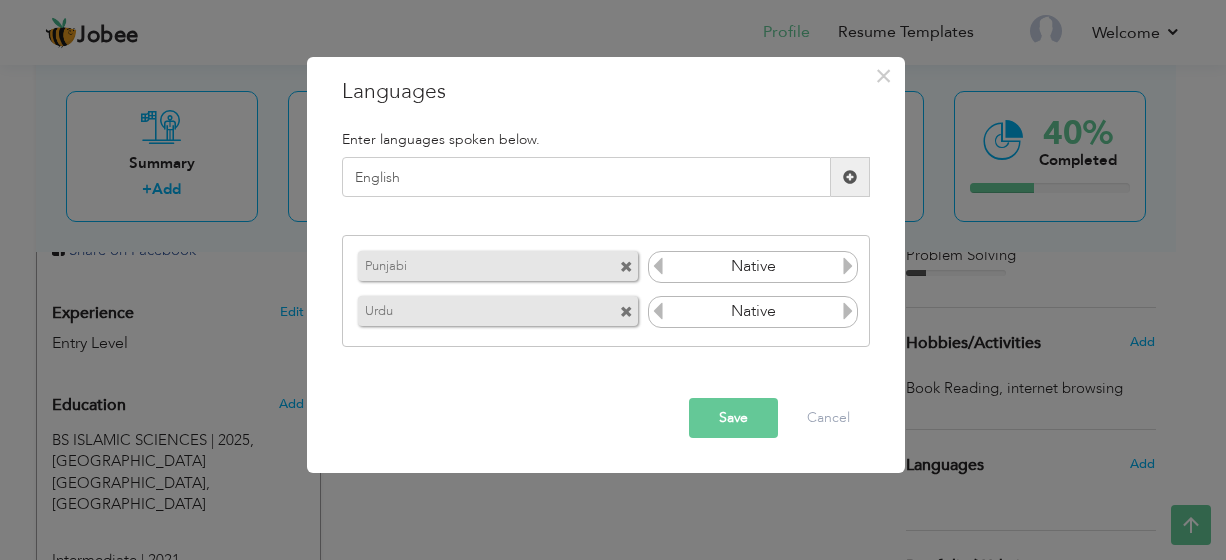 click at bounding box center (850, 177) 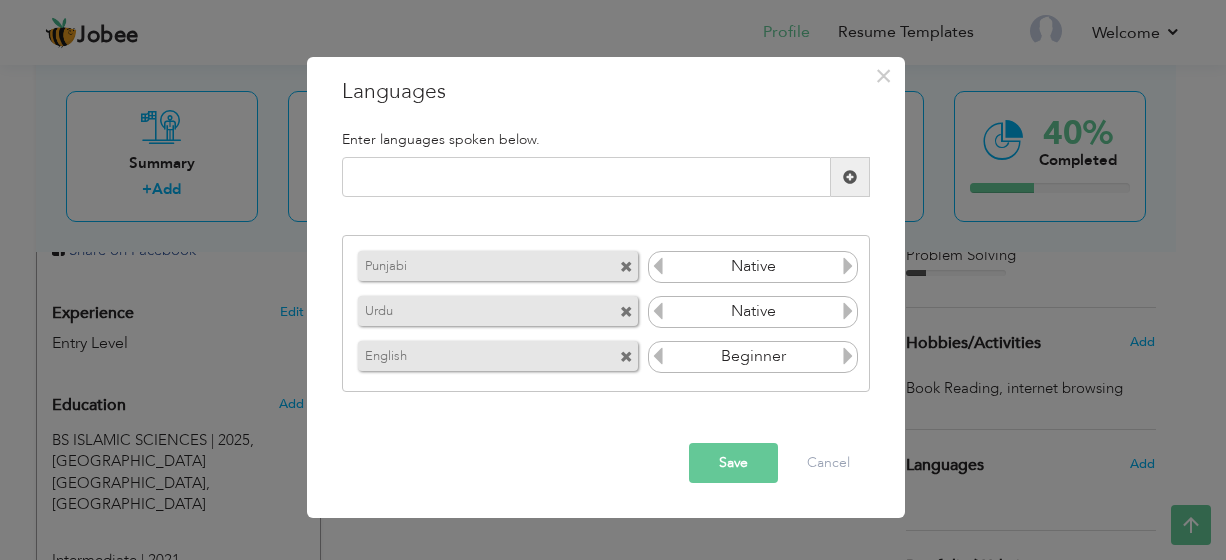 click at bounding box center (848, 356) 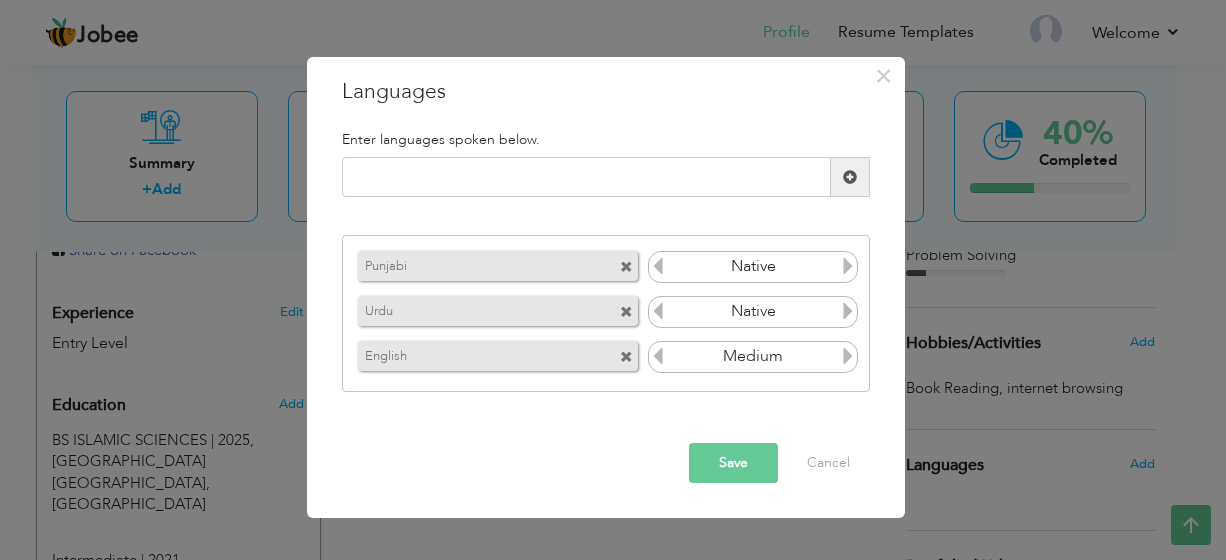 click on "Save" at bounding box center [733, 463] 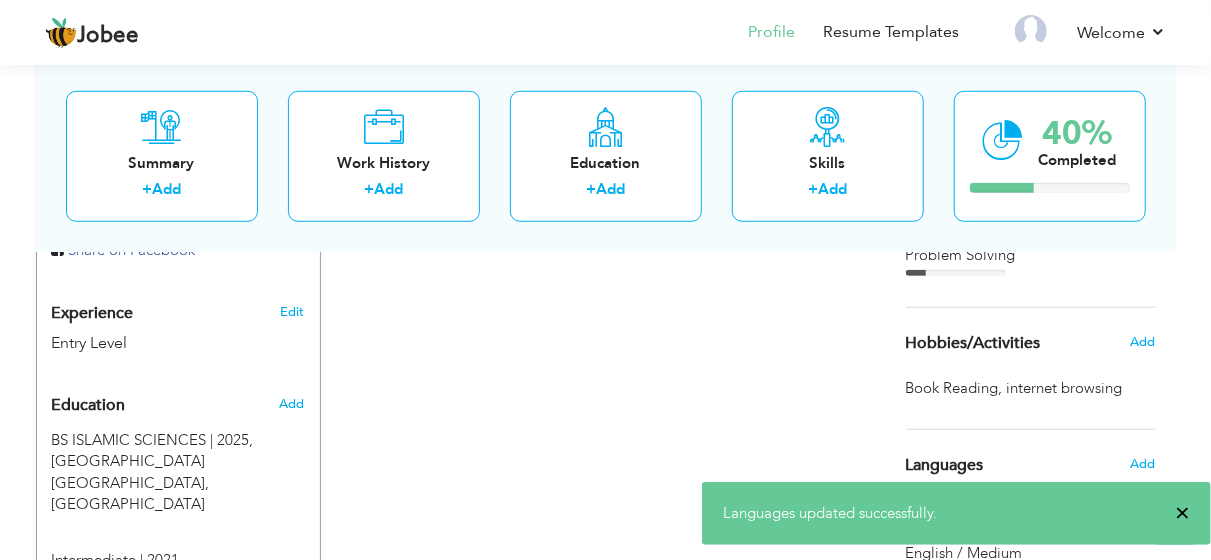 click on "×" at bounding box center (1182, 513) 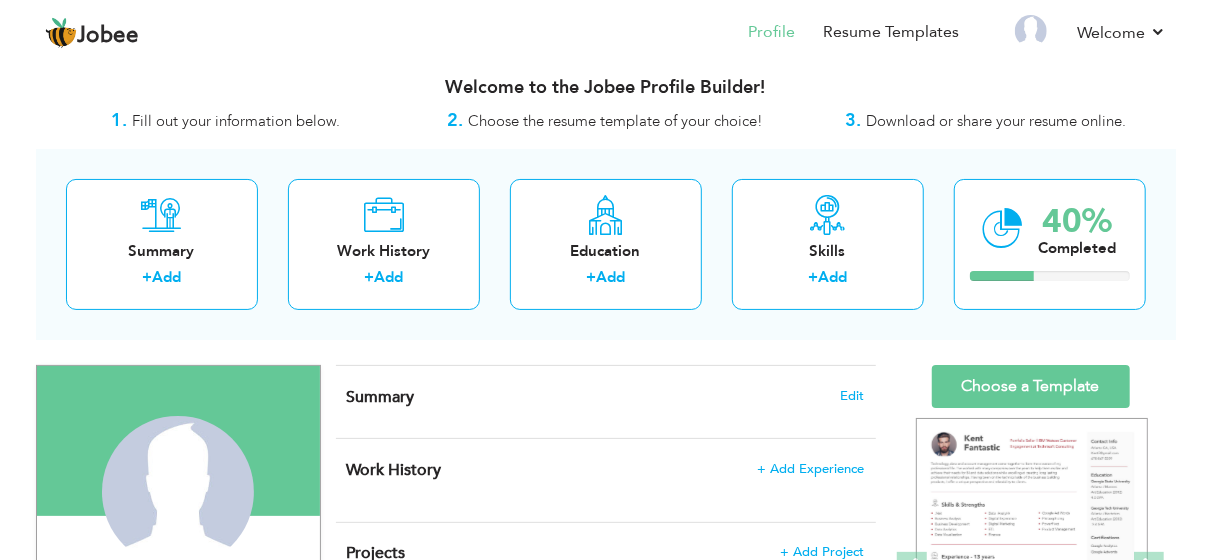 scroll, scrollTop: 10, scrollLeft: 0, axis: vertical 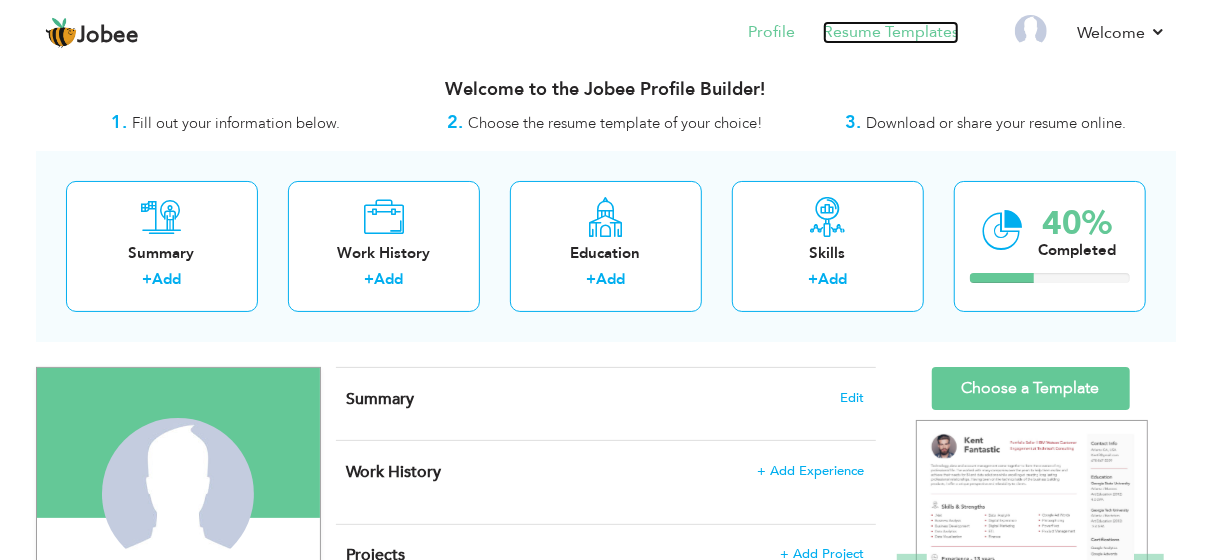 click on "Resume Templates" at bounding box center [891, 32] 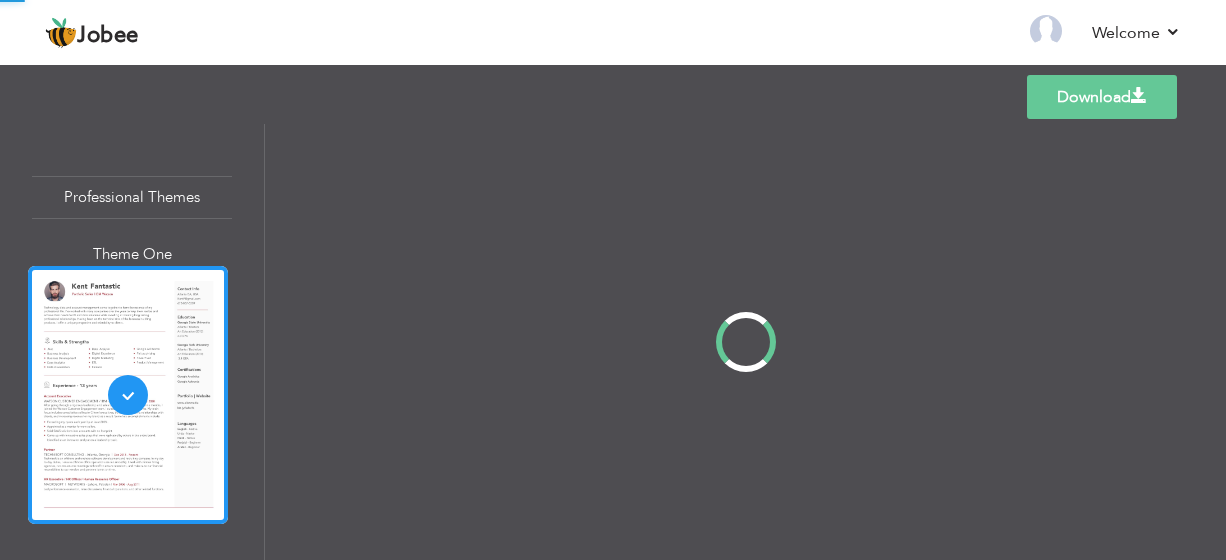 scroll, scrollTop: 0, scrollLeft: 0, axis: both 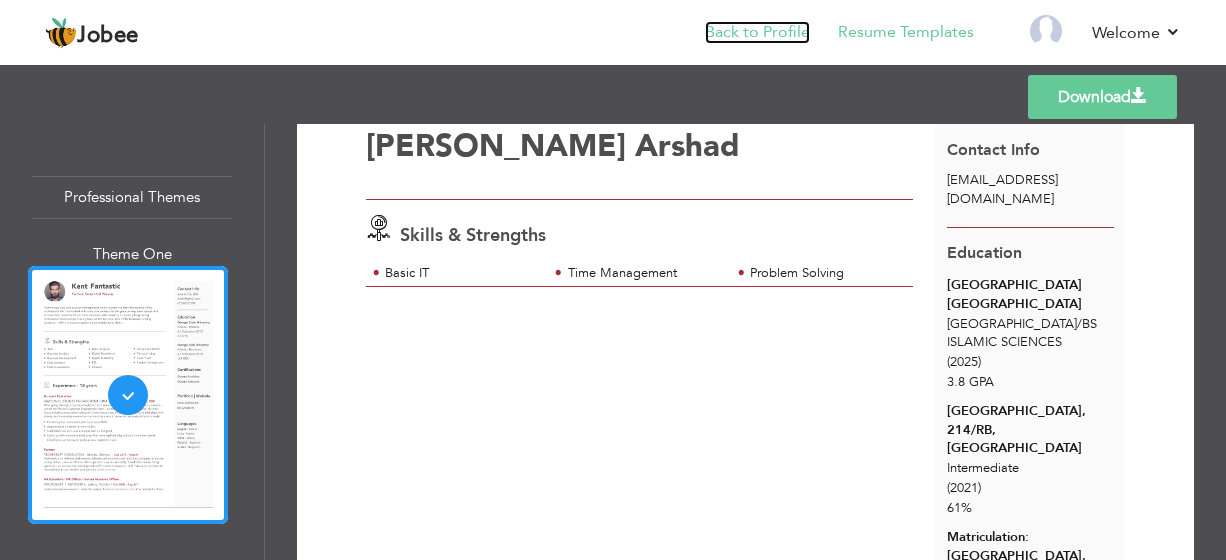 click on "Back to Profile" at bounding box center (757, 32) 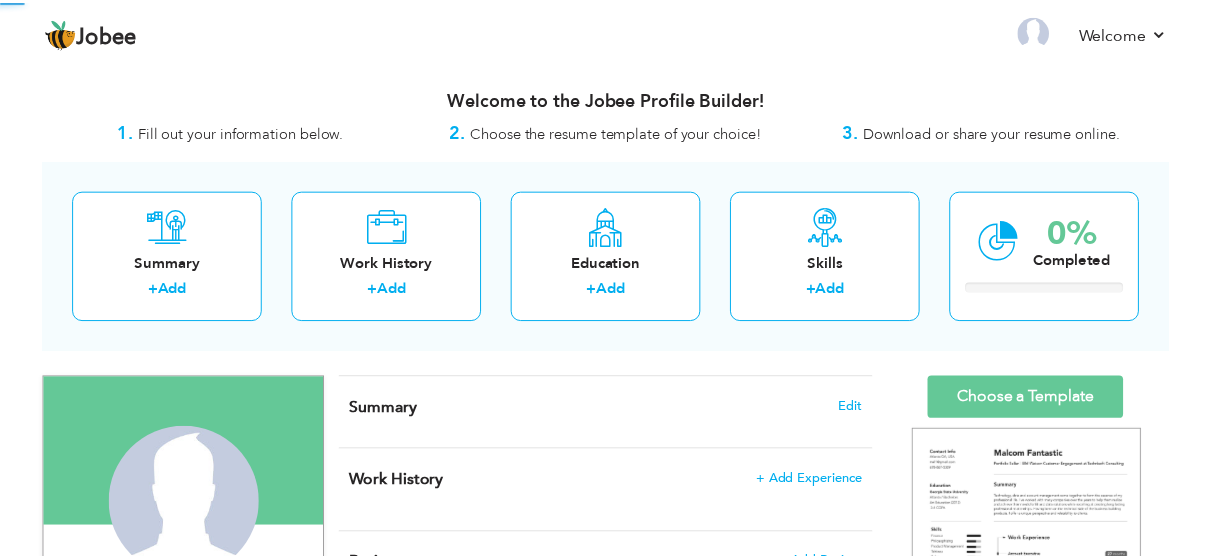 scroll, scrollTop: 0, scrollLeft: 0, axis: both 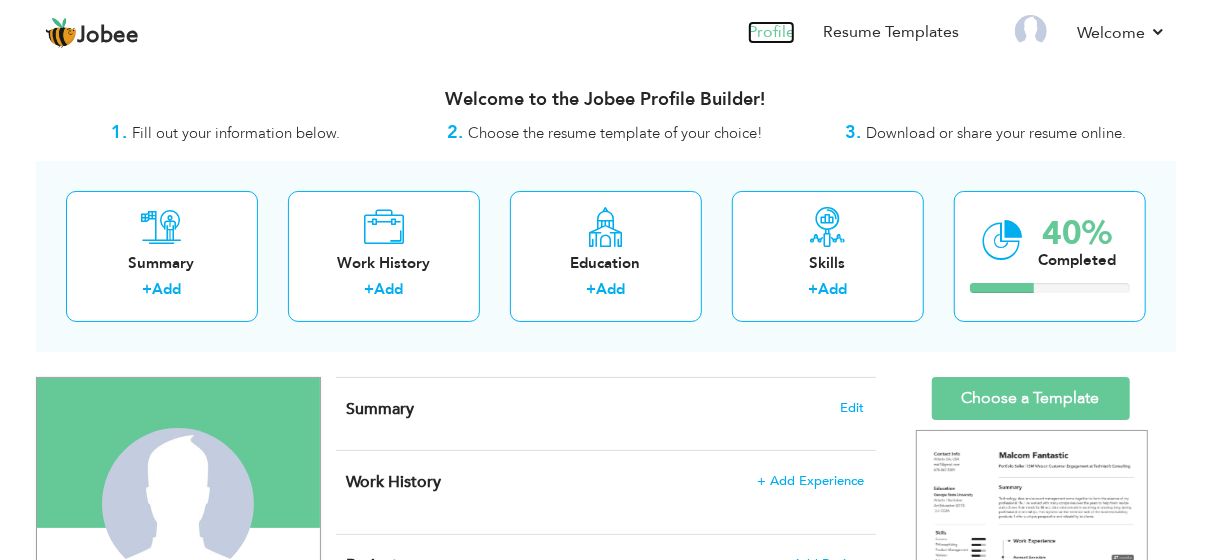 click on "Profile" at bounding box center [771, 32] 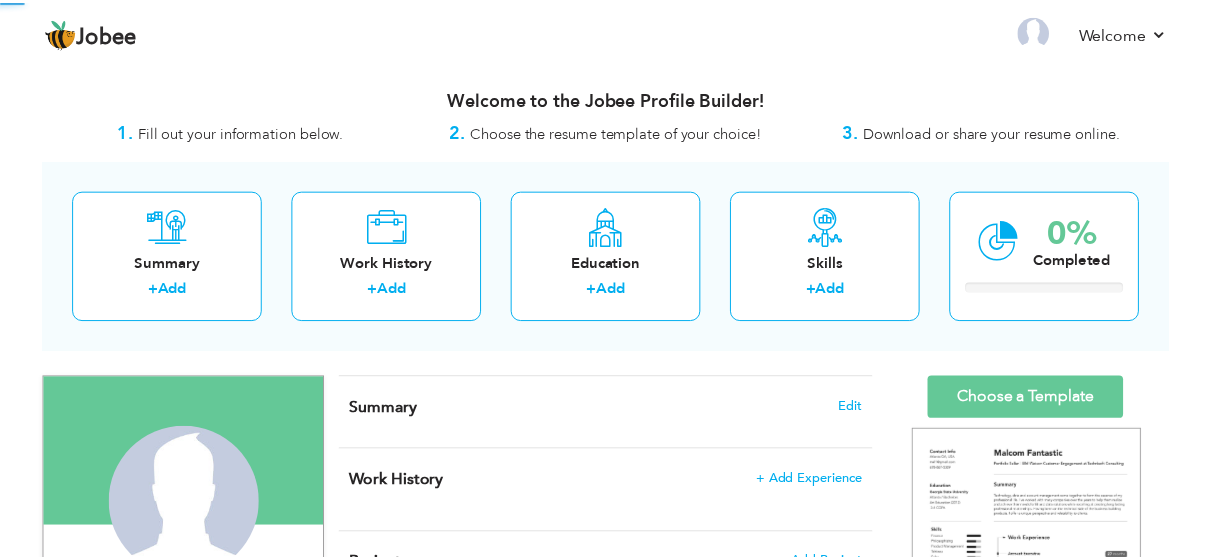 scroll, scrollTop: 0, scrollLeft: 0, axis: both 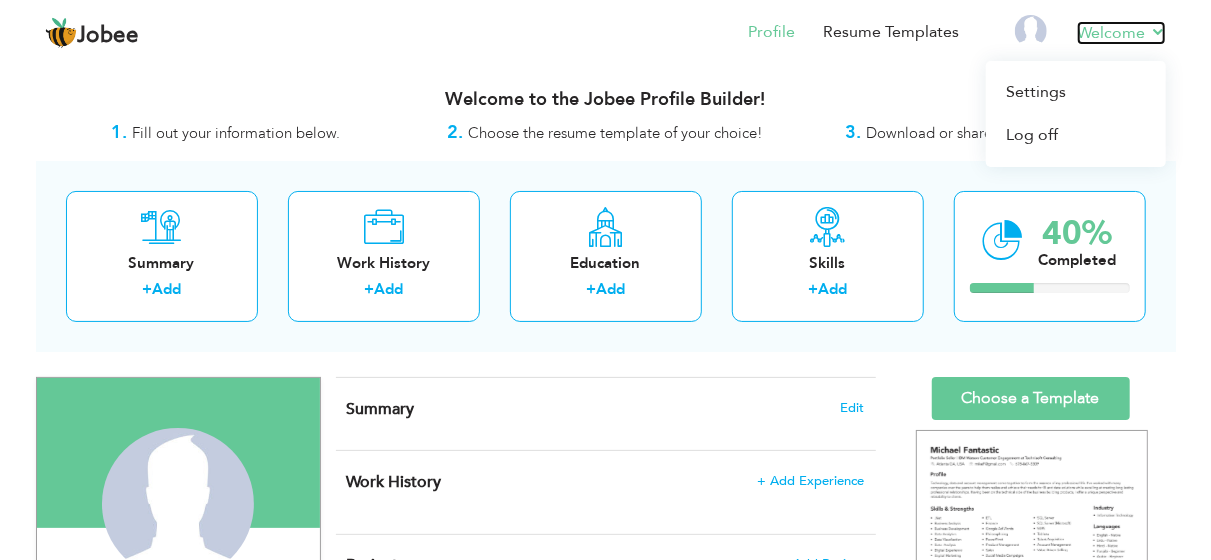 click on "Welcome" at bounding box center (1121, 33) 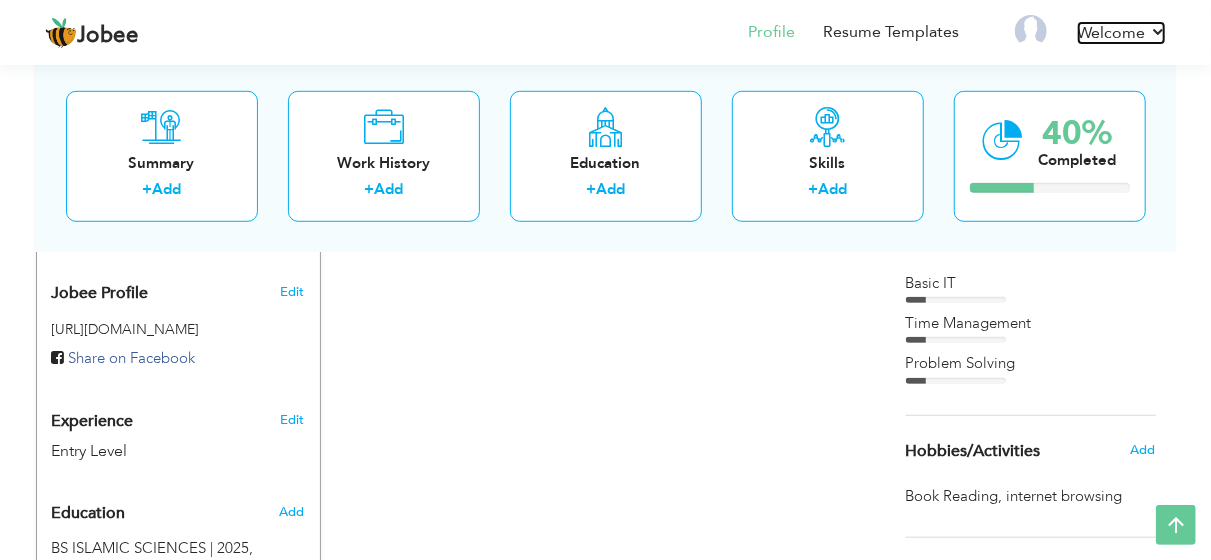 scroll, scrollTop: 533, scrollLeft: 0, axis: vertical 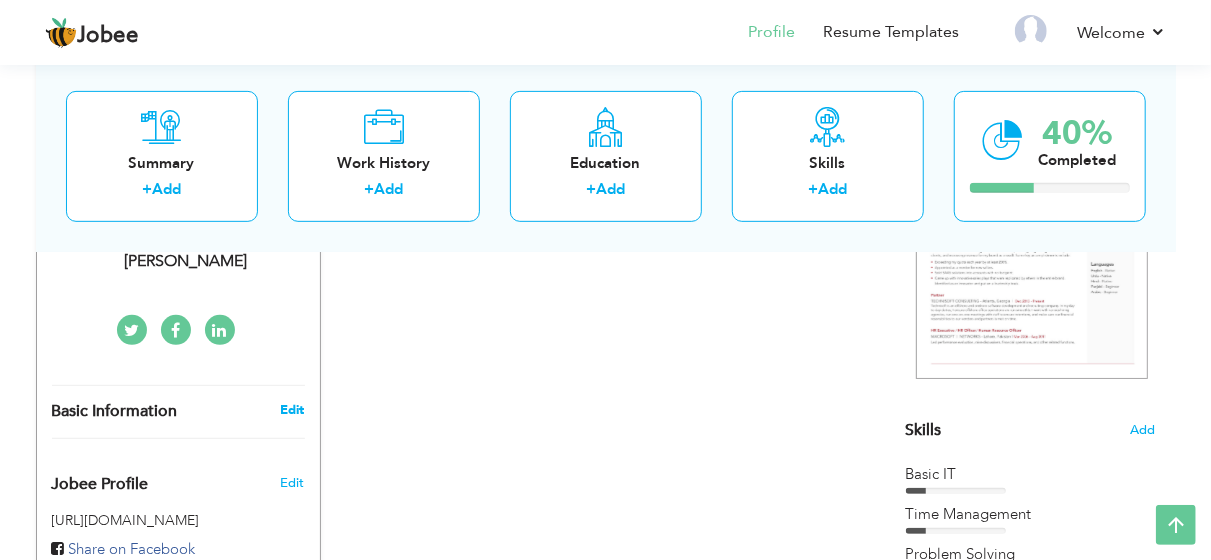 click on "Edit" at bounding box center (292, 410) 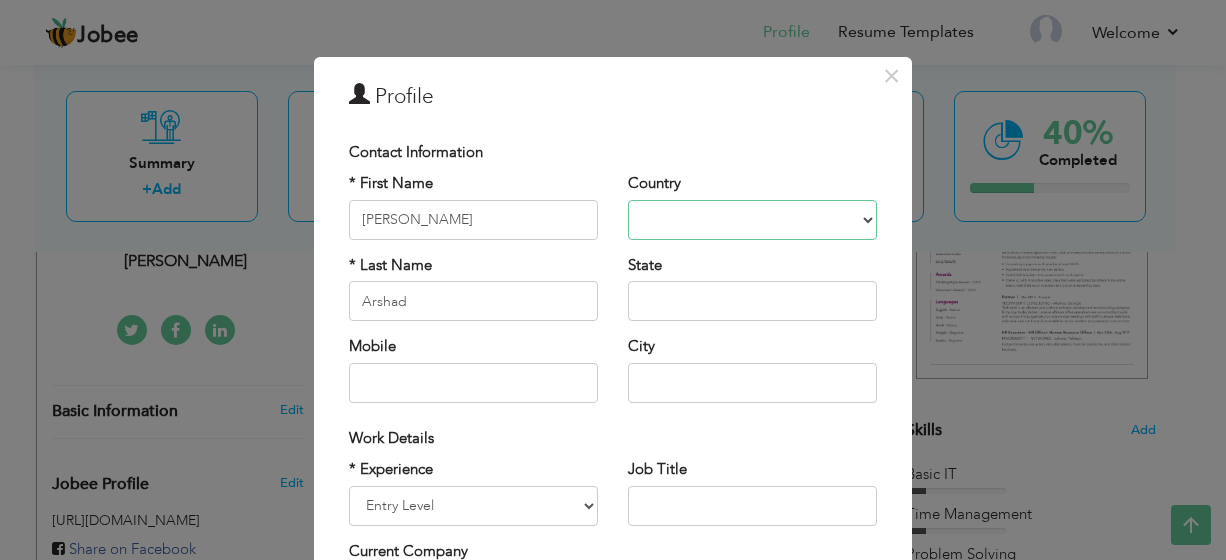 click on "Afghanistan Albania Algeria American Samoa Andorra Angola Anguilla Antarctica Antigua and Barbuda Argentina Armenia Aruba Australia Austria Azerbaijan Bahamas Bahrain Bangladesh Barbados Belarus Belgium Belize Benin Bermuda Bhutan Bolivia Bosnia-Herzegovina Botswana Bouvet Island Brazil British Indian Ocean Territory Brunei Darussalam Bulgaria Burkina Faso Burundi Cambodia Cameroon Canada Cape Verde Cayman Islands Central African Republic Chad Chile China Christmas Island Cocos (Keeling) Islands Colombia Comoros Congo Congo, Dem. Republic Cook Islands Costa Rica Croatia Cuba Cyprus Czech Rep Denmark Djibouti Dominica Dominican Republic Ecuador Egypt El Salvador Equatorial Guinea Eritrea Estonia Ethiopia European Union Falkland Islands (Malvinas) Faroe Islands Fiji Finland France French Guiana French Southern Territories Gabon Gambia Georgia Germany Ghana Gibraltar Great Britain Greece Greenland Grenada Guadeloupe (French) Guam (USA) Guatemala Guernsey Guinea Guinea Bissau Guyana Haiti Honduras Hong Kong India" at bounding box center (752, 220) 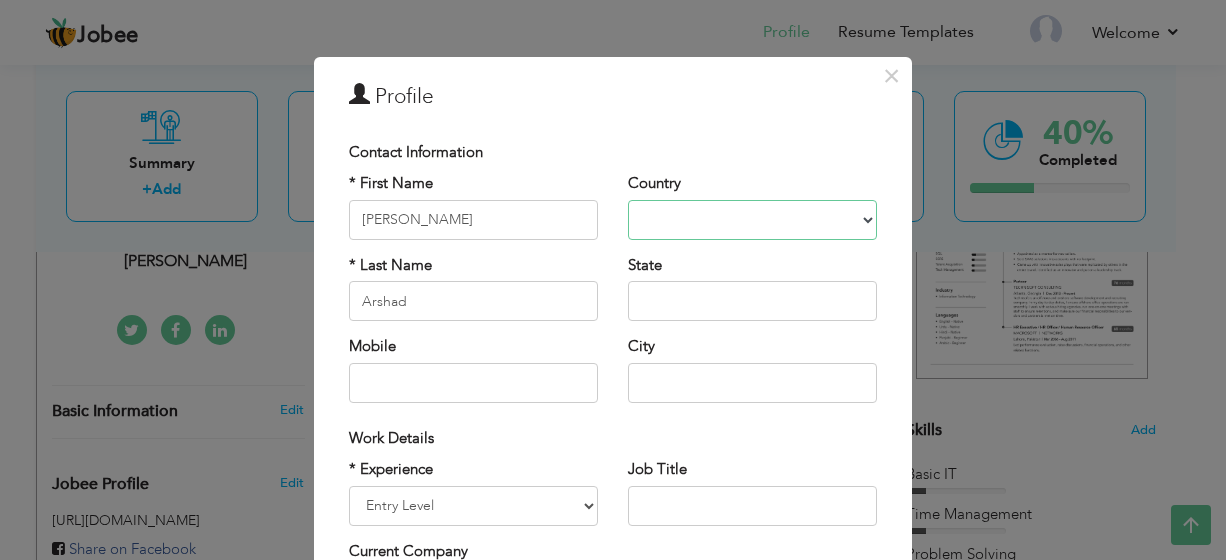 select on "number:166" 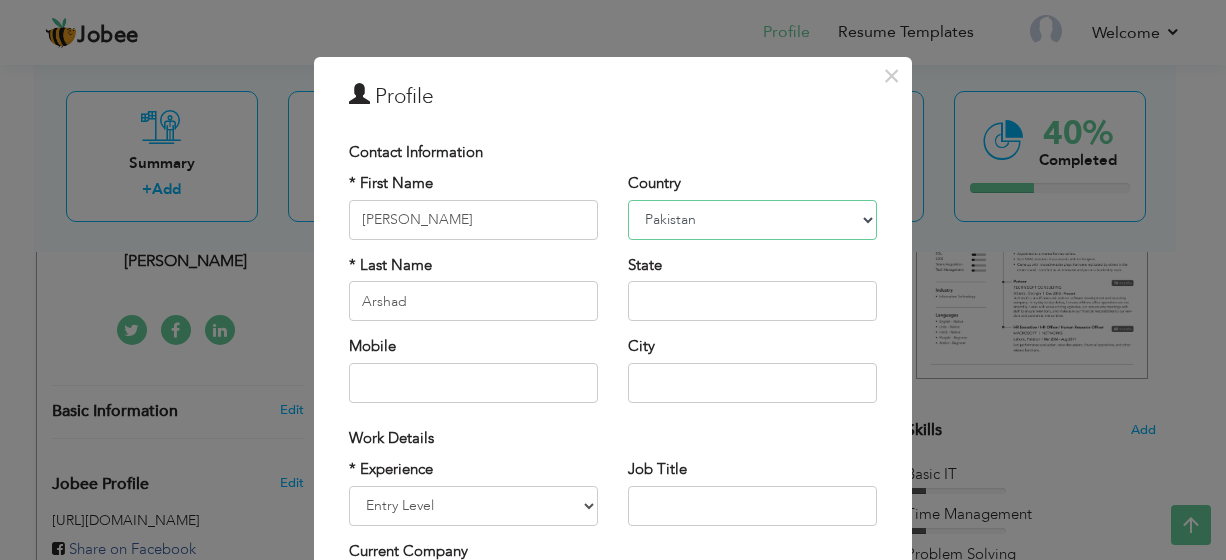 click on "Afghanistan Albania Algeria American Samoa Andorra Angola Anguilla Antarctica Antigua and Barbuda Argentina Armenia Aruba Australia Austria Azerbaijan Bahamas Bahrain Bangladesh Barbados Belarus Belgium Belize Benin Bermuda Bhutan Bolivia Bosnia-Herzegovina Botswana Bouvet Island Brazil British Indian Ocean Territory Brunei Darussalam Bulgaria Burkina Faso Burundi Cambodia Cameroon Canada Cape Verde Cayman Islands Central African Republic Chad Chile China Christmas Island Cocos (Keeling) Islands Colombia Comoros Congo Congo, Dem. Republic Cook Islands Costa Rica Croatia Cuba Cyprus Czech Rep Denmark Djibouti Dominica Dominican Republic Ecuador Egypt El Salvador Equatorial Guinea Eritrea Estonia Ethiopia European Union Falkland Islands (Malvinas) Faroe Islands Fiji Finland France French Guiana French Southern Territories Gabon Gambia Georgia Germany Ghana Gibraltar Great Britain Greece Greenland Grenada Guadeloupe (French) Guam (USA) Guatemala Guernsey Guinea Guinea Bissau Guyana Haiti Honduras Hong Kong India" at bounding box center (752, 220) 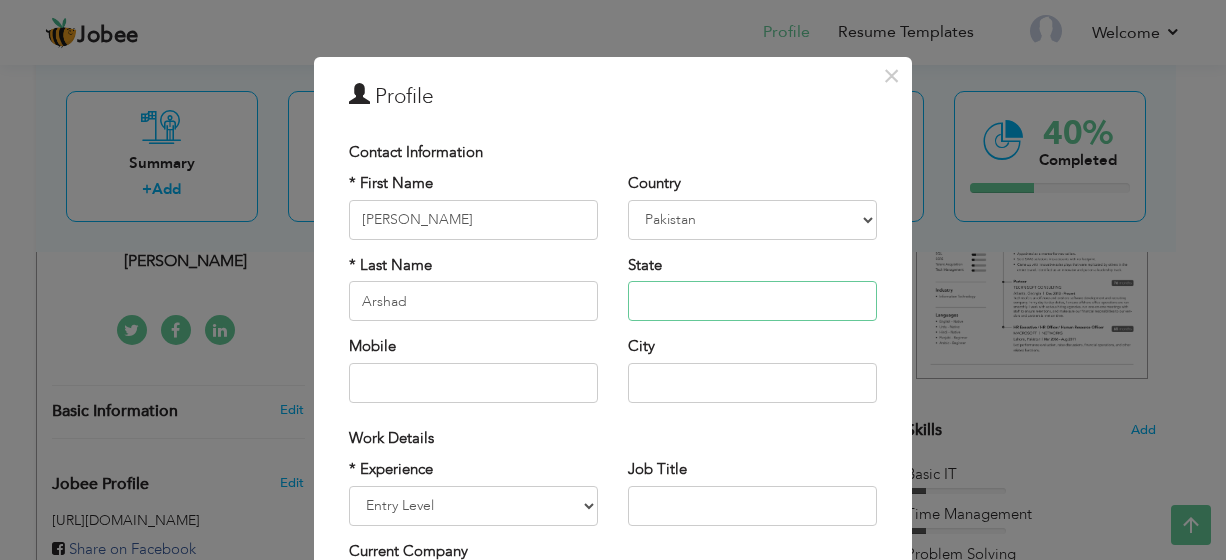 click at bounding box center [752, 301] 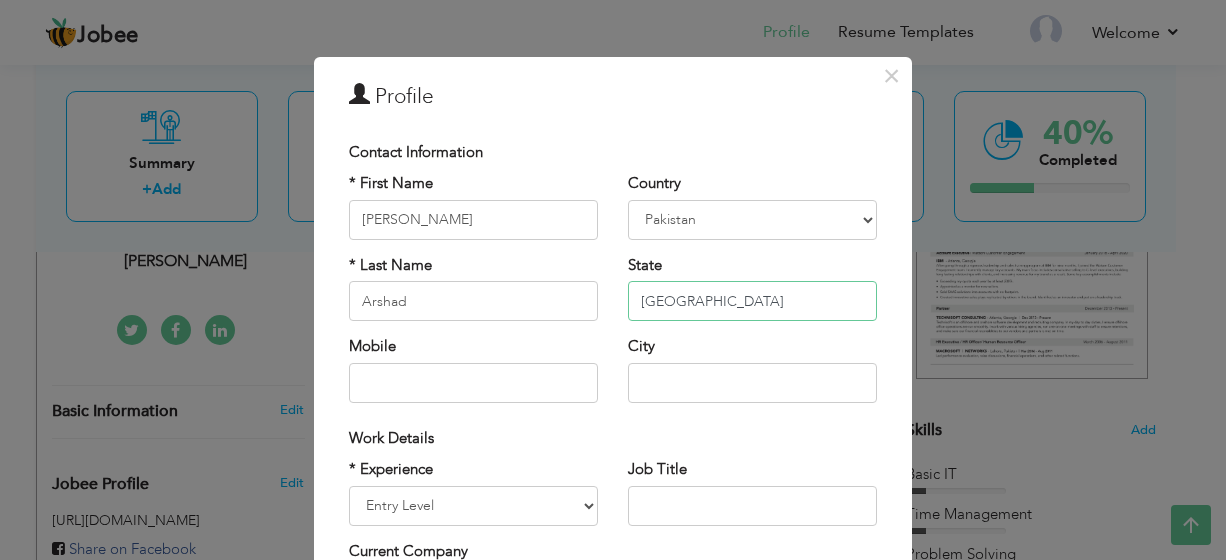 type on "[GEOGRAPHIC_DATA]" 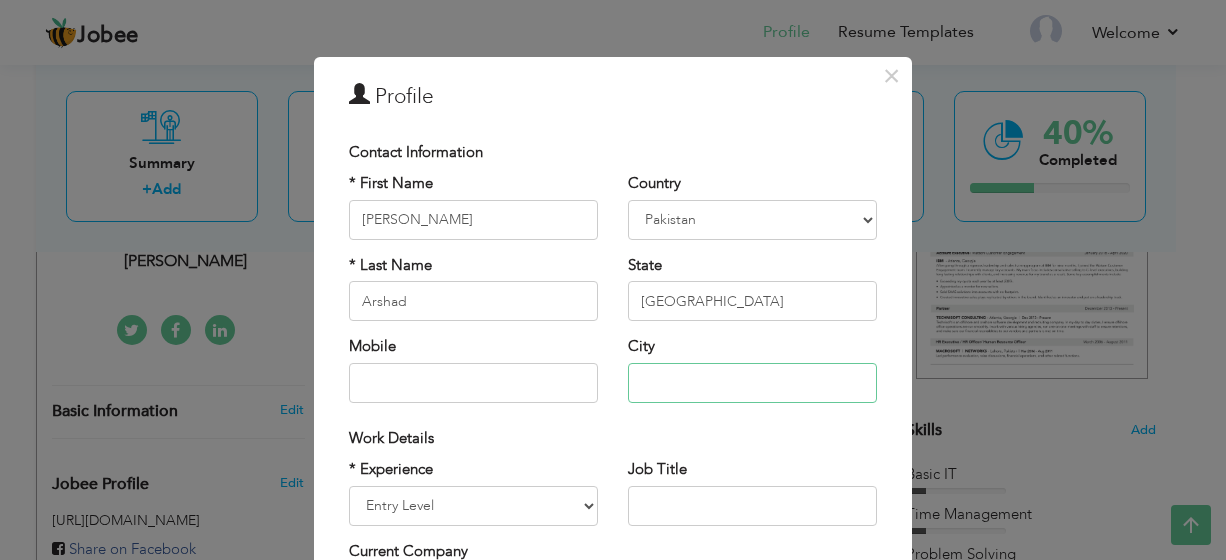 click at bounding box center [752, 383] 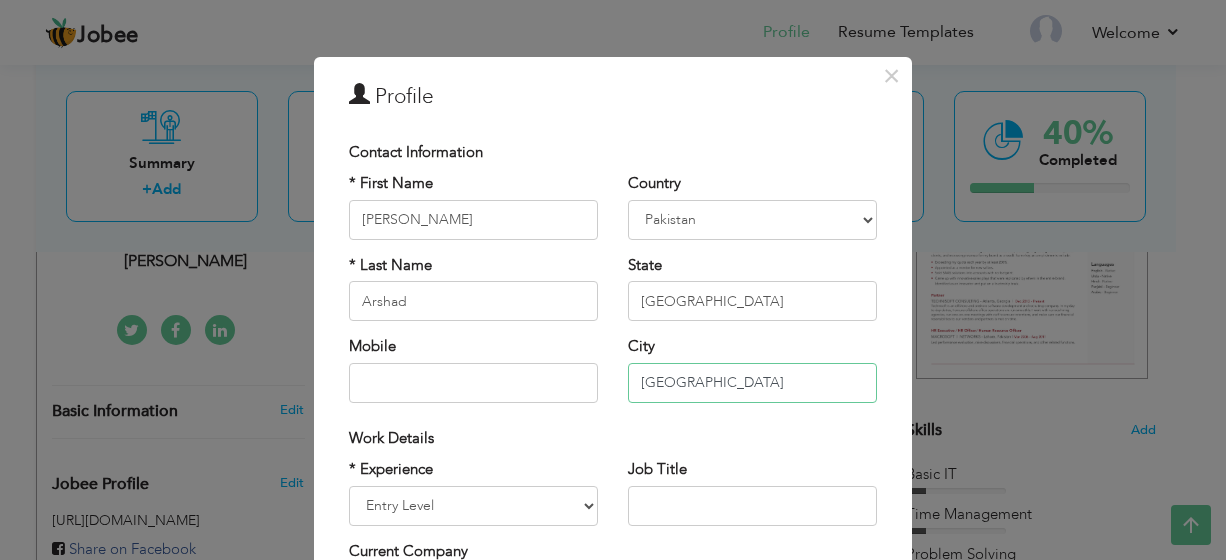 type on "[GEOGRAPHIC_DATA]" 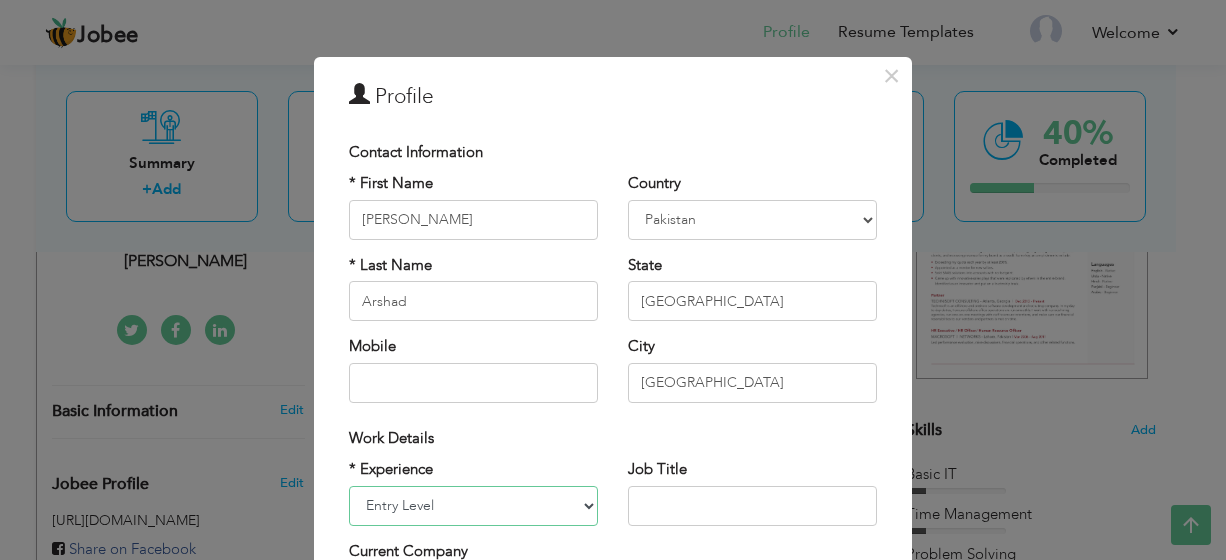 click on "Entry Level Less than 1 Year 1 Year 2 Years 3 Years 4 Years 5 Years 6 Years 7 Years 8 Years 9 Years 10 Years 11 Years 12 Years 13 Years 14 Years 15 Years 16 Years 17 Years 18 Years 19 Years 20 Years 21 Years 22 Years 23 Years 24 Years 25 Years 26 Years 27 Years 28 Years 29 Years 30 Years 31 Years 32 Years 33 Years 34 Years 35 Years More than 35 Years" at bounding box center [473, 506] 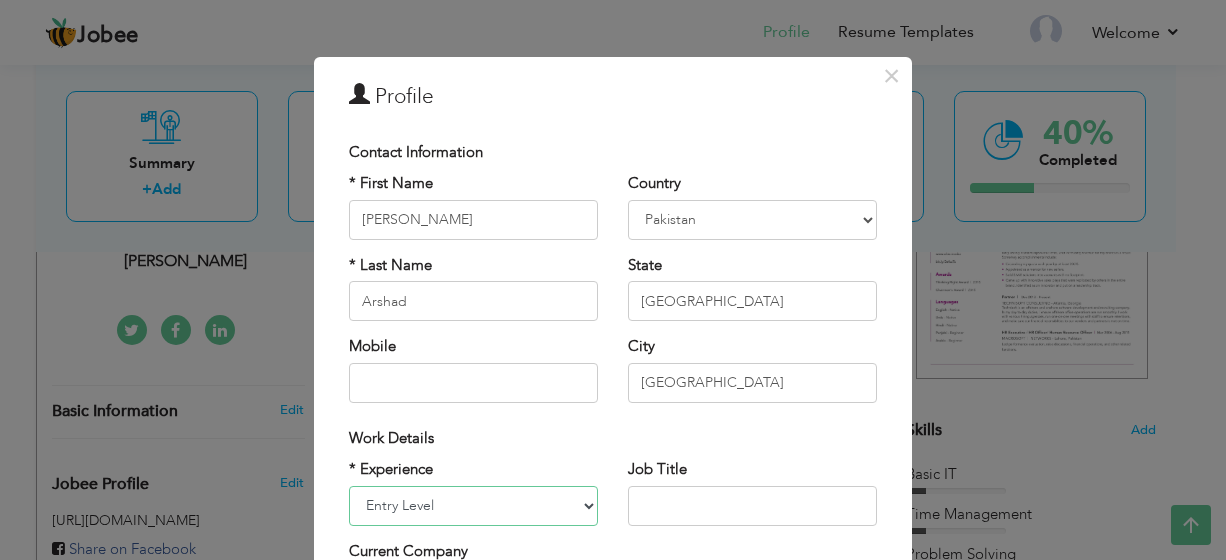 click on "Entry Level Less than 1 Year 1 Year 2 Years 3 Years 4 Years 5 Years 6 Years 7 Years 8 Years 9 Years 10 Years 11 Years 12 Years 13 Years 14 Years 15 Years 16 Years 17 Years 18 Years 19 Years 20 Years 21 Years 22 Years 23 Years 24 Years 25 Years 26 Years 27 Years 28 Years 29 Years 30 Years 31 Years 32 Years 33 Years 34 Years 35 Years More than 35 Years" at bounding box center [473, 506] 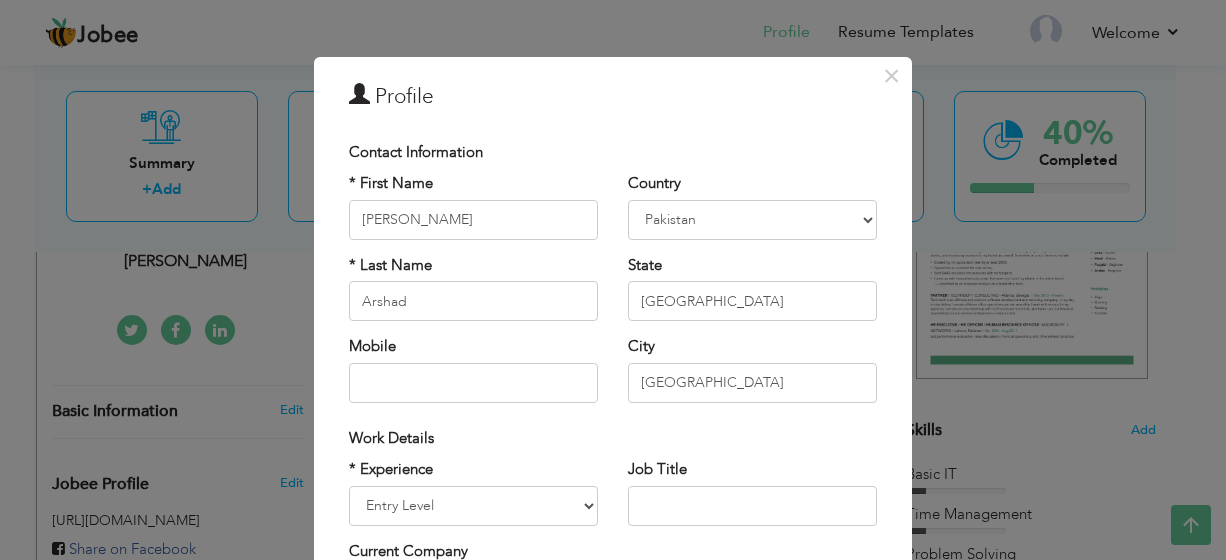 click on "×
Profile
Contact Information
* First Name
Noreen
* Last Name
Arshad
Mobile" at bounding box center [613, 475] 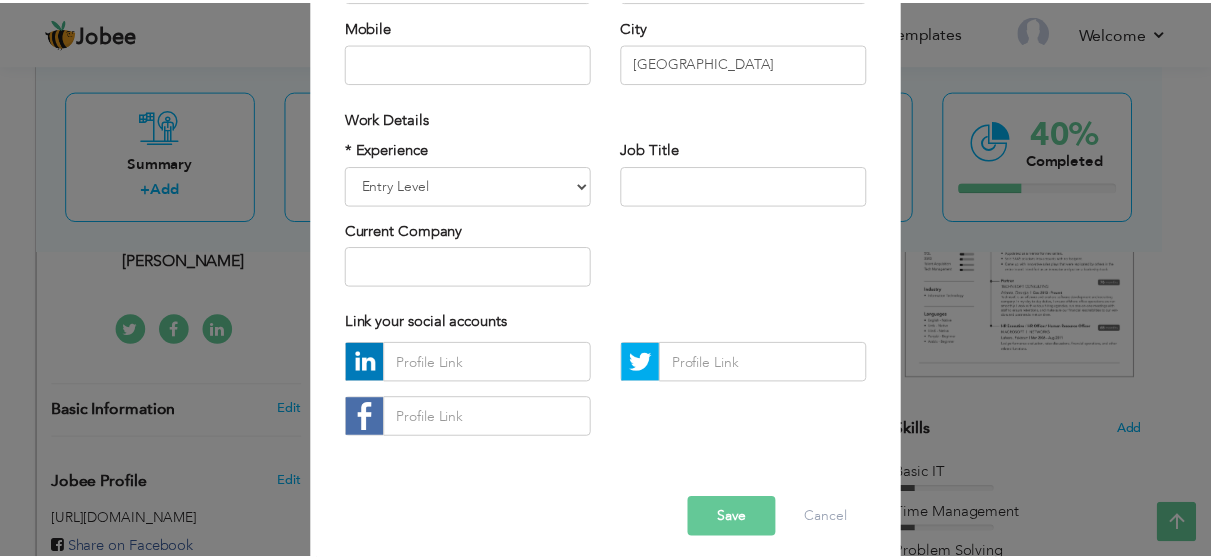 scroll, scrollTop: 334, scrollLeft: 0, axis: vertical 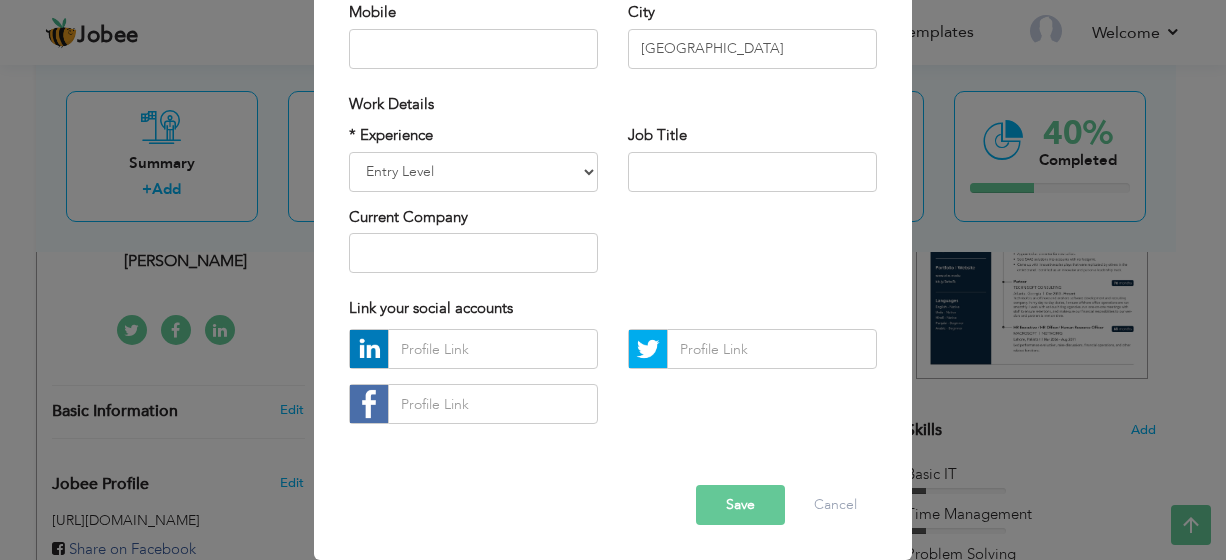click on "Save" at bounding box center (740, 505) 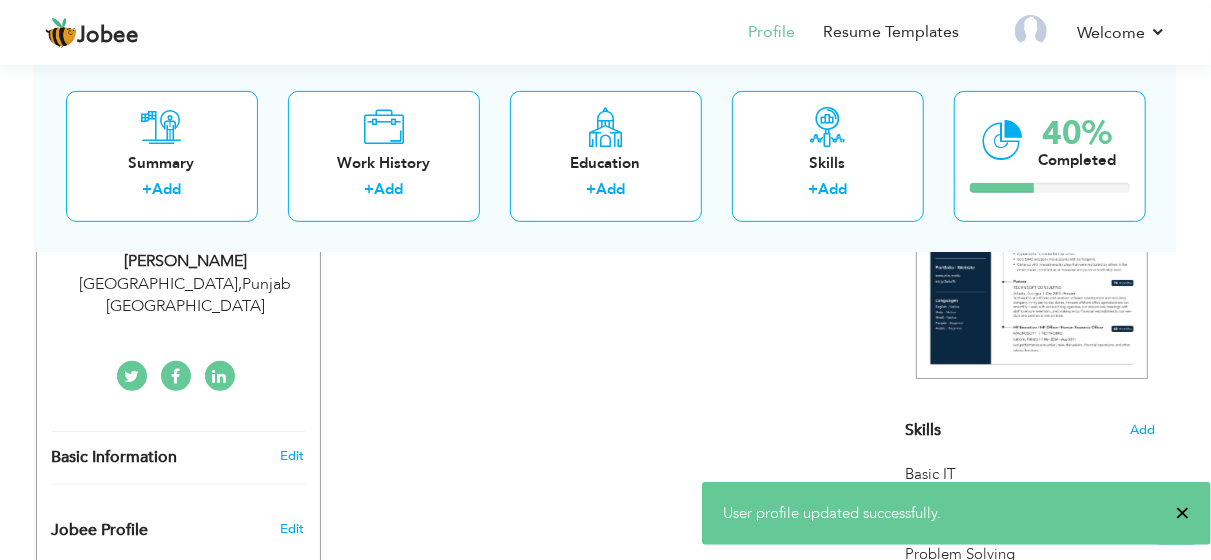 click on "×" at bounding box center [1182, 513] 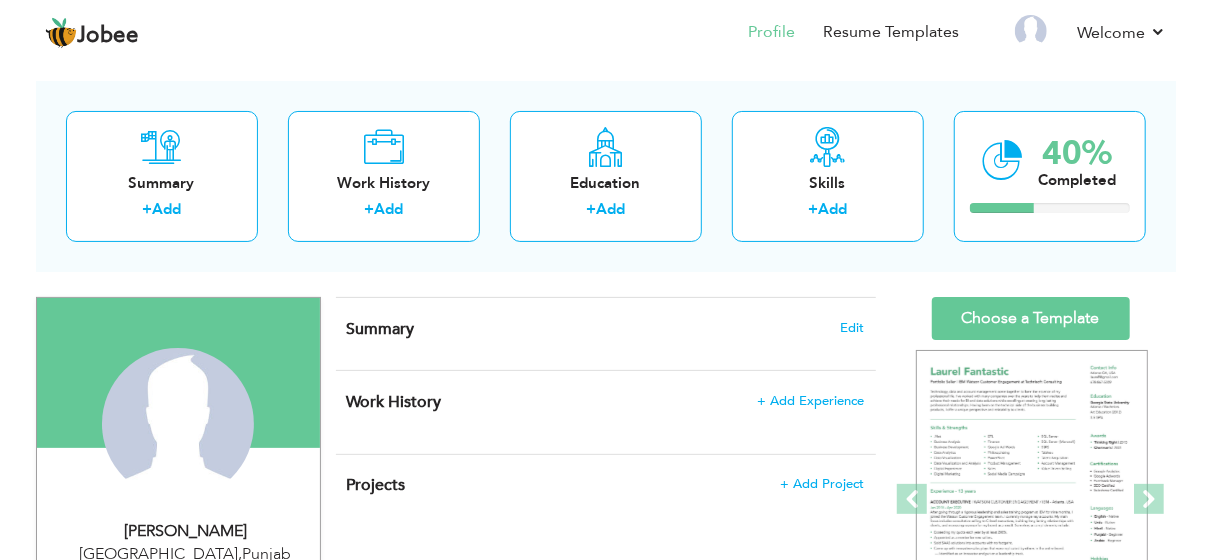 scroll, scrollTop: 82, scrollLeft: 0, axis: vertical 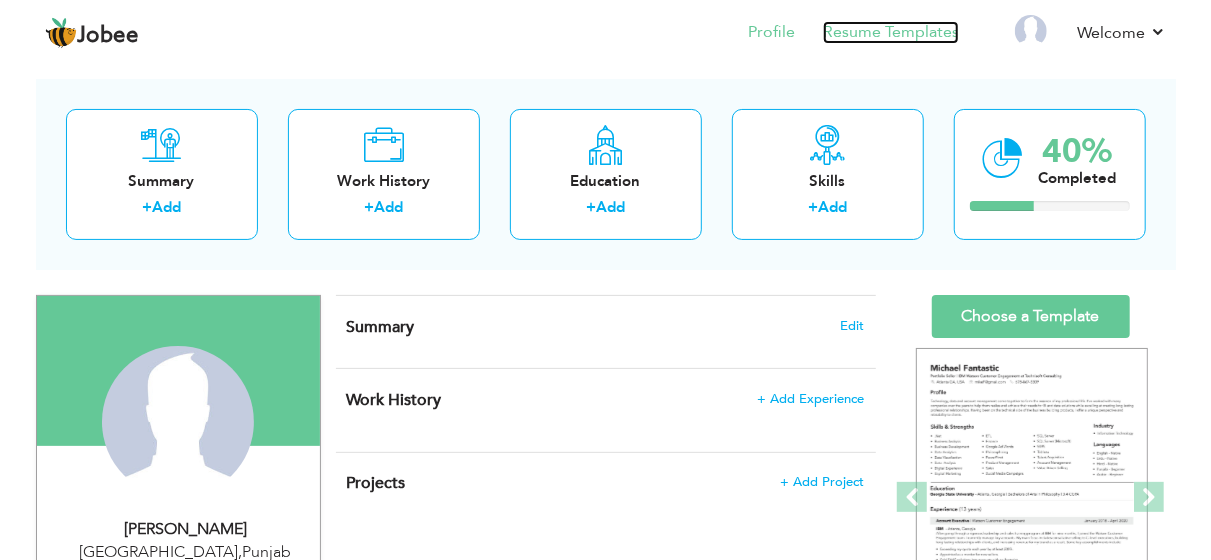 click on "Resume Templates" at bounding box center [891, 32] 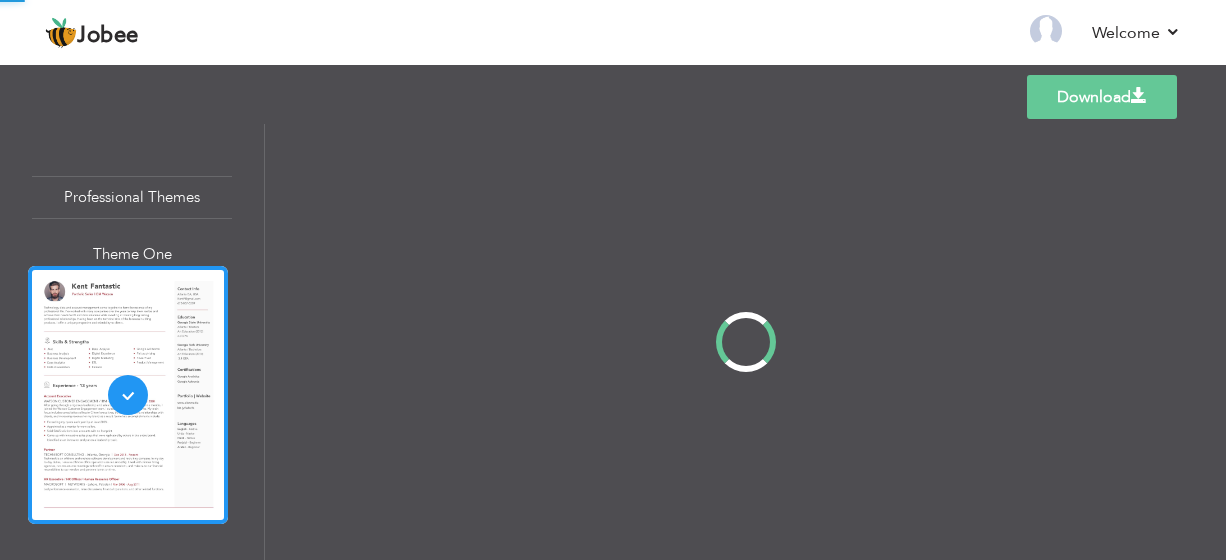scroll, scrollTop: 0, scrollLeft: 0, axis: both 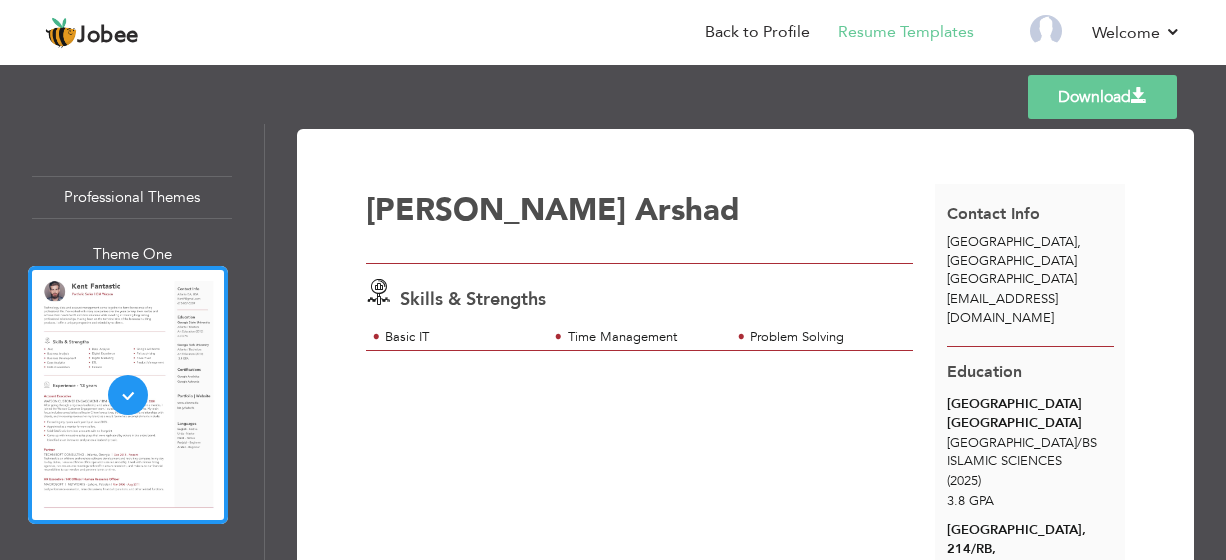 click on "Templates
Download" at bounding box center (613, 97) 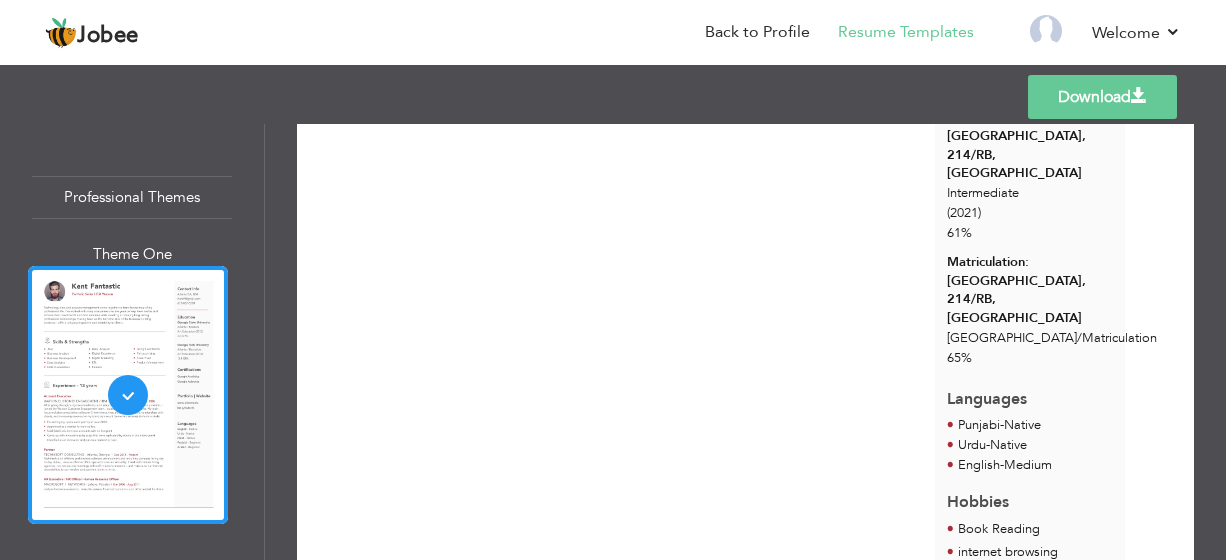scroll, scrollTop: 420, scrollLeft: 0, axis: vertical 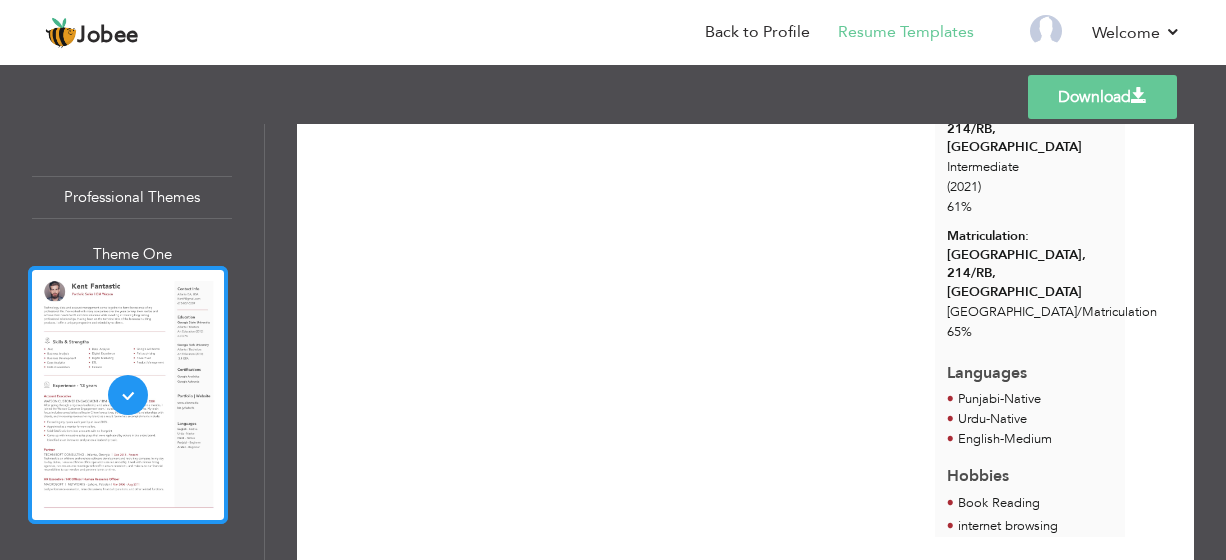 click at bounding box center [128, 395] 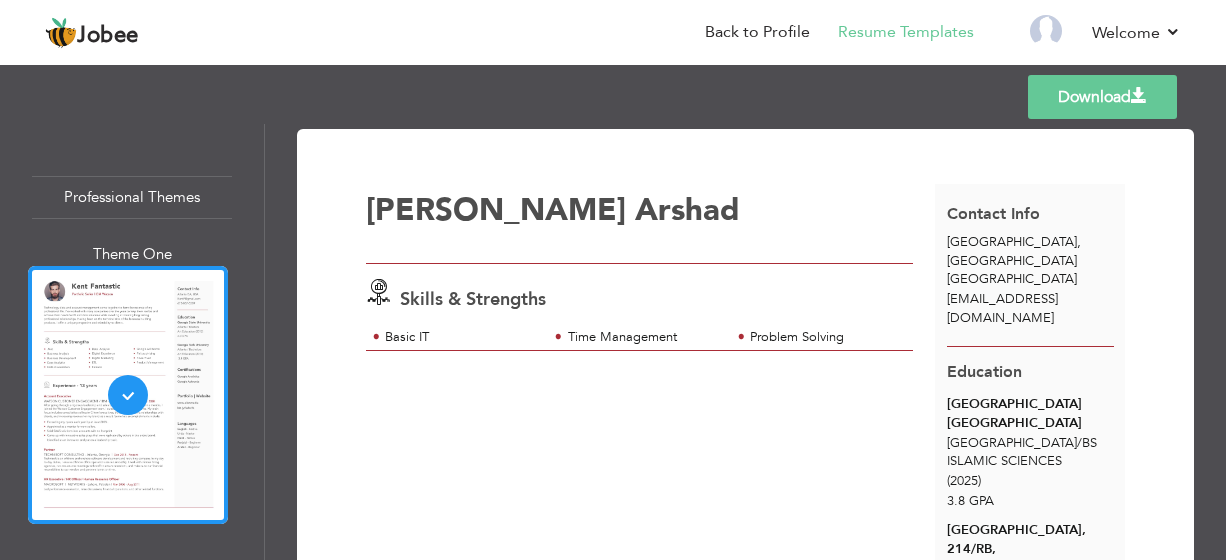 click on "Professional Themes" at bounding box center [132, 197] 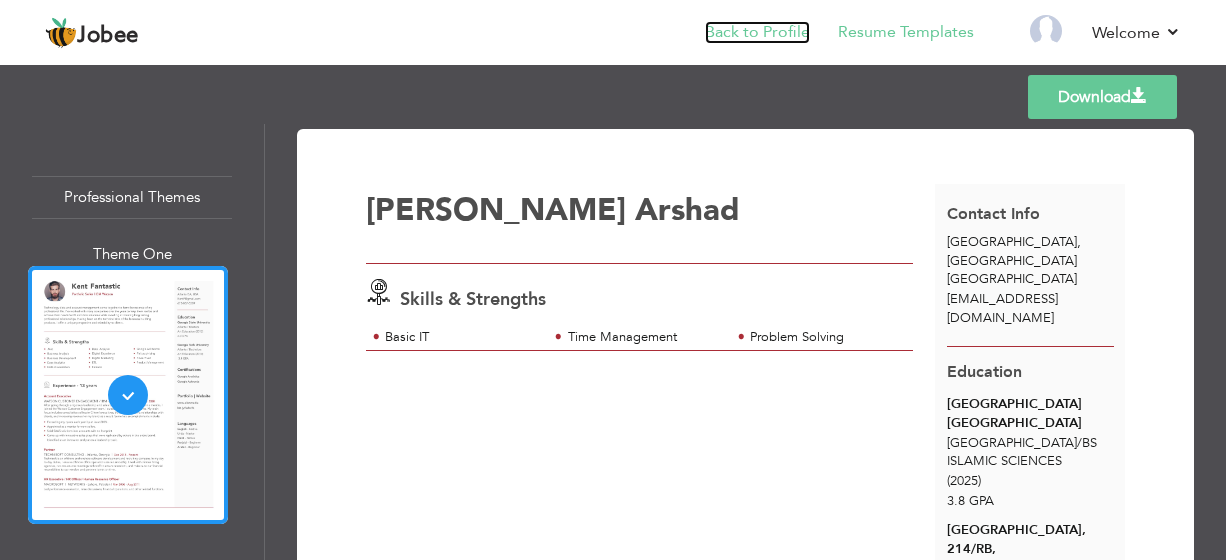 click on "Back to Profile" at bounding box center (757, 32) 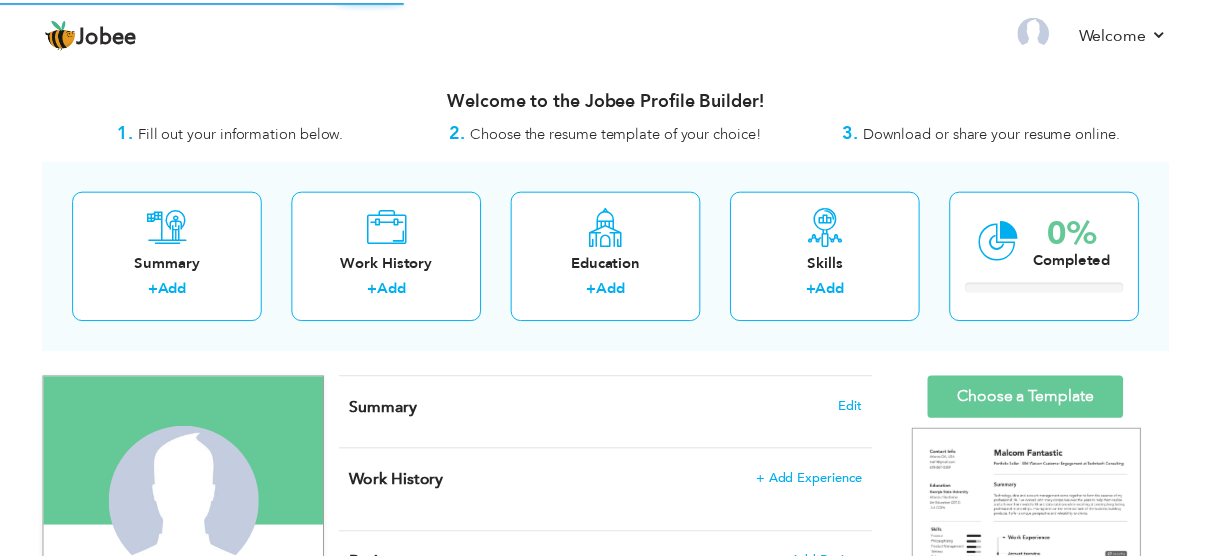 scroll, scrollTop: 0, scrollLeft: 0, axis: both 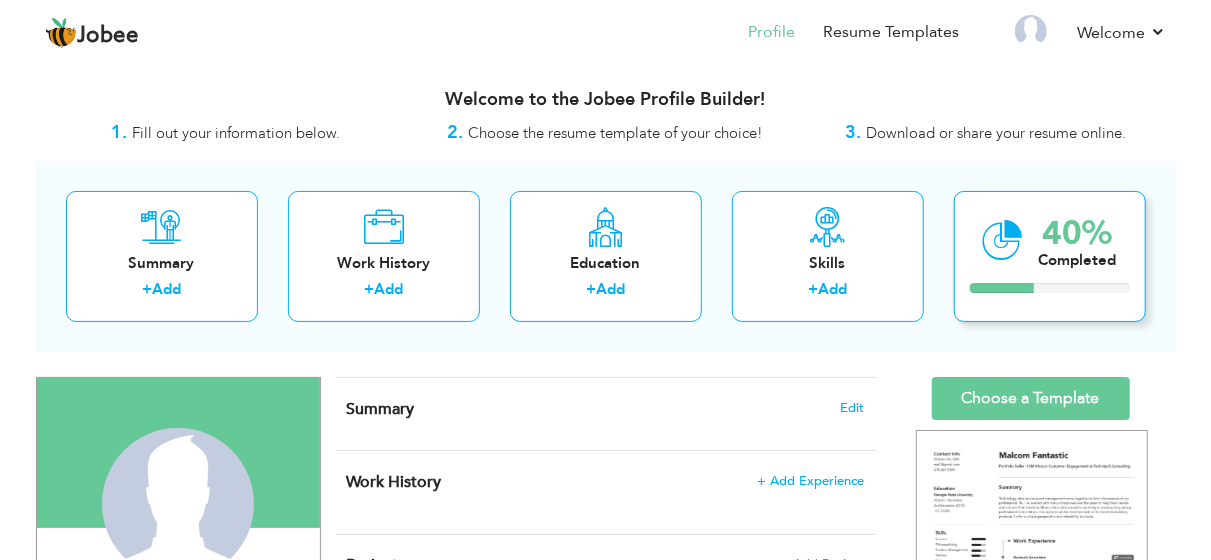 click on "Completed" at bounding box center [1078, 260] 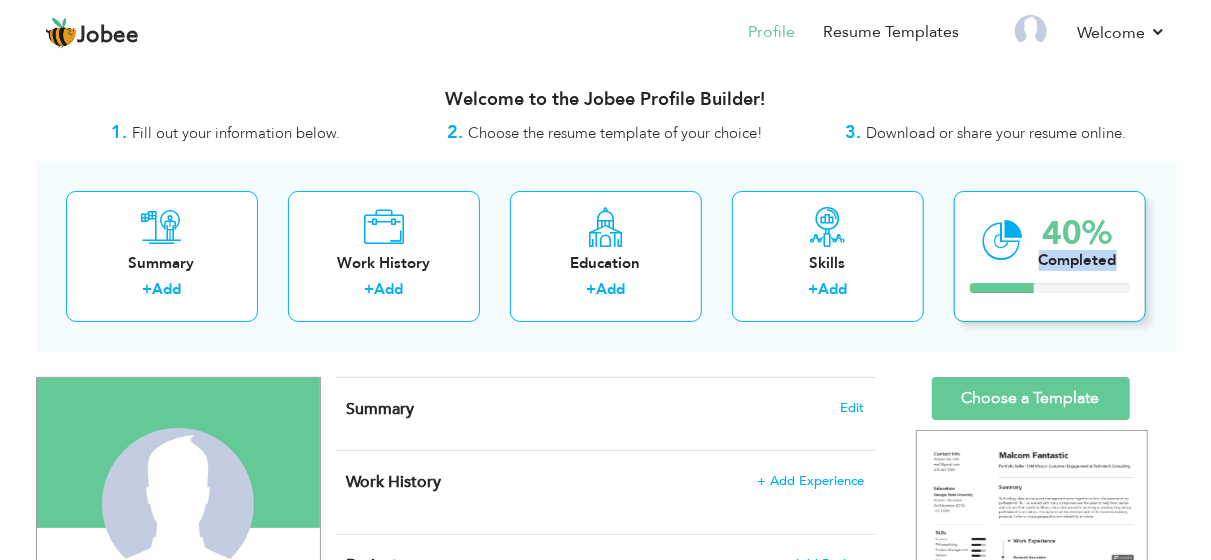 click on "Completed" at bounding box center (1078, 260) 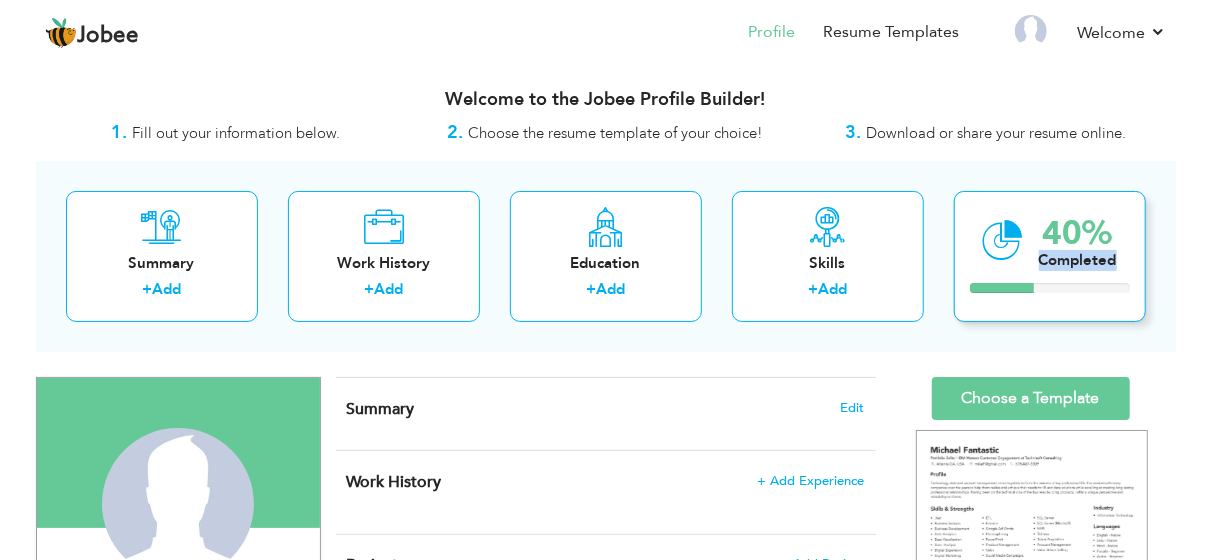 click on "Completed" at bounding box center (1078, 260) 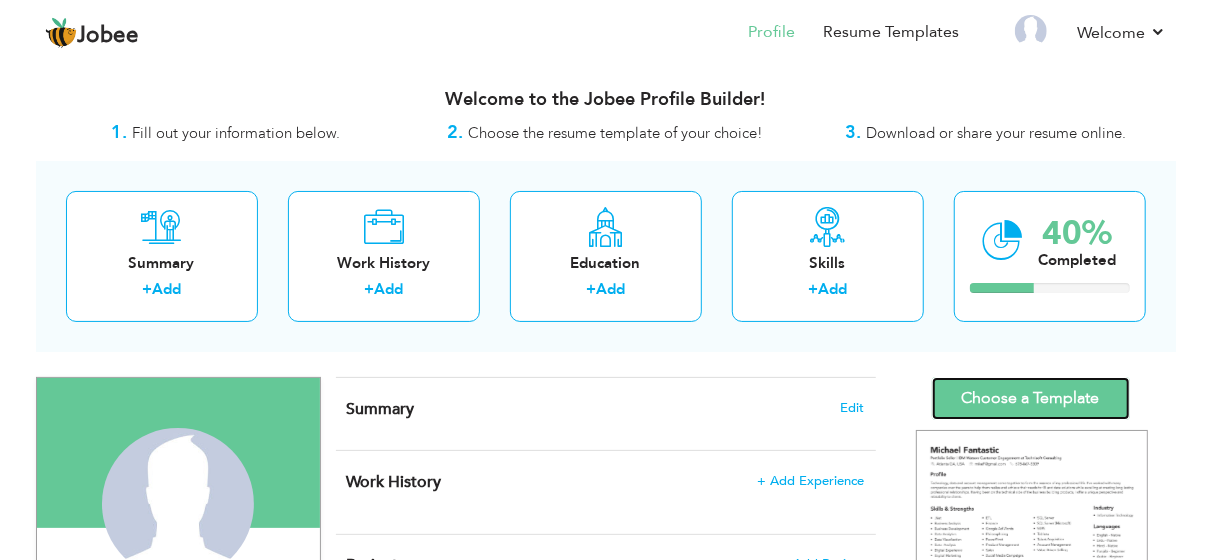 click on "Choose a Template" at bounding box center [1031, 398] 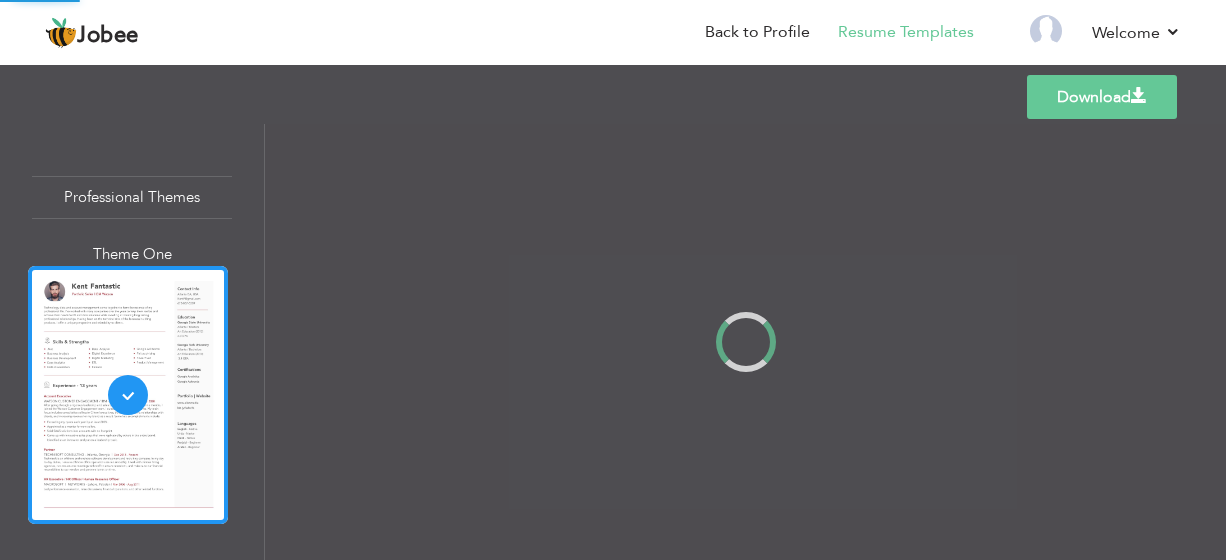 scroll, scrollTop: 0, scrollLeft: 0, axis: both 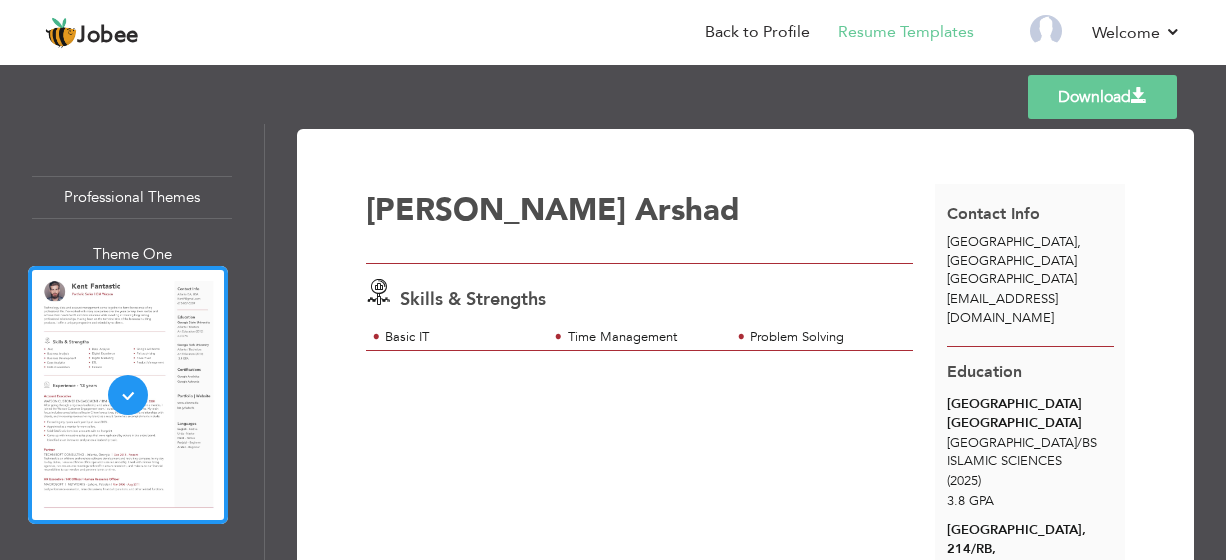 click on "Professional Themes" at bounding box center [132, 197] 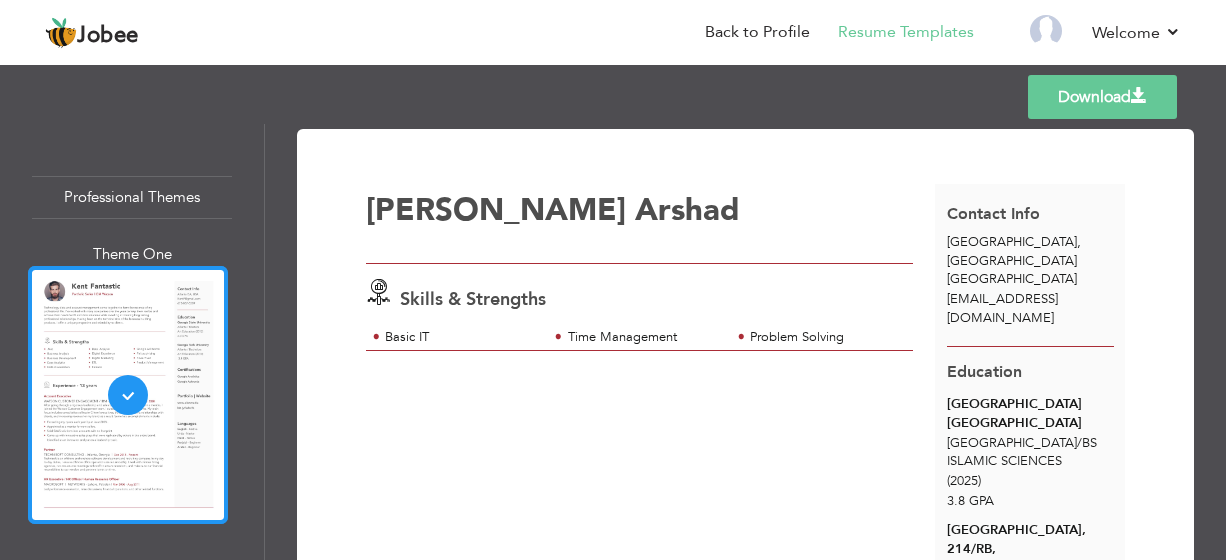click at bounding box center (128, 395) 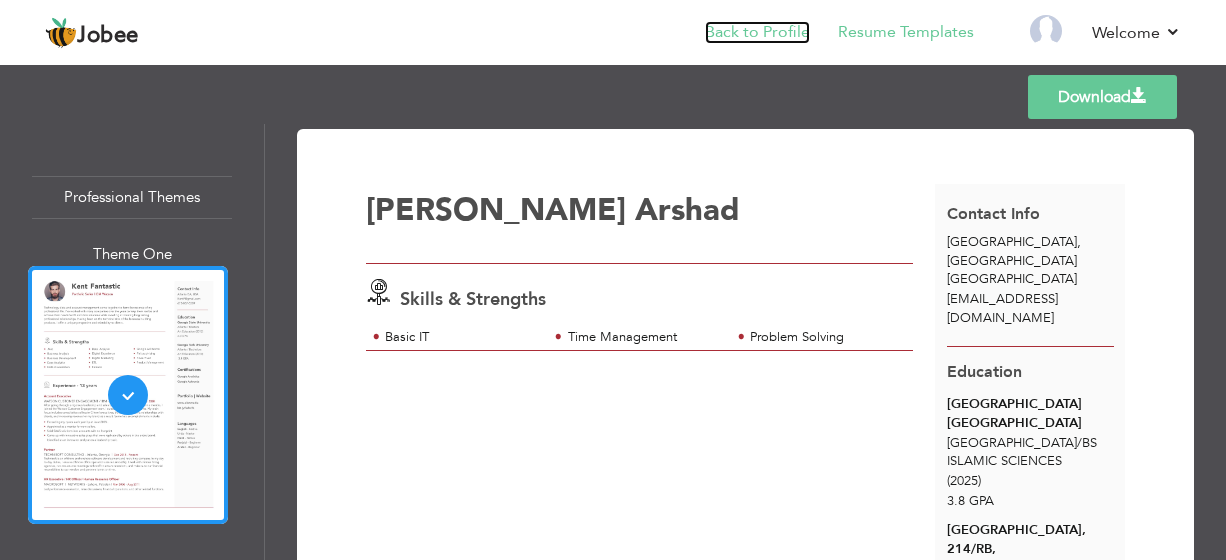 click on "Back to Profile" at bounding box center (757, 32) 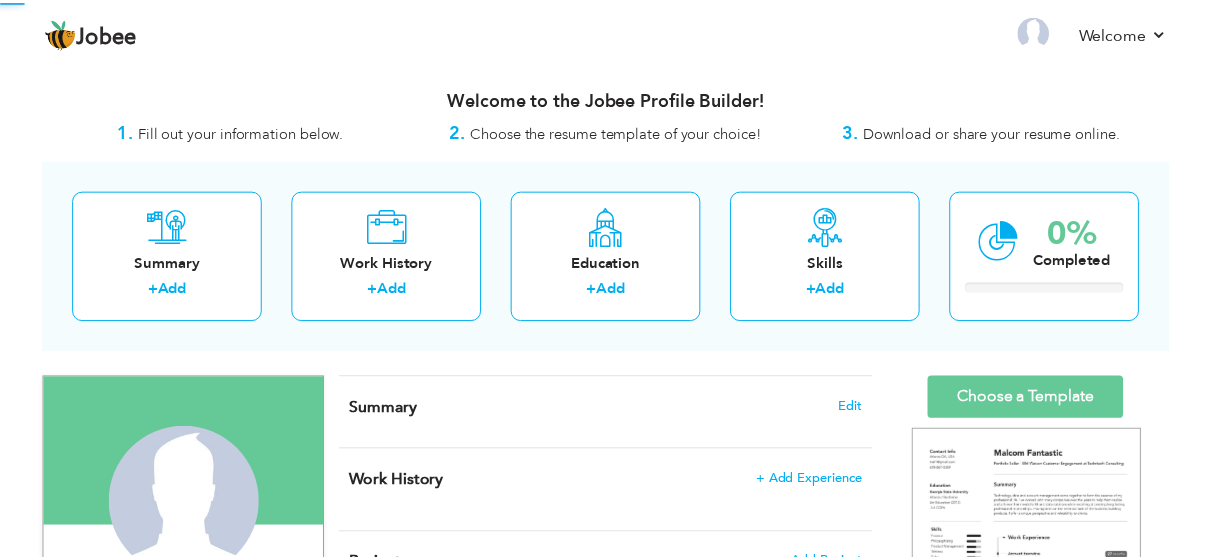 scroll, scrollTop: 0, scrollLeft: 0, axis: both 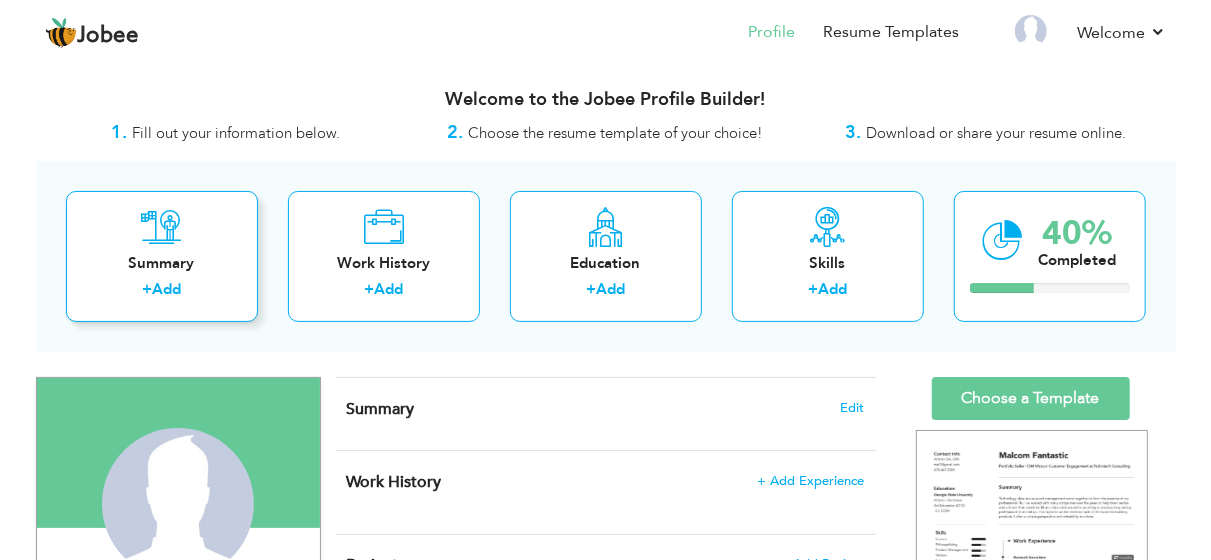 click on "Summary" at bounding box center (162, 263) 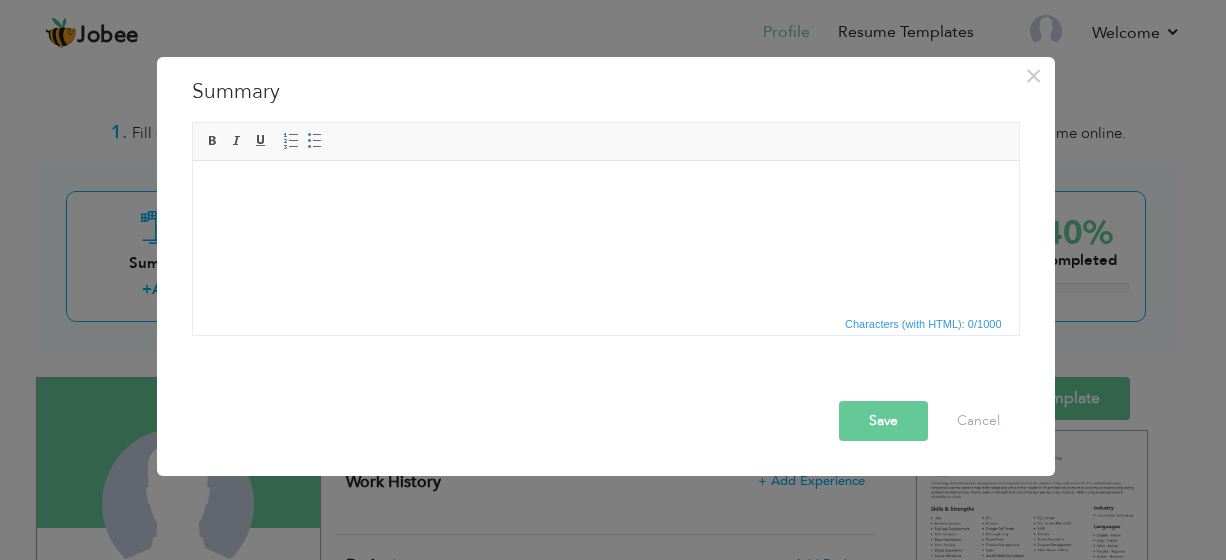 type 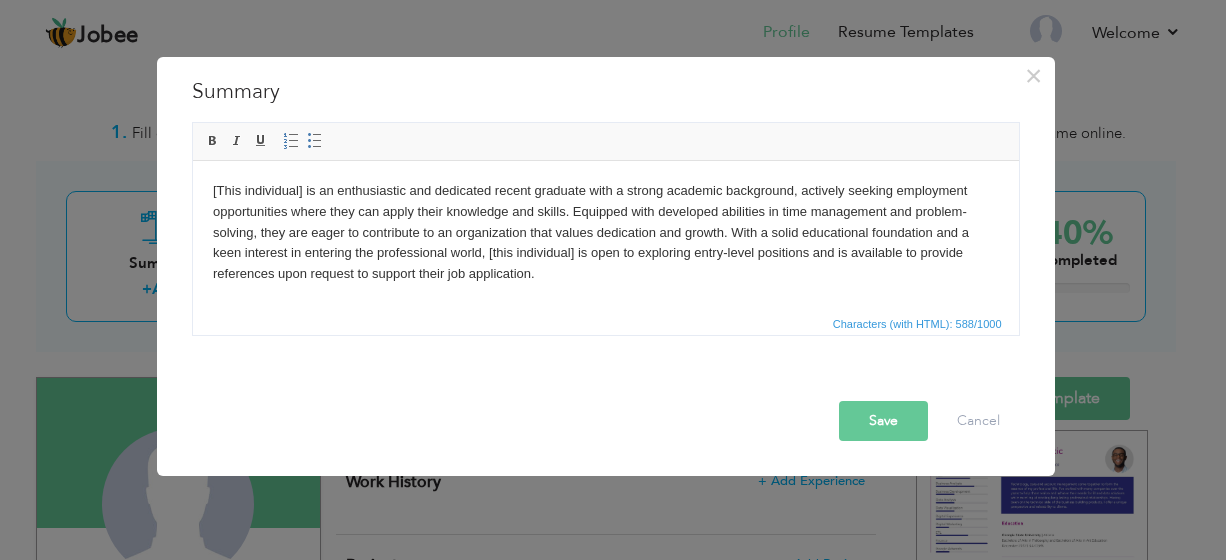 click on "[This individual] is an enthusiastic and dedicated recent graduate with a strong academic background, actively seeking employment opportunities where they can apply their knowledge and skills. Equipped with developed abilities in time management and problem-solving, they are eager to contribute to an organization that values dedication and growth. With a solid educational foundation and a keen interest in entering the professional world, [this individual] is open to exploring entry-level positions and is available to provide references upon request to support their job application." at bounding box center [605, 233] 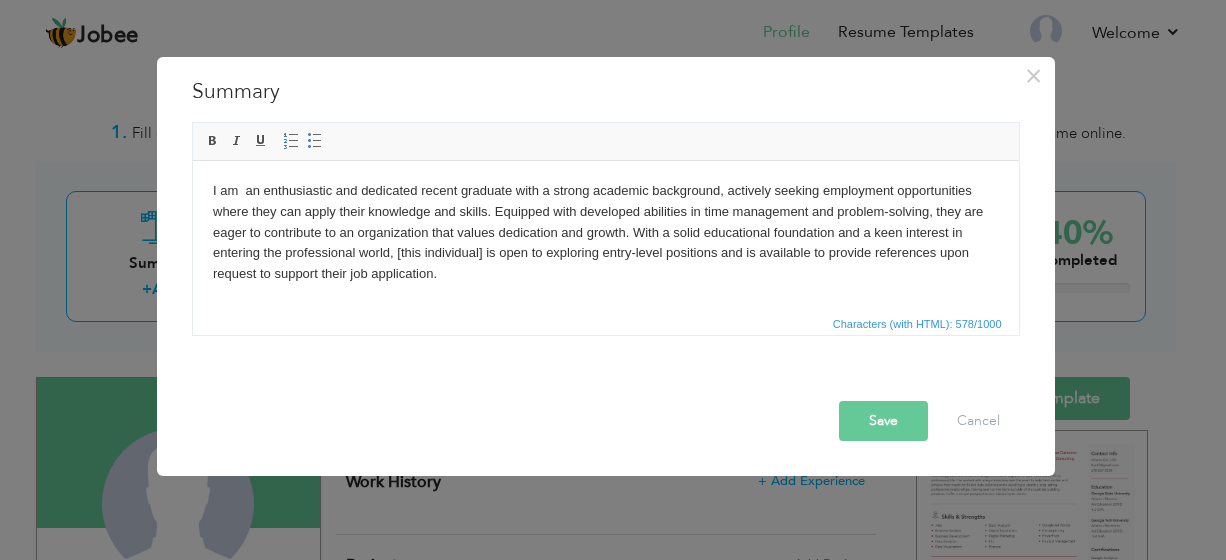 click on "Save" at bounding box center (883, 421) 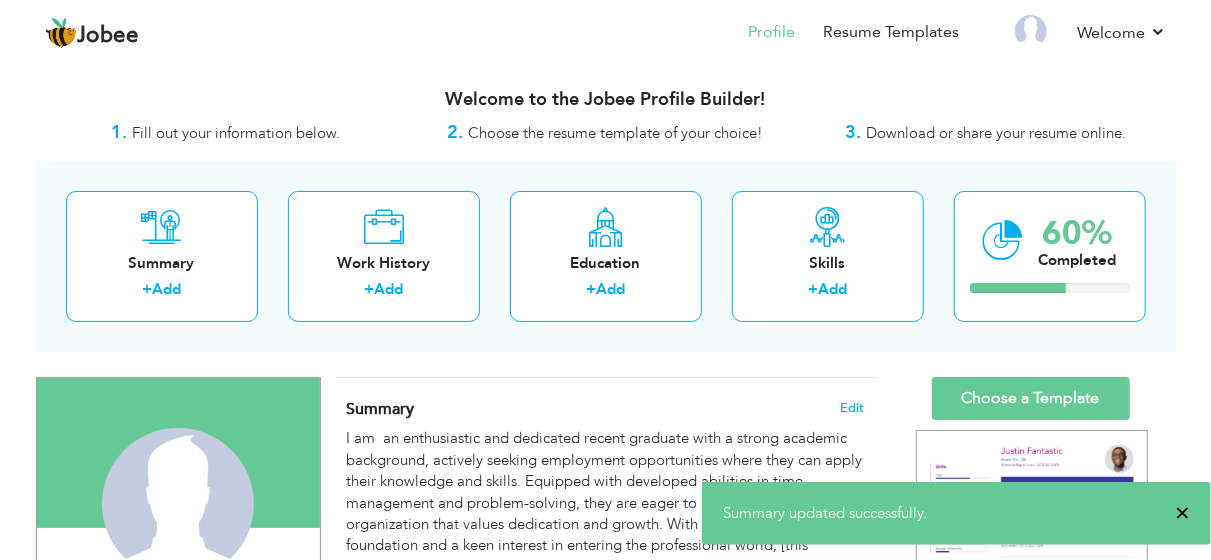 click on "×" at bounding box center [1182, 513] 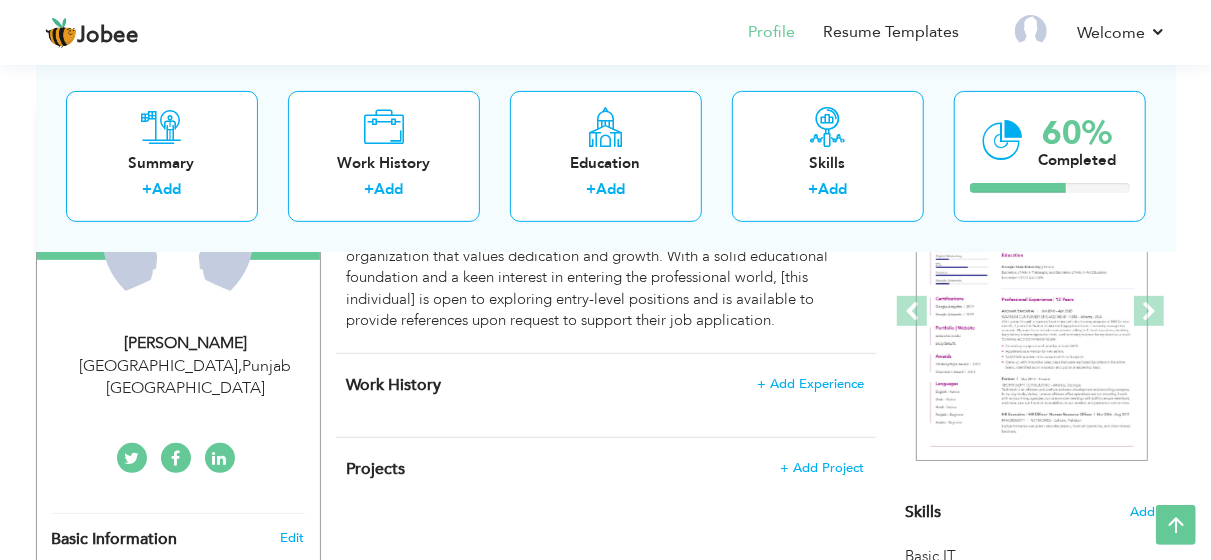 scroll, scrollTop: 280, scrollLeft: 0, axis: vertical 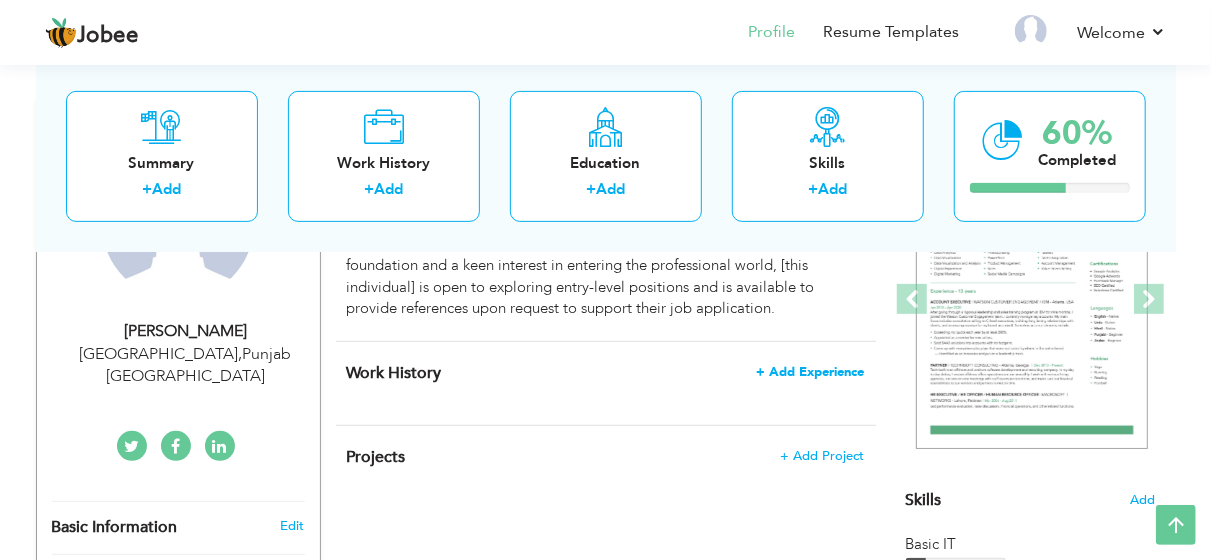 click on "+ Add Experience" at bounding box center [811, 372] 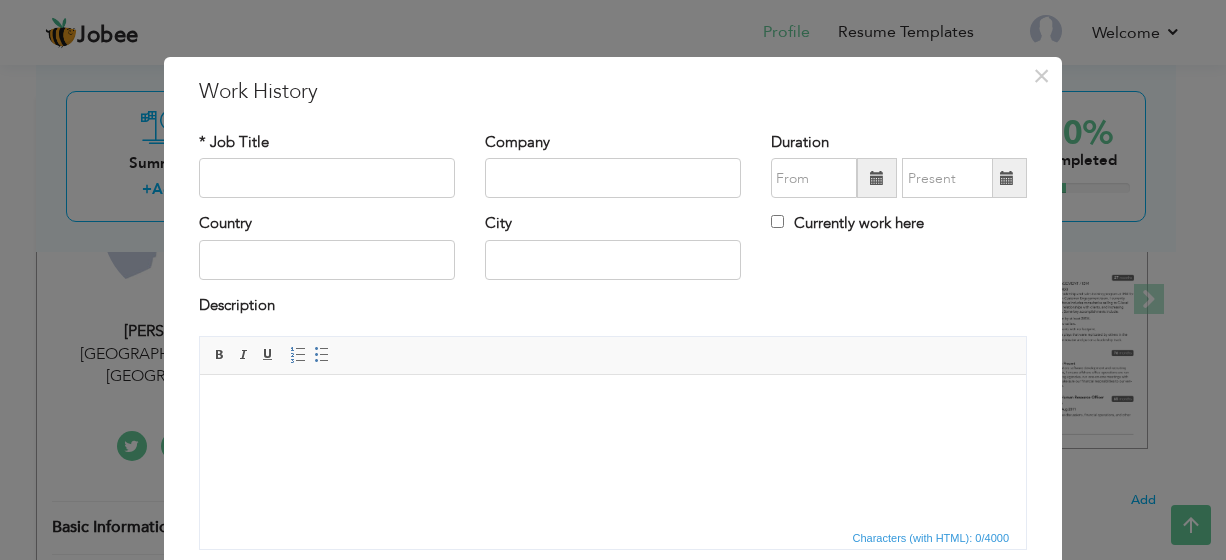 click on "×
Work History
* Job Title
Company
Duration Currently work here Country" at bounding box center (613, 280) 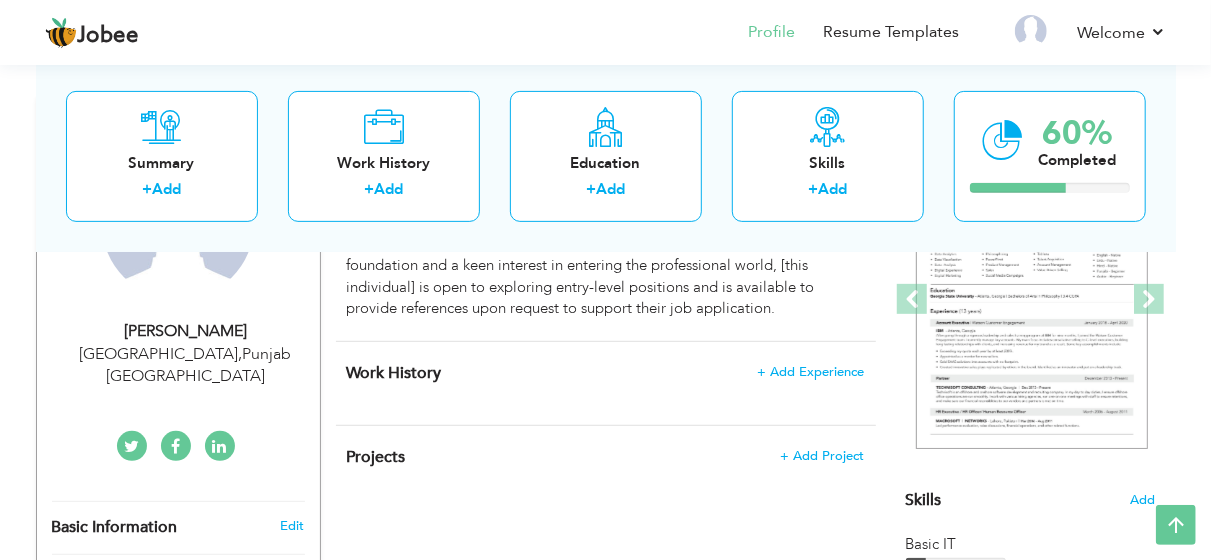 scroll, scrollTop: 770, scrollLeft: 0, axis: vertical 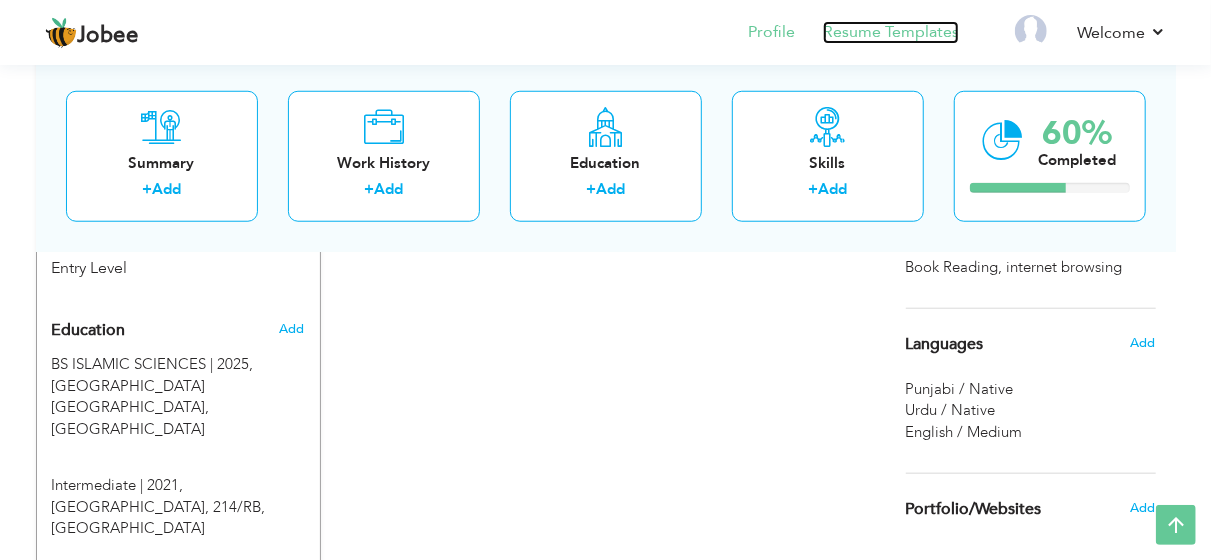 click on "Resume Templates" at bounding box center [891, 32] 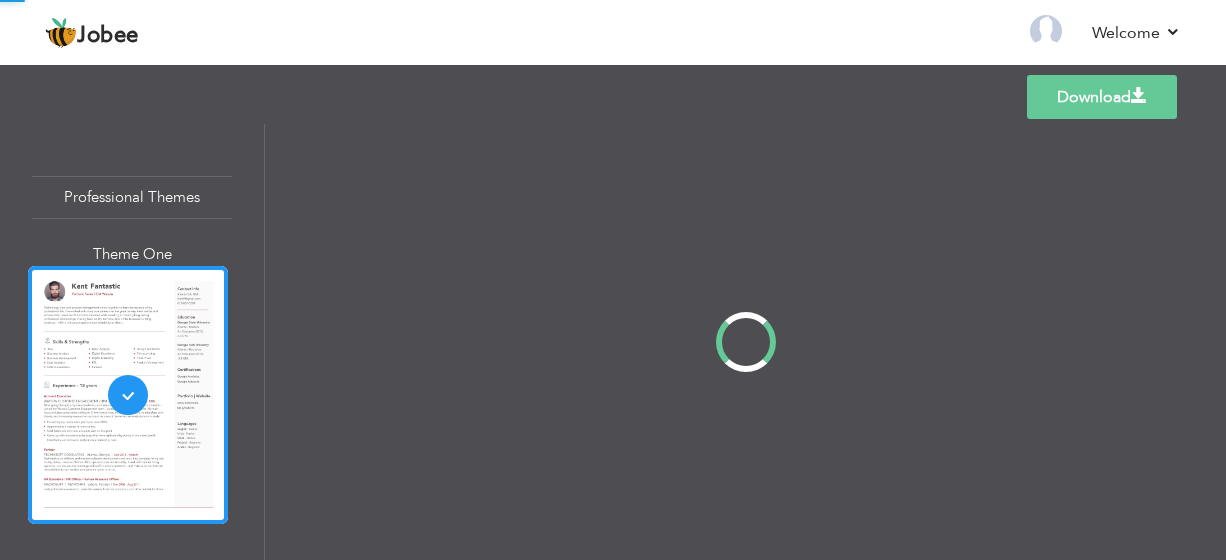 scroll, scrollTop: 0, scrollLeft: 0, axis: both 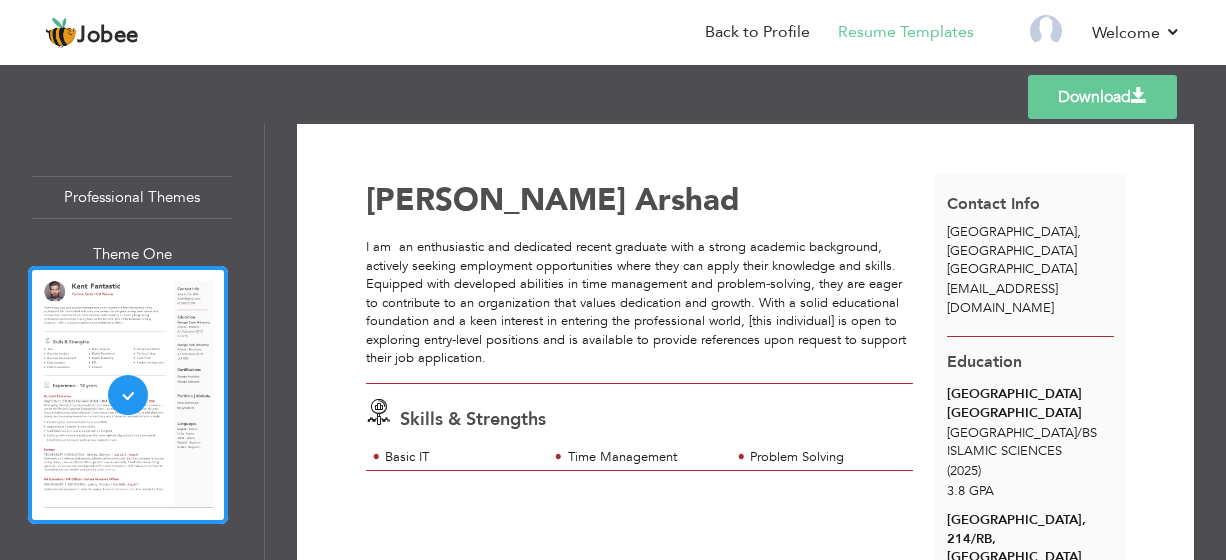 click on "Download" at bounding box center [1102, 97] 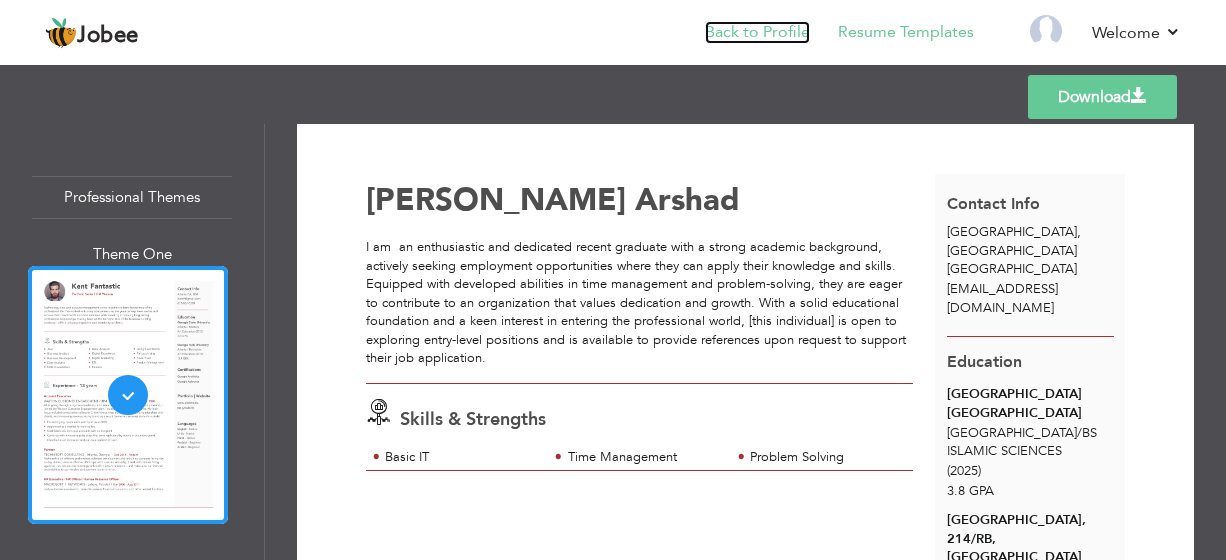 click on "Back to Profile" at bounding box center [757, 32] 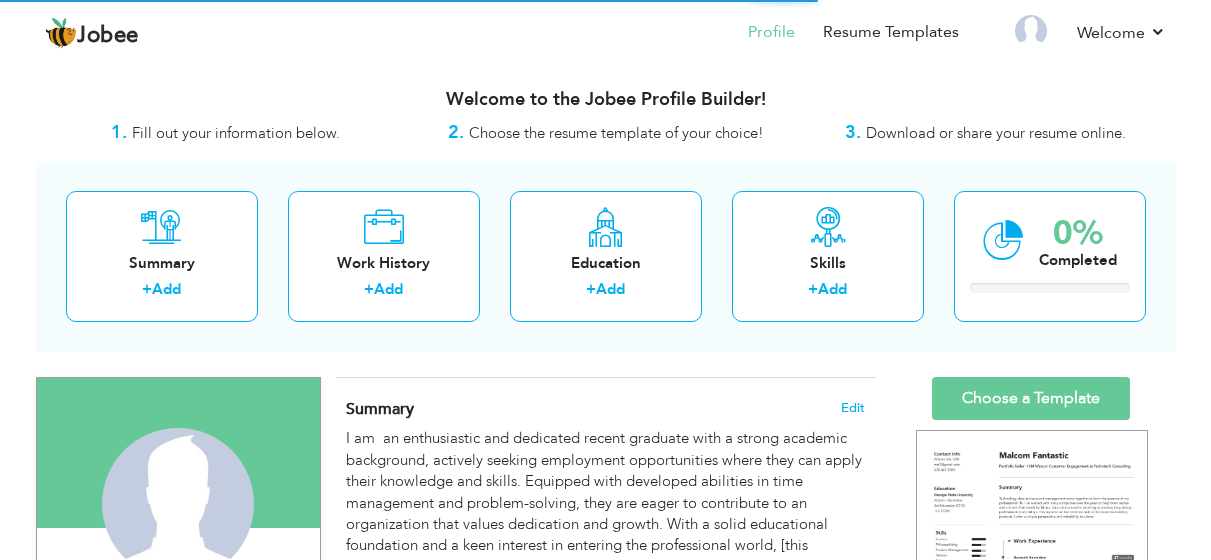scroll, scrollTop: 0, scrollLeft: 0, axis: both 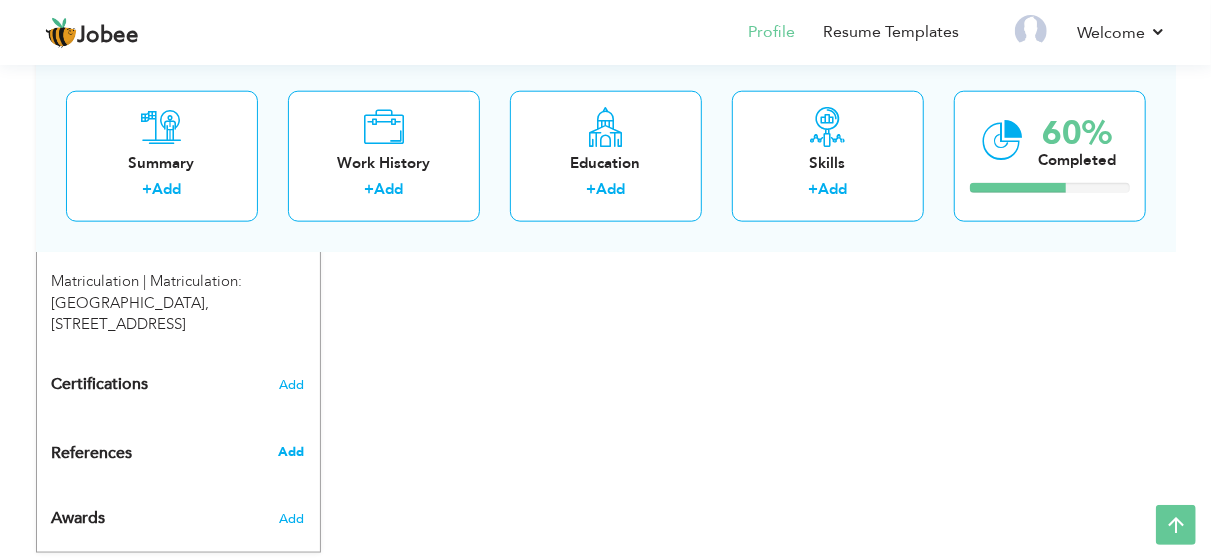 click on "Add" at bounding box center [291, 452] 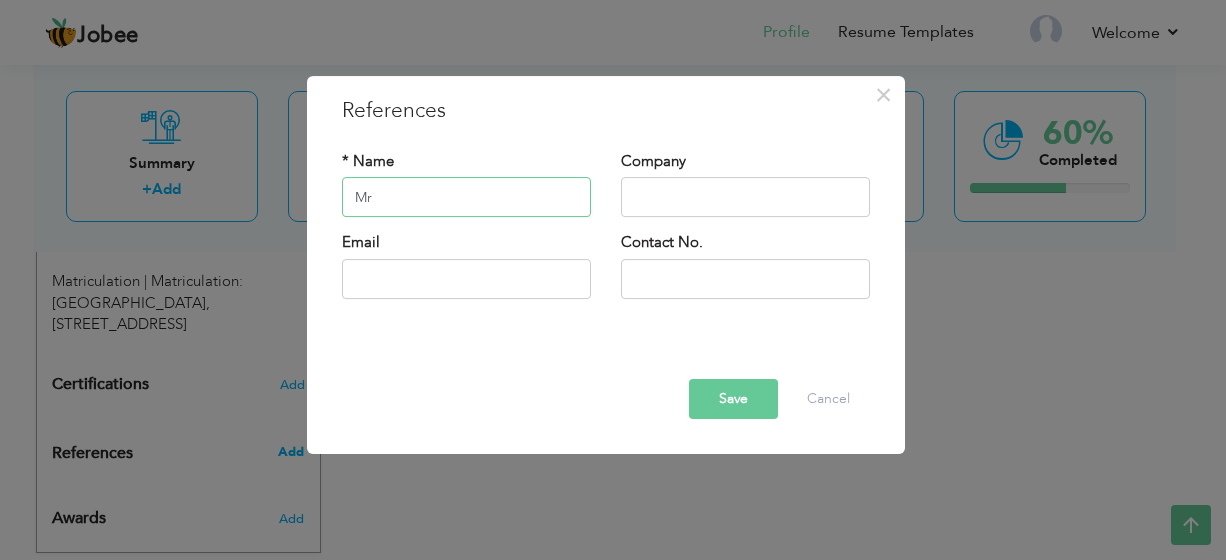 type on "M" 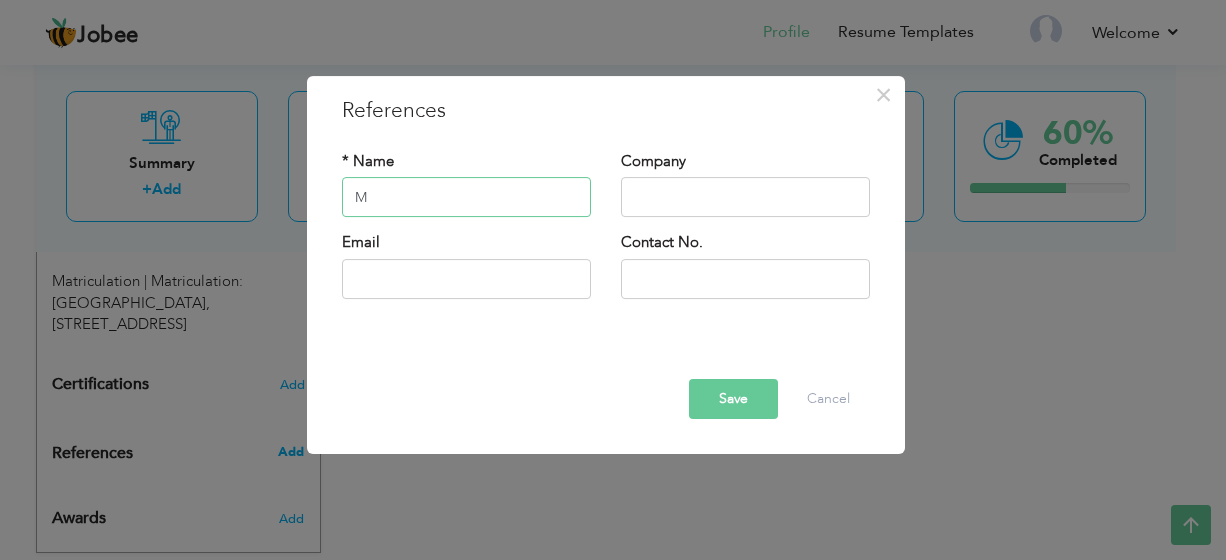 type 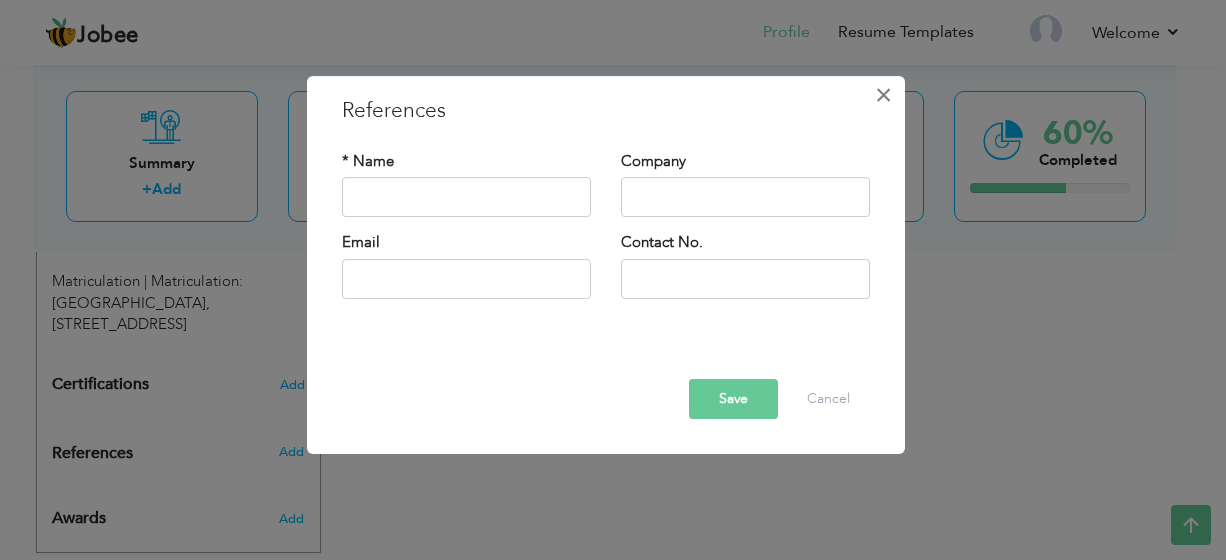 click on "×" at bounding box center (883, 95) 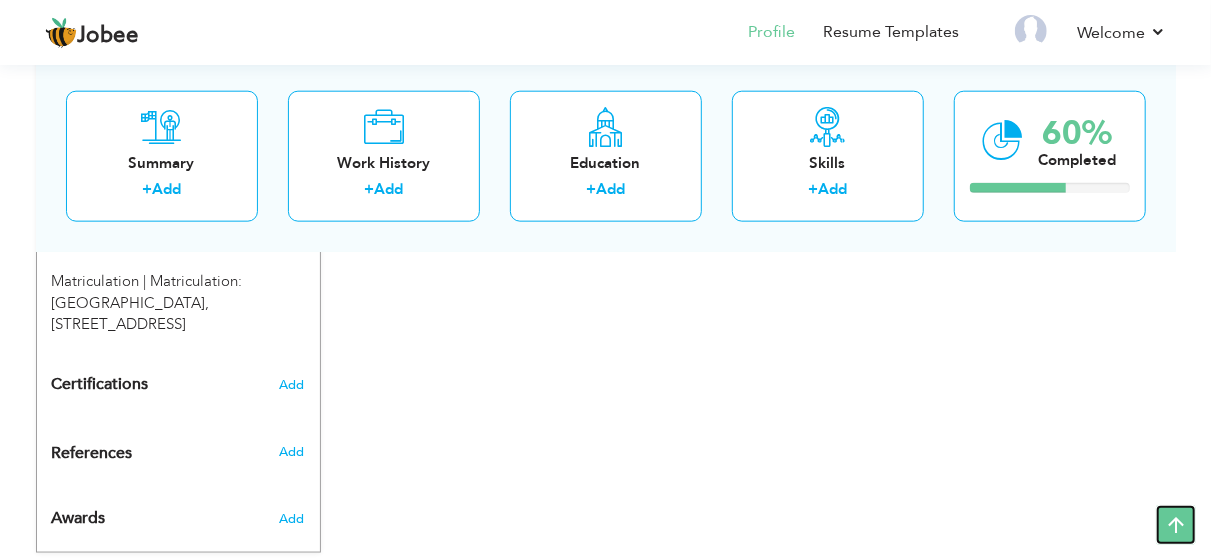 click at bounding box center (1176, 525) 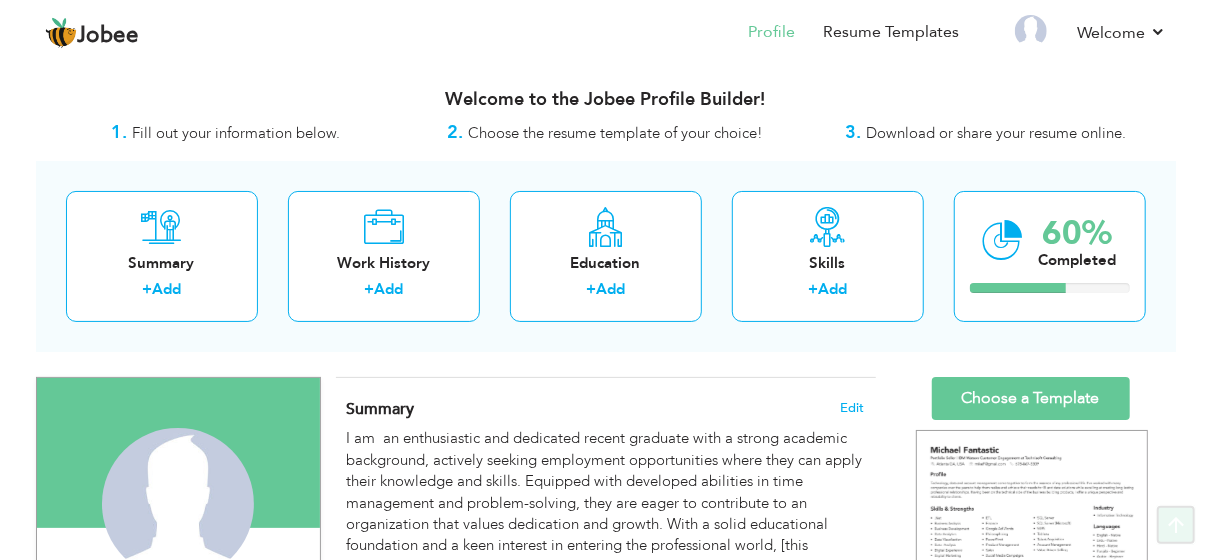 scroll, scrollTop: 0, scrollLeft: 0, axis: both 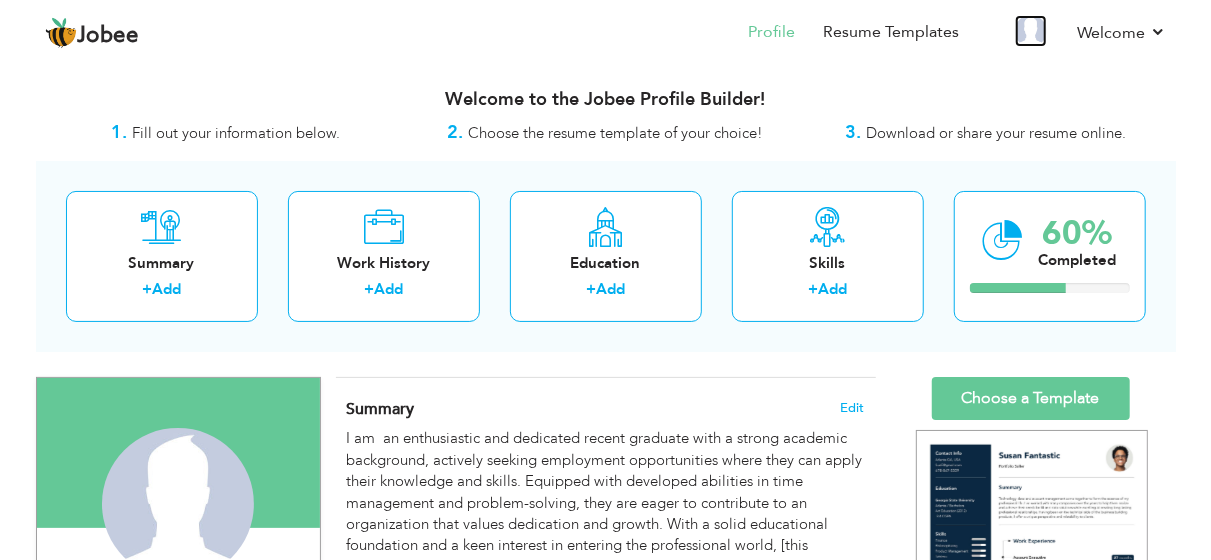 click at bounding box center [1031, 31] 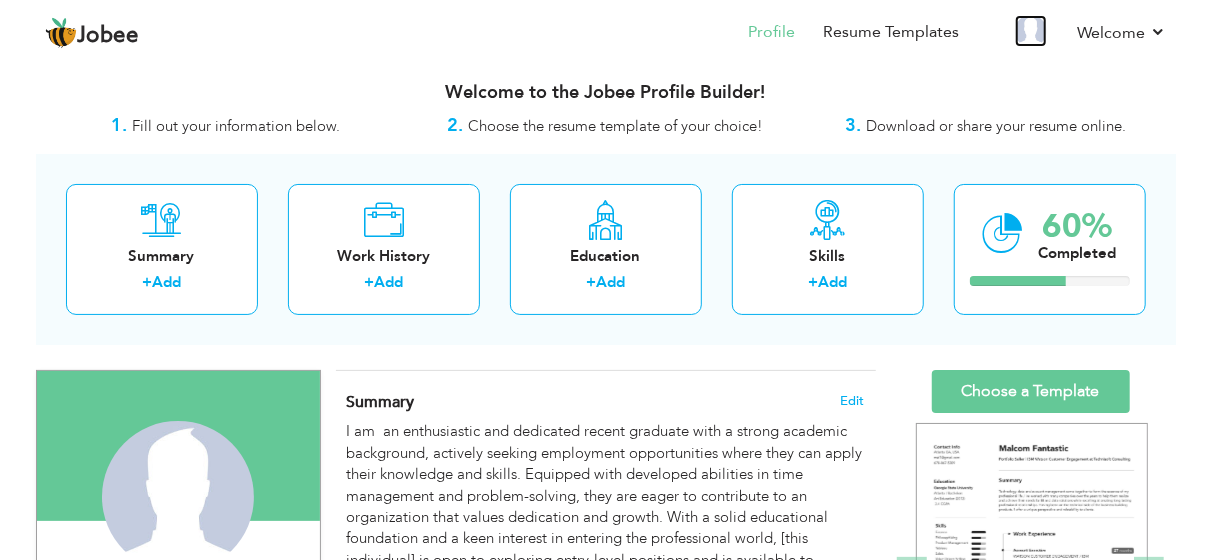 scroll, scrollTop: 0, scrollLeft: 0, axis: both 